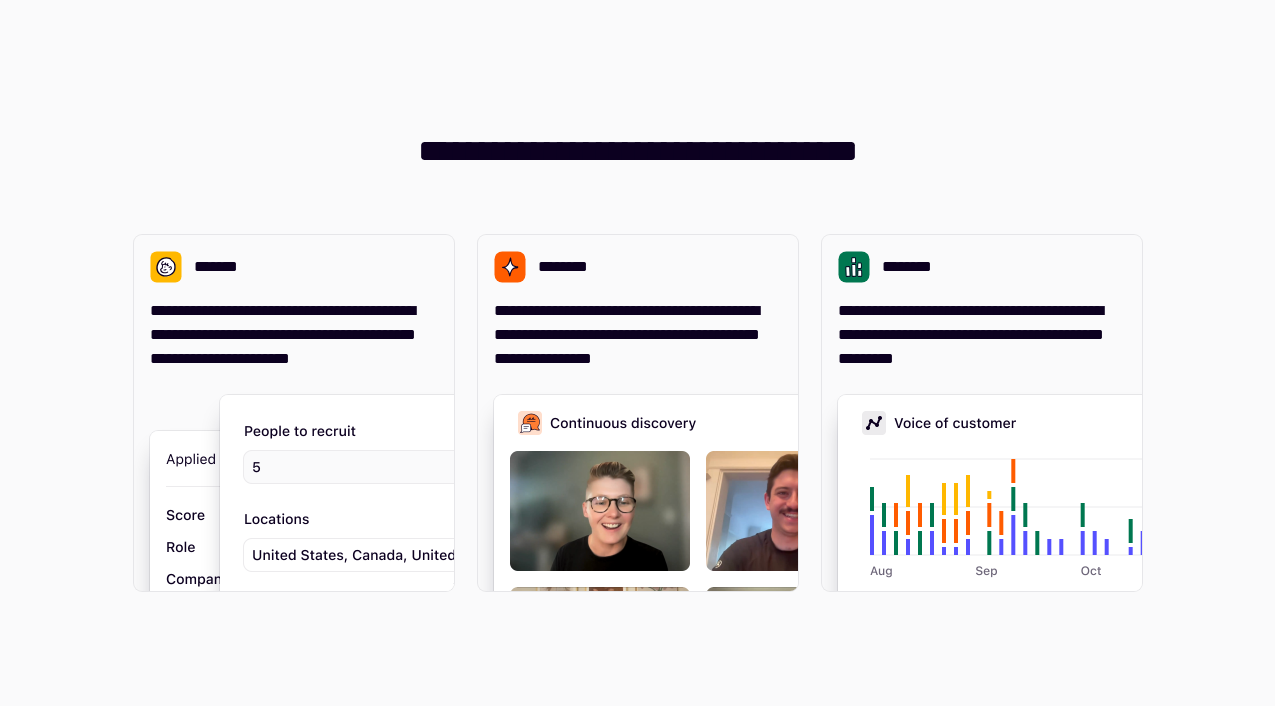 scroll, scrollTop: 0, scrollLeft: 0, axis: both 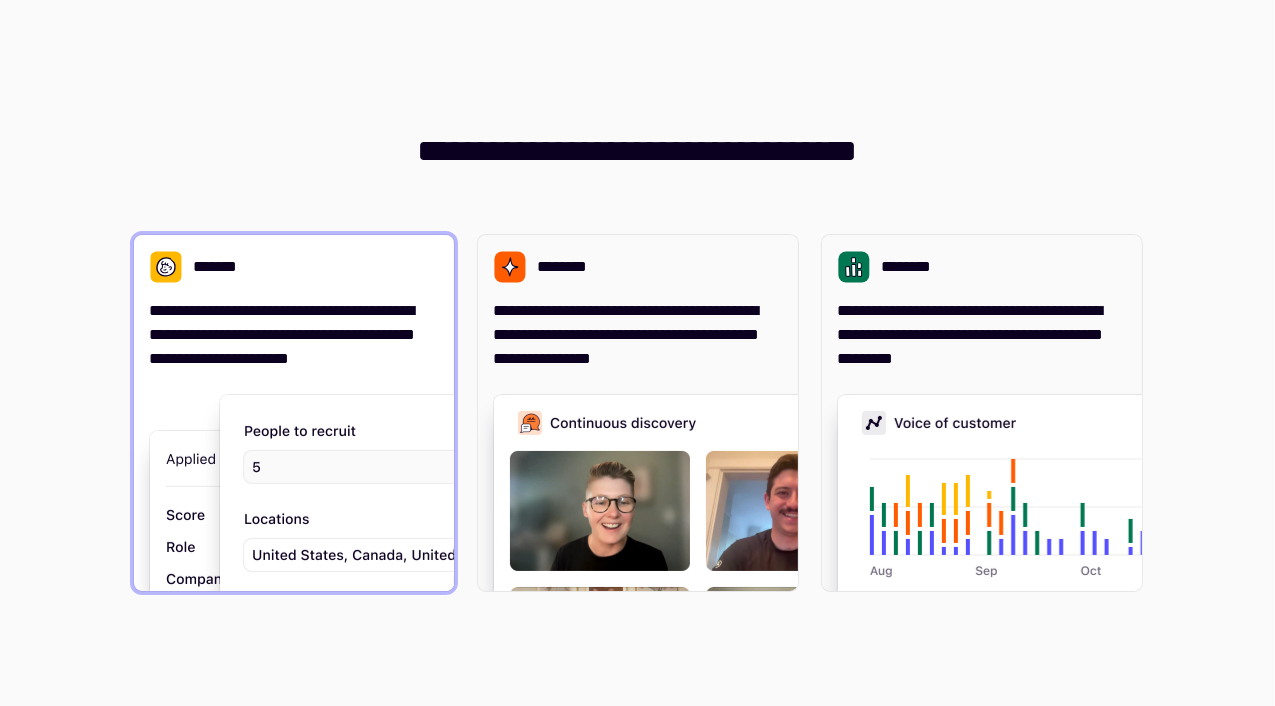 click on "**********" at bounding box center [294, 335] 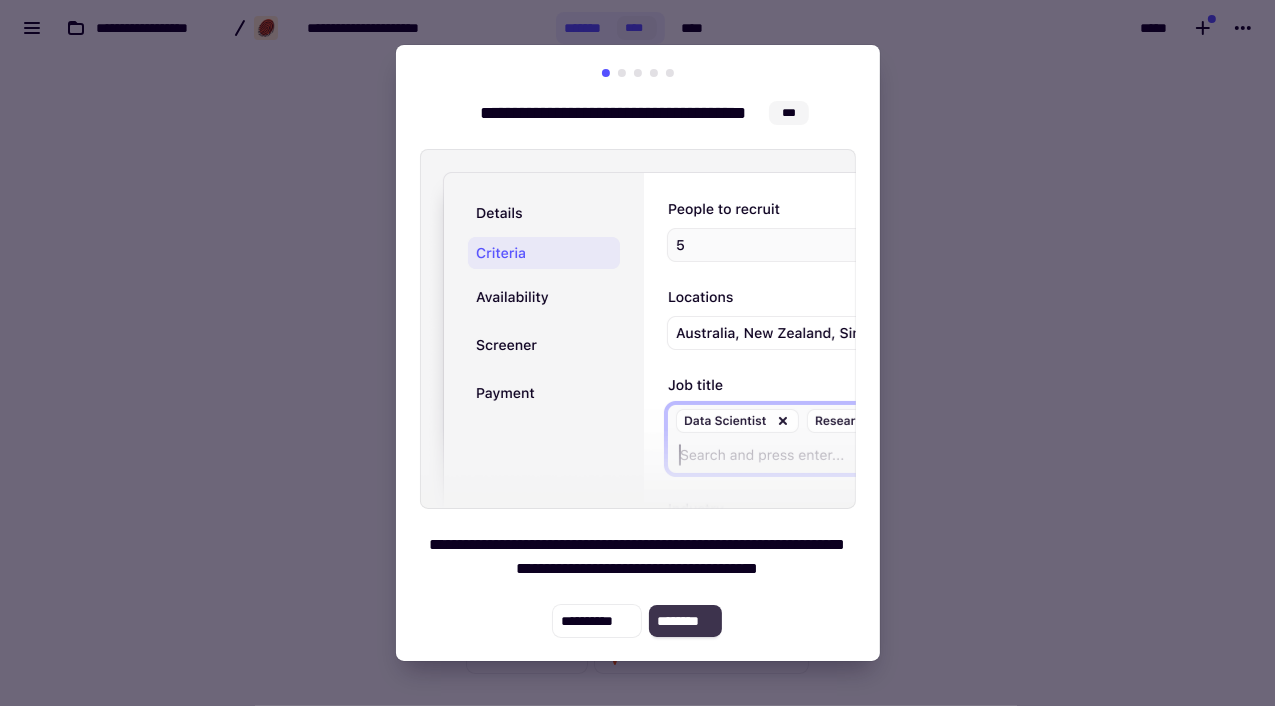 click on "********" 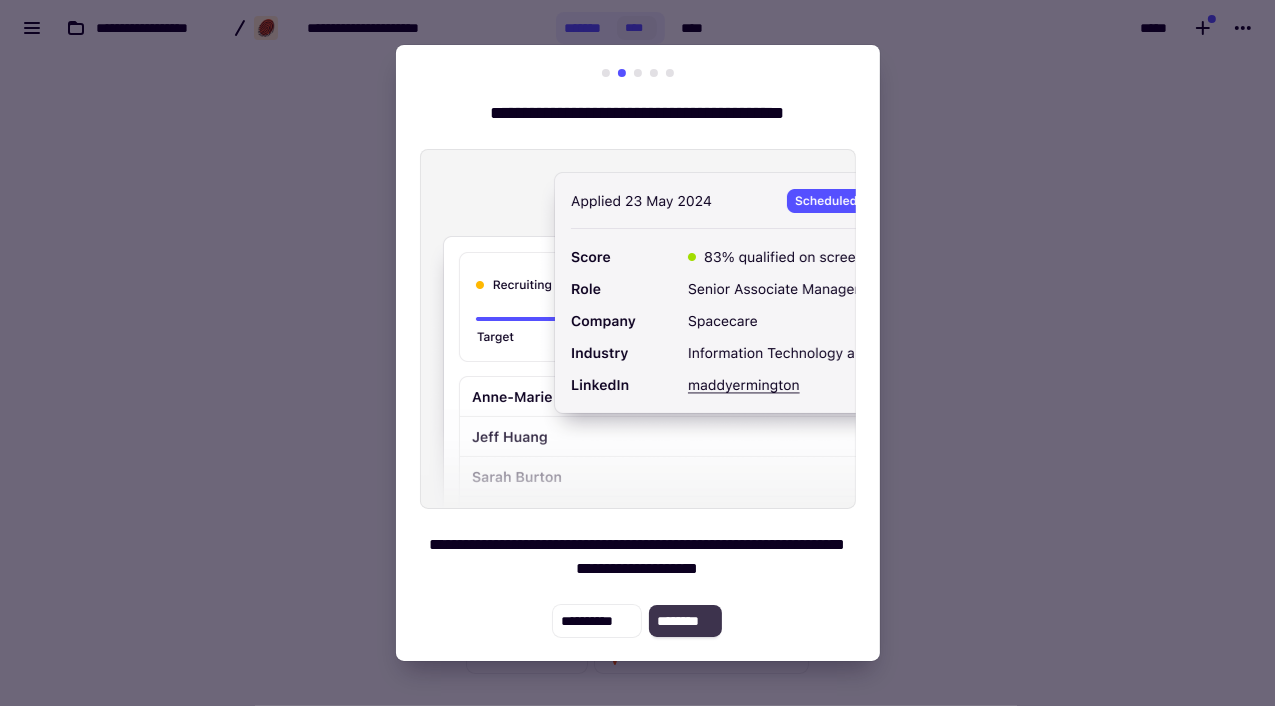 click on "********" 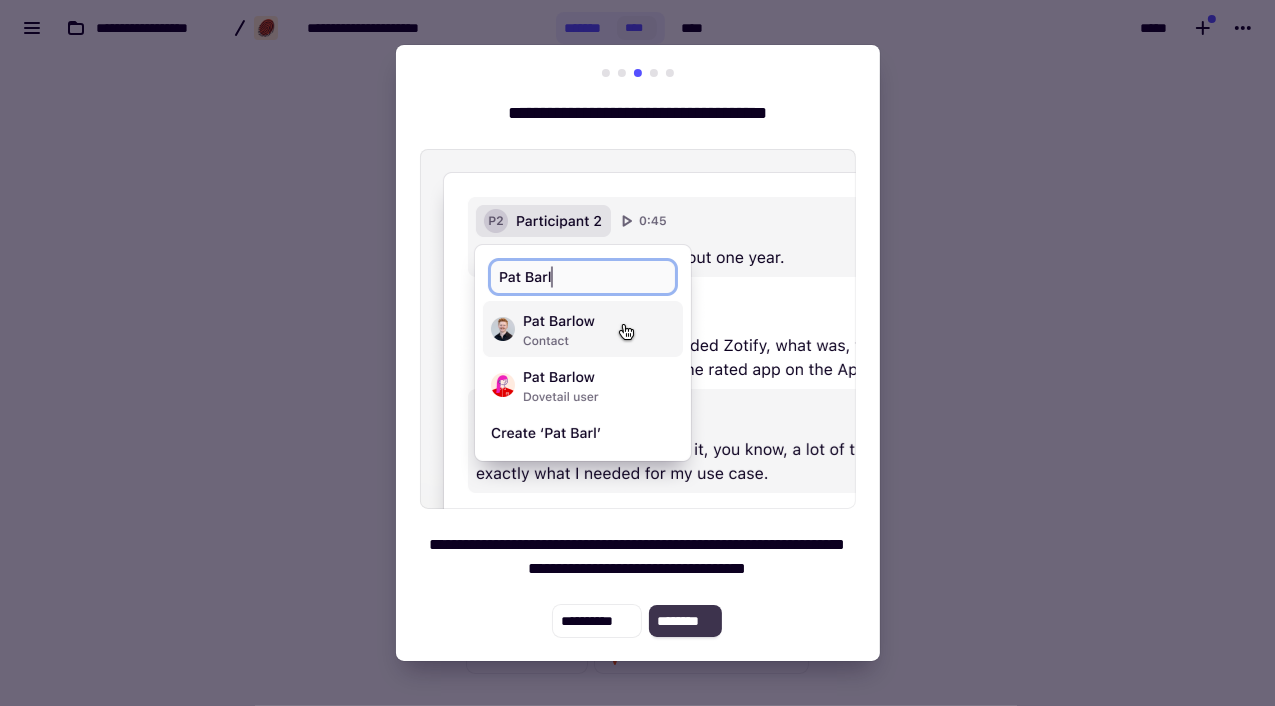 click on "********" 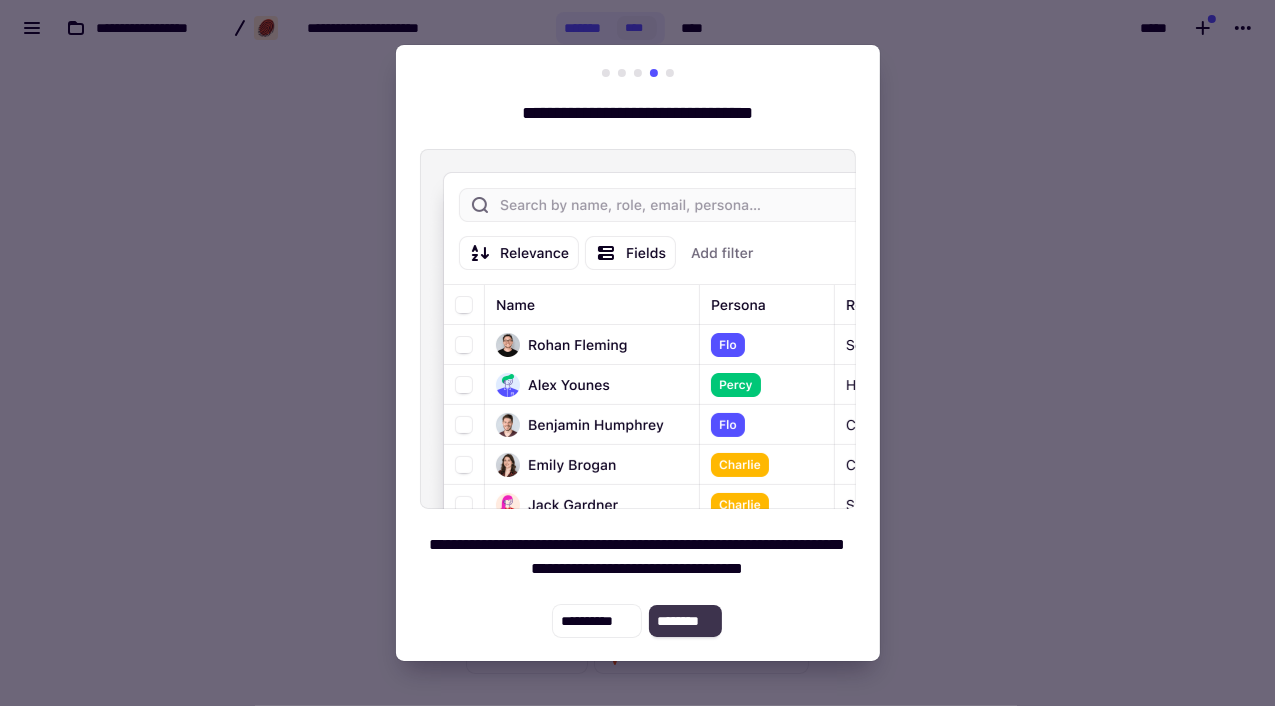 click on "********" 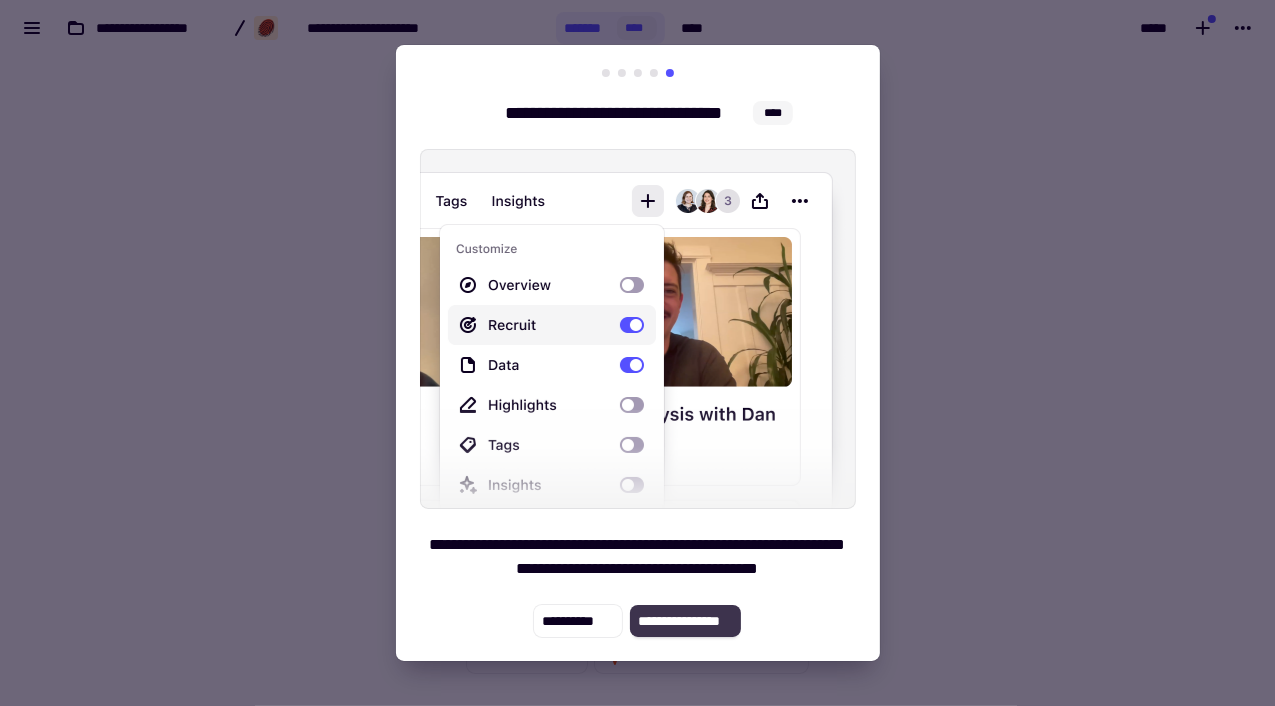 click on "**********" 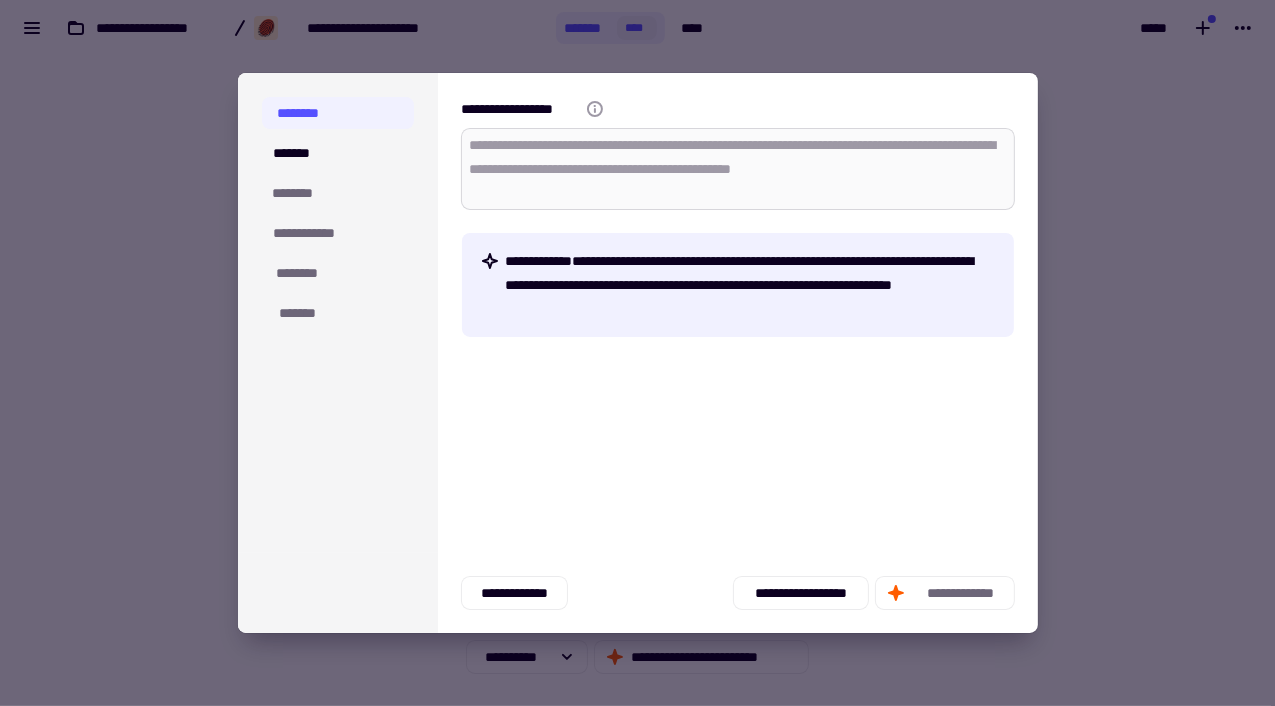 click on "**********" at bounding box center [738, 169] 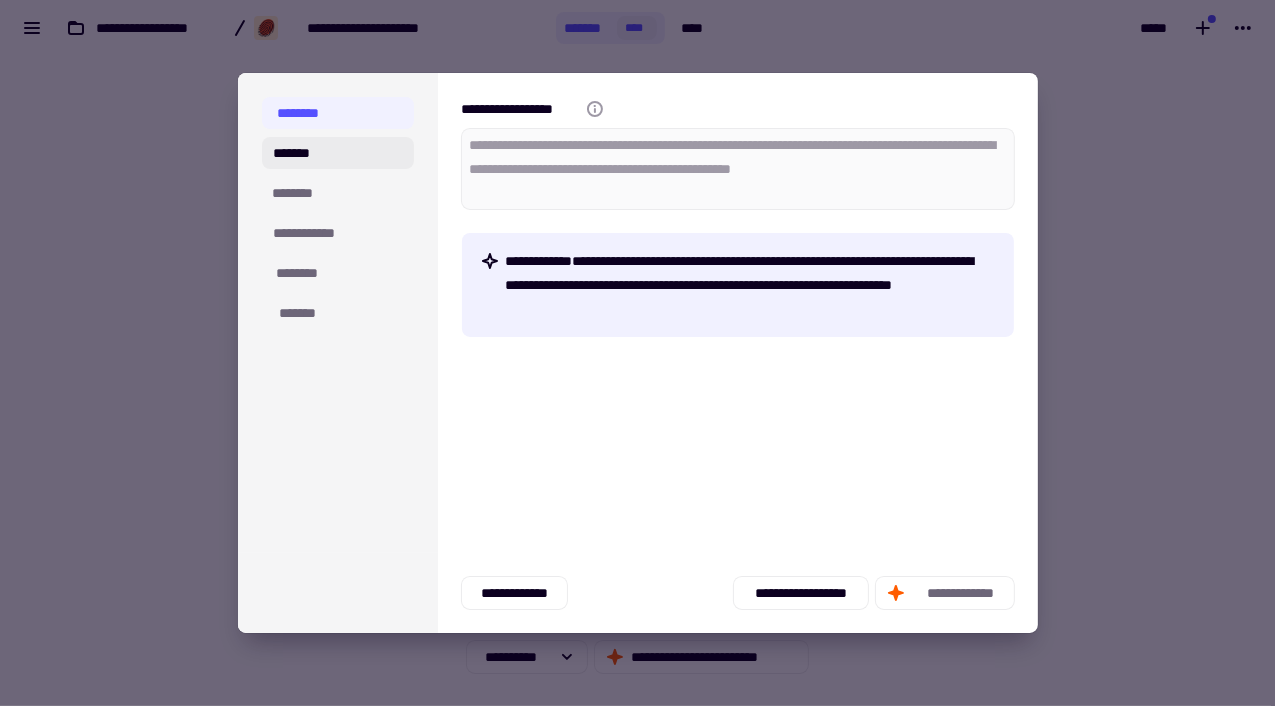 click on "*******" 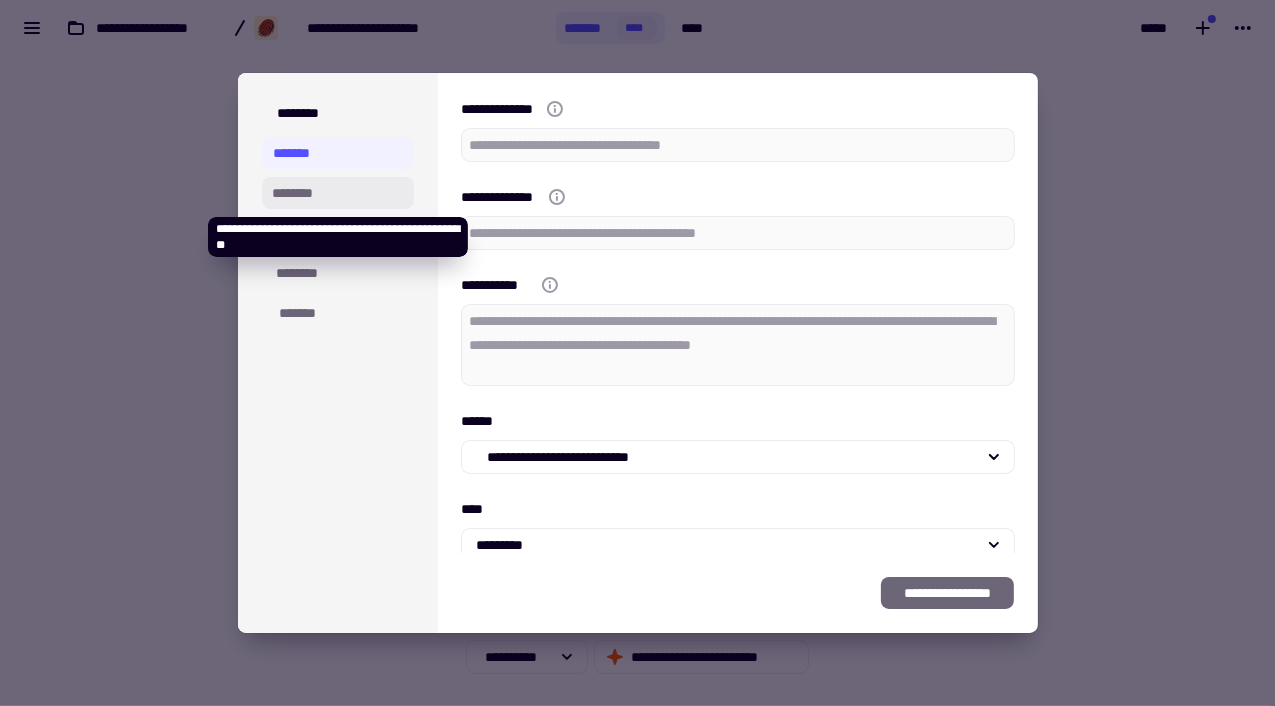 type on "*" 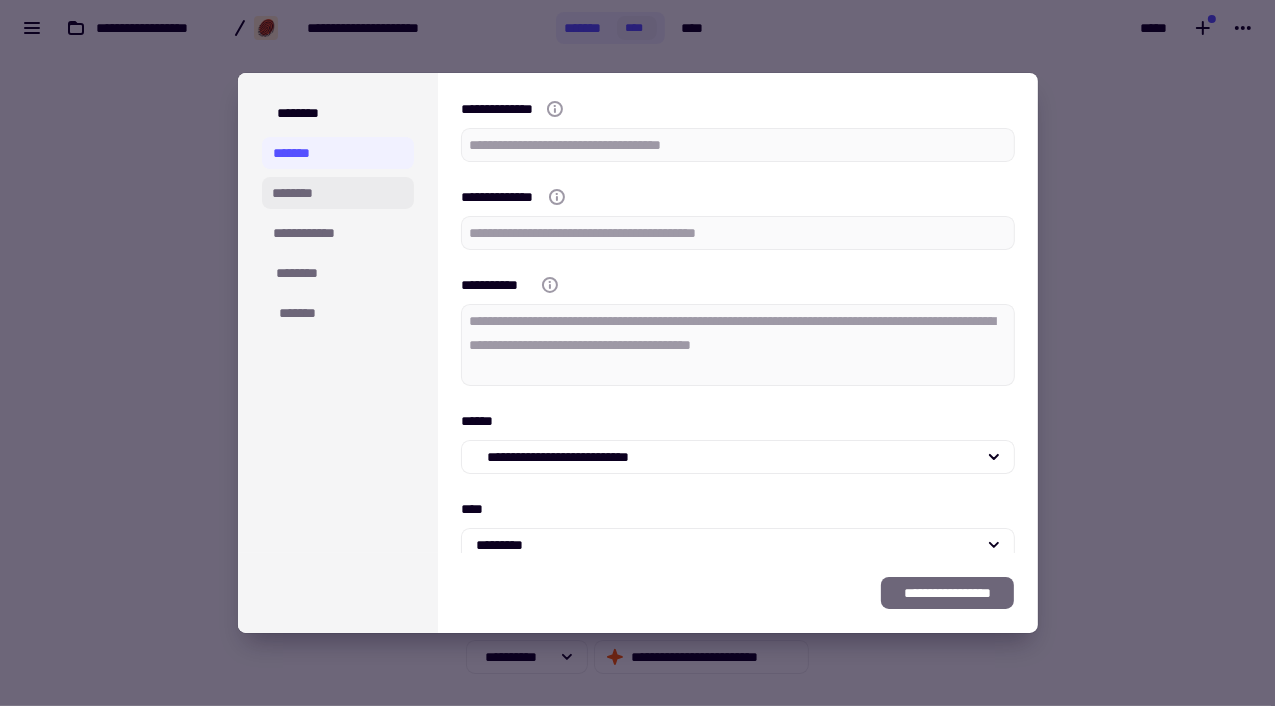 click on "********" 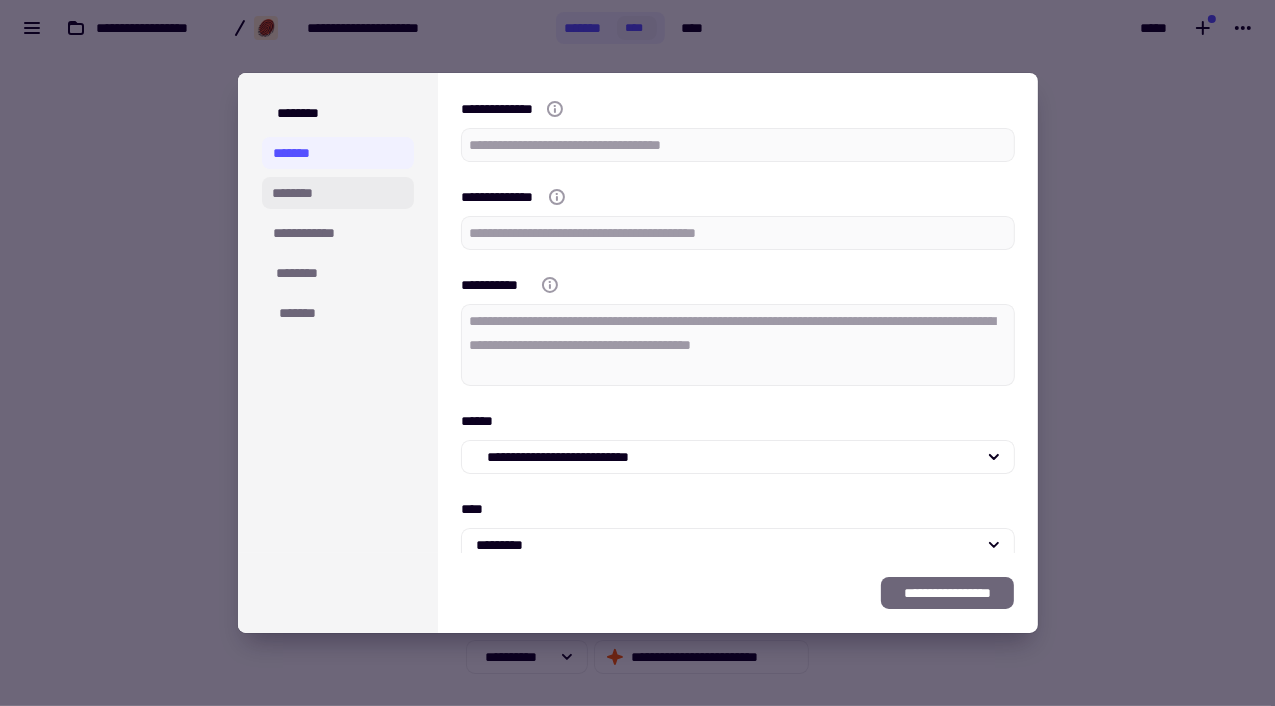 click on "********" 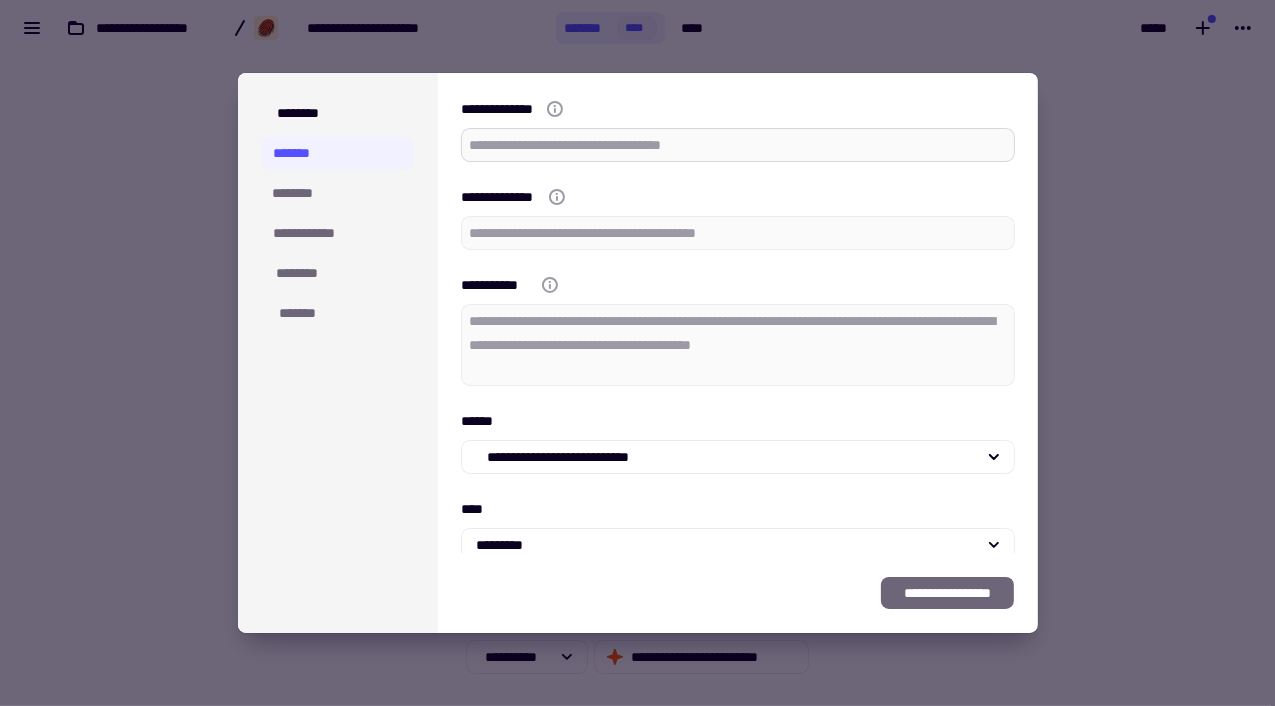 click on "**********" at bounding box center (738, 145) 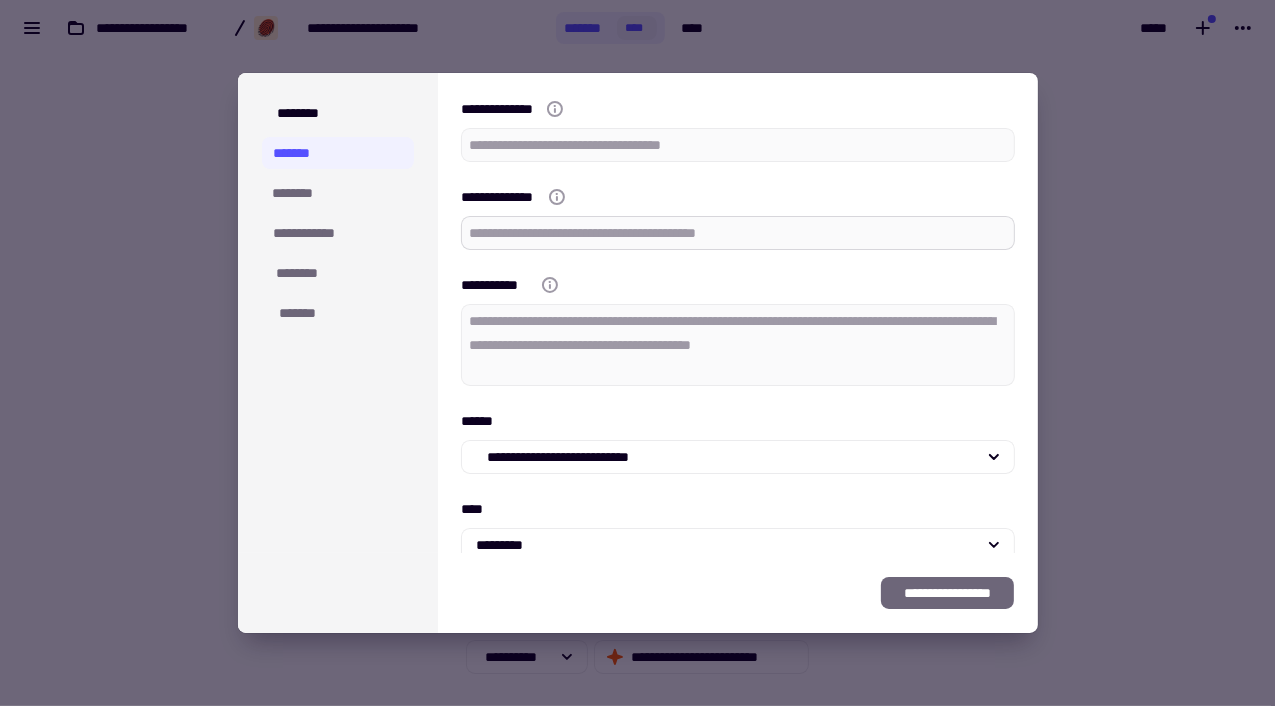 type on "*" 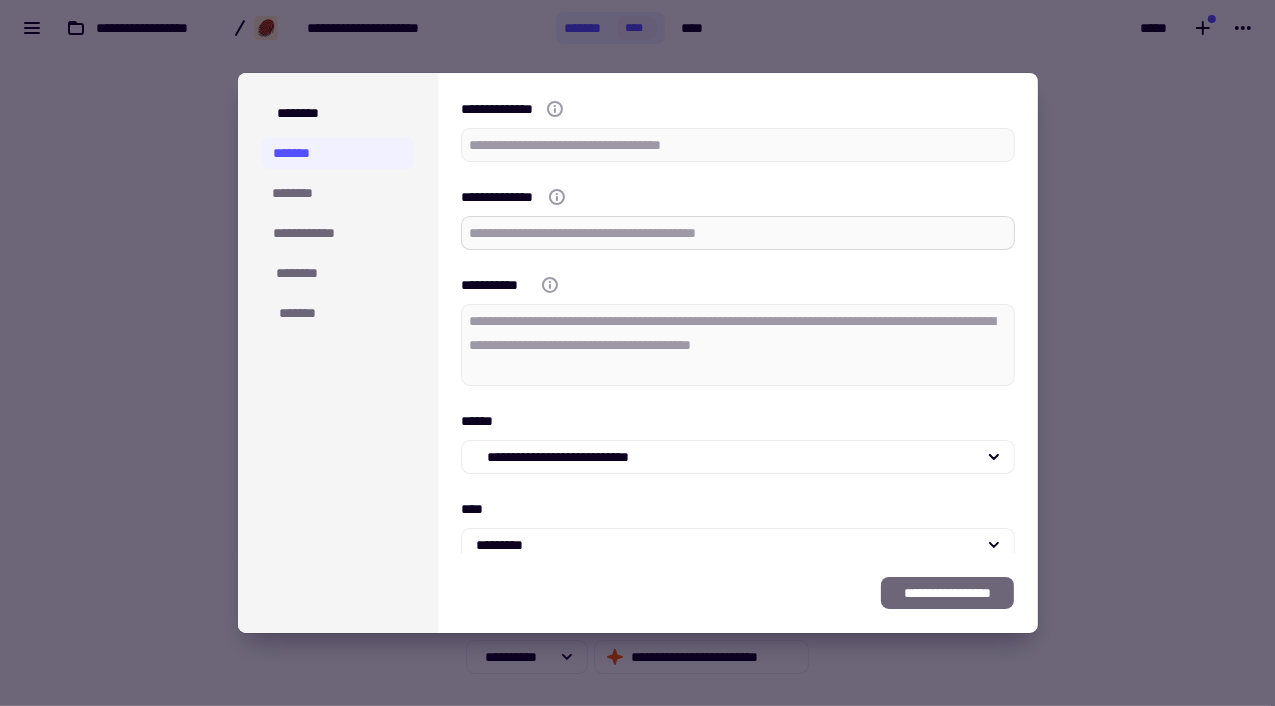 type on "*" 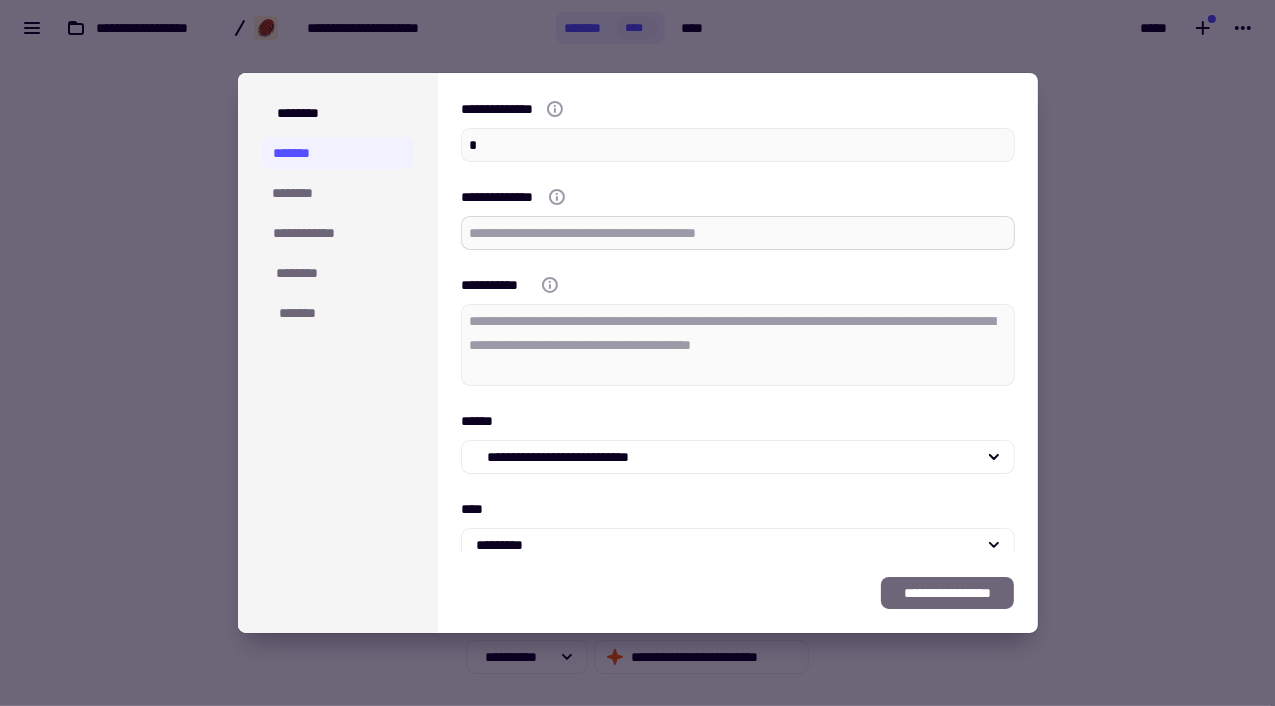 type on "*" 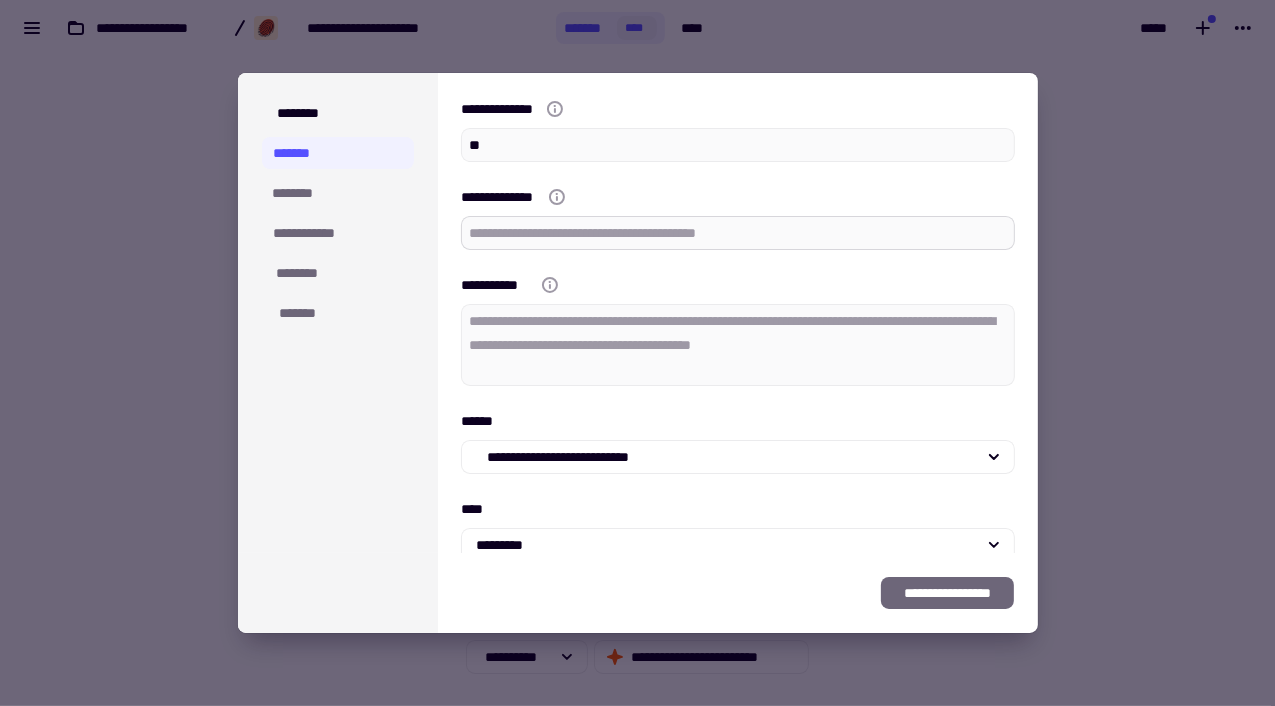 type on "*" 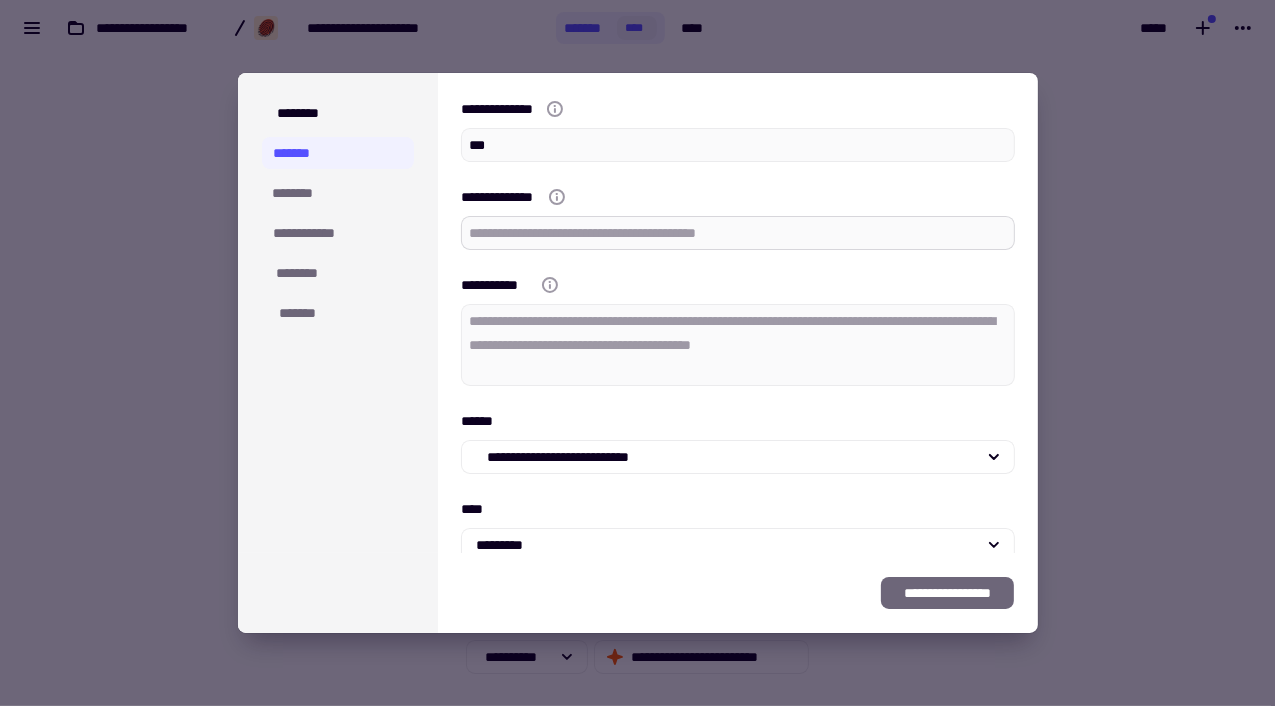 type on "*" 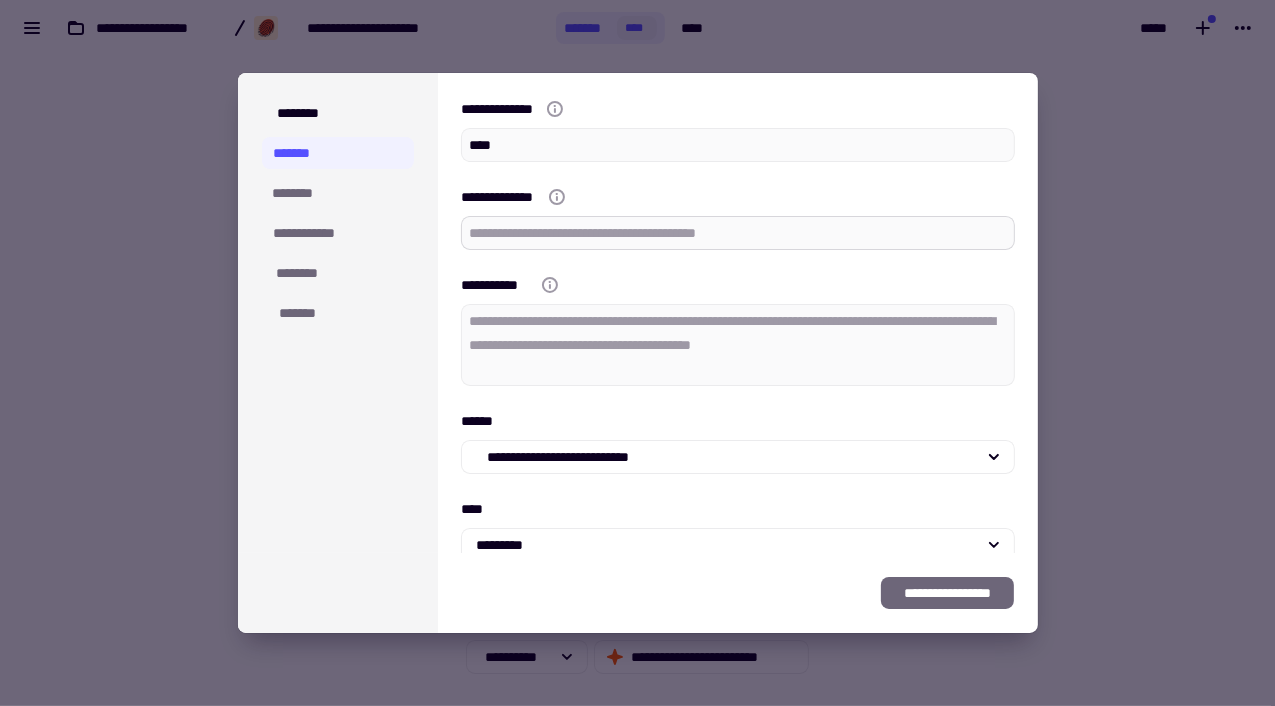 type on "****" 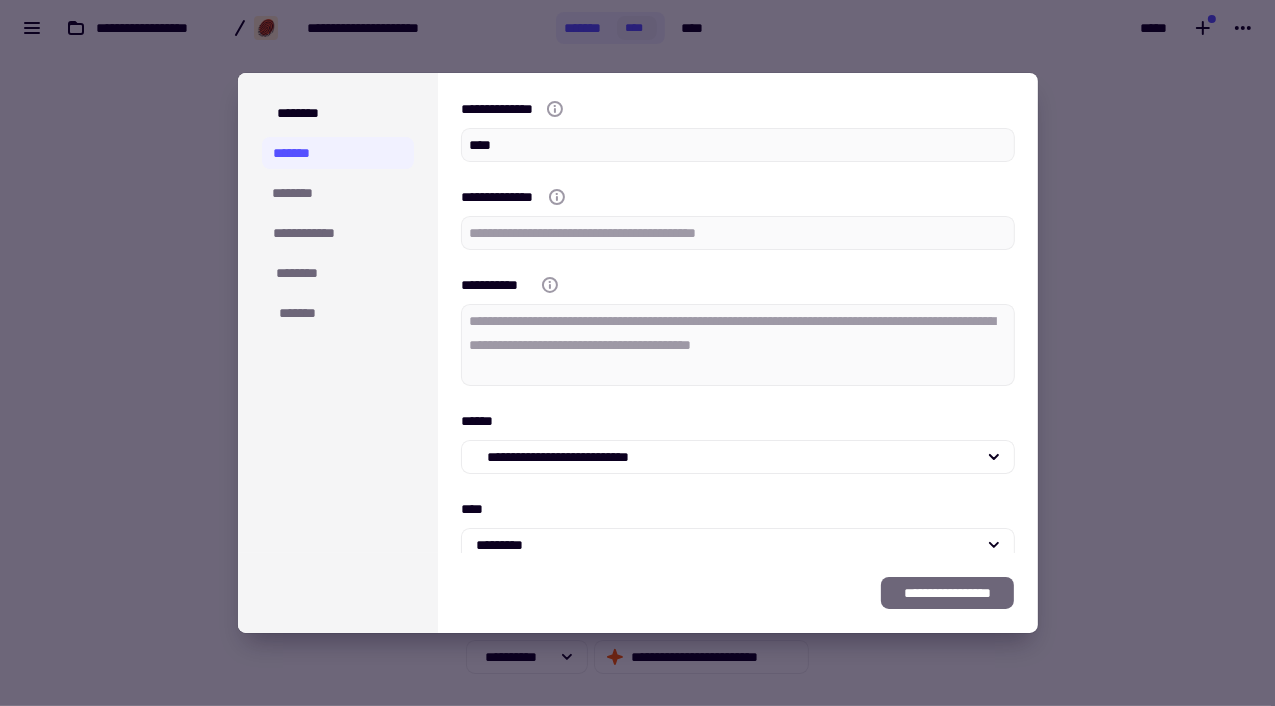 type on "*" 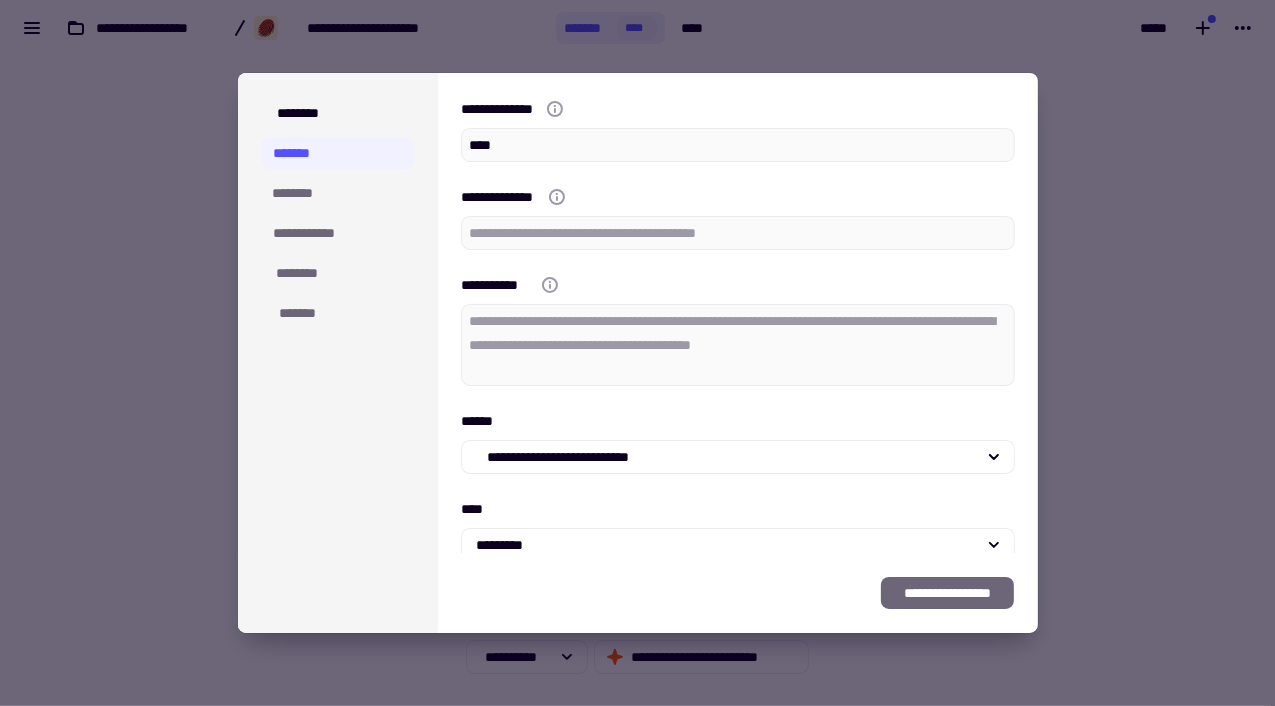 type on "*" 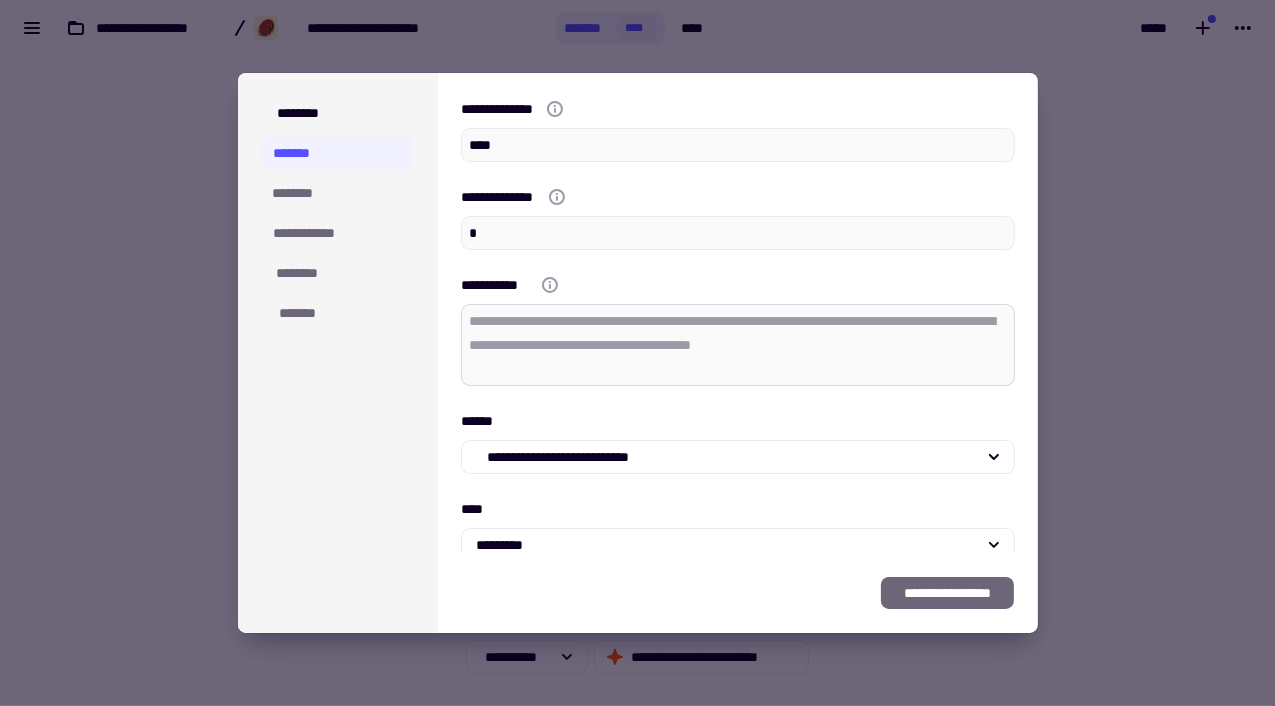 type on "*" 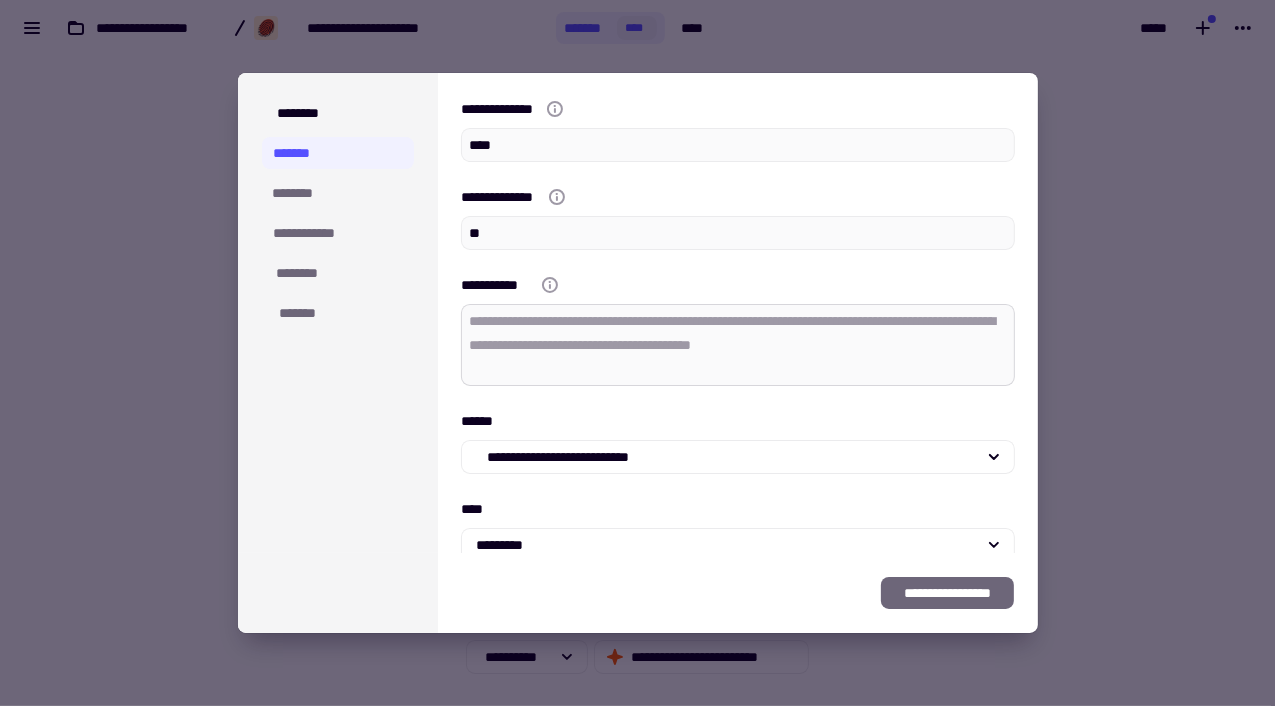 type on "*" 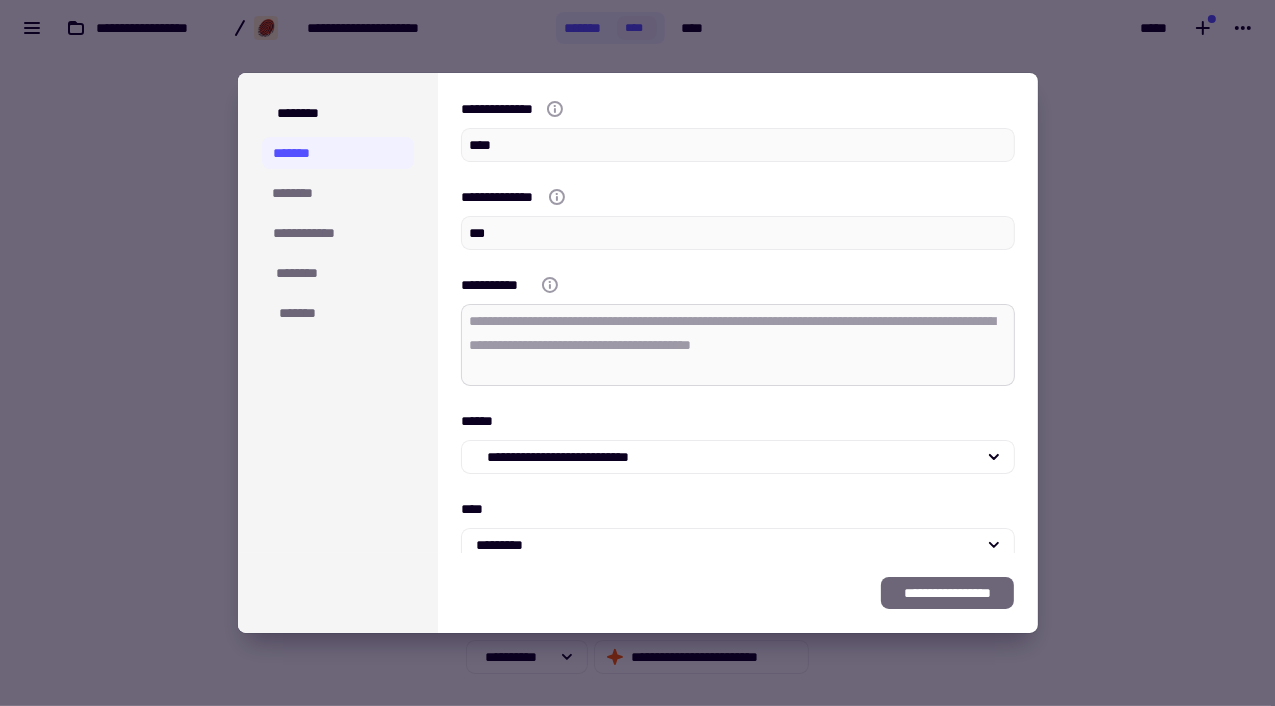 type on "*" 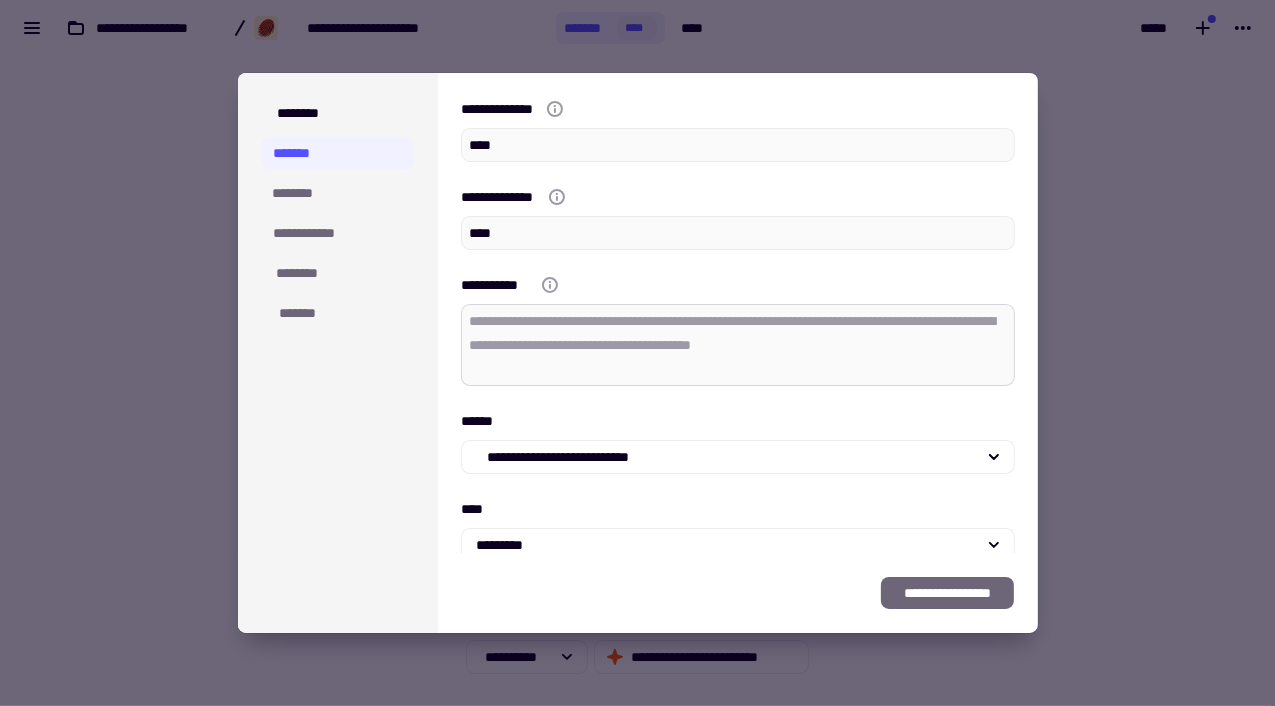type on "****" 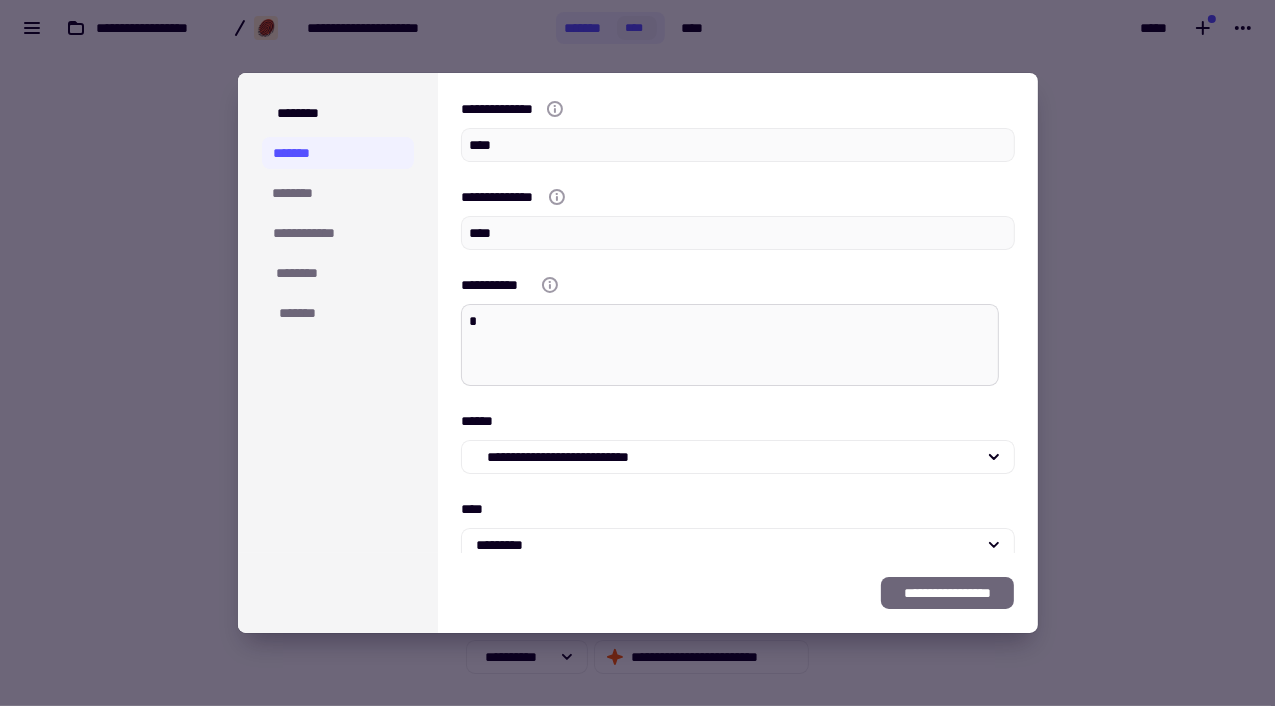 type on "*" 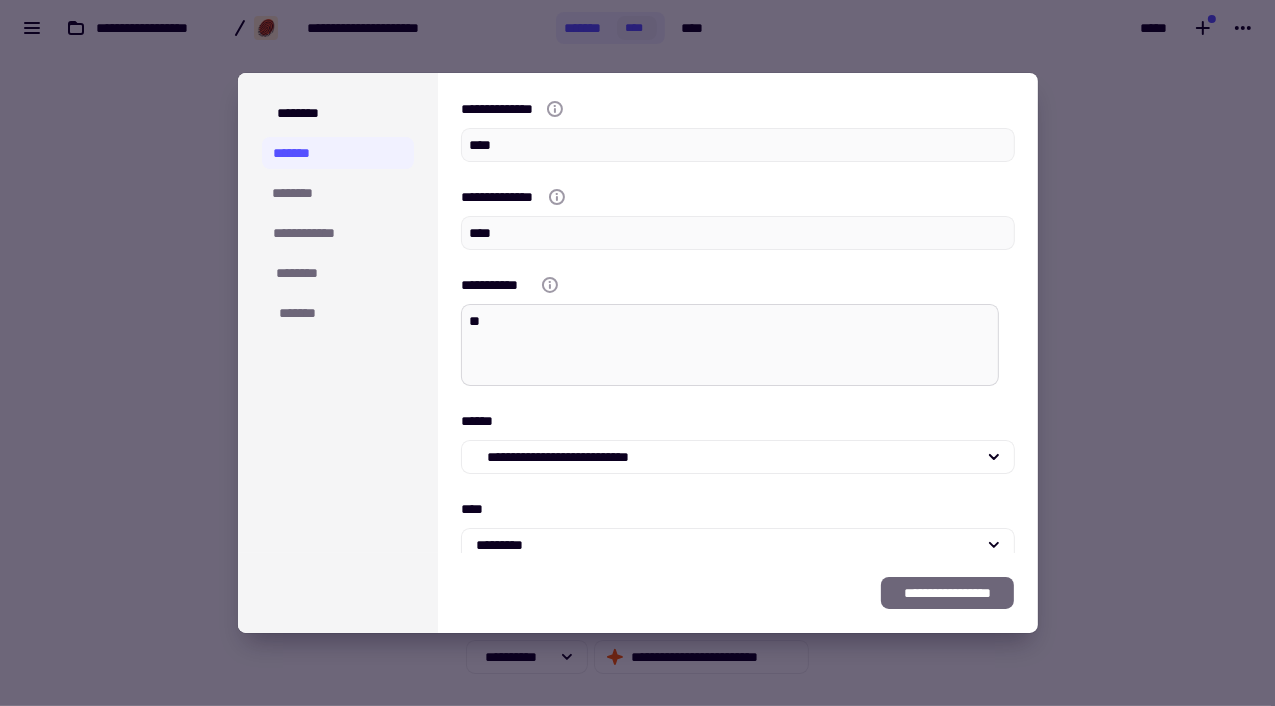 type on "*" 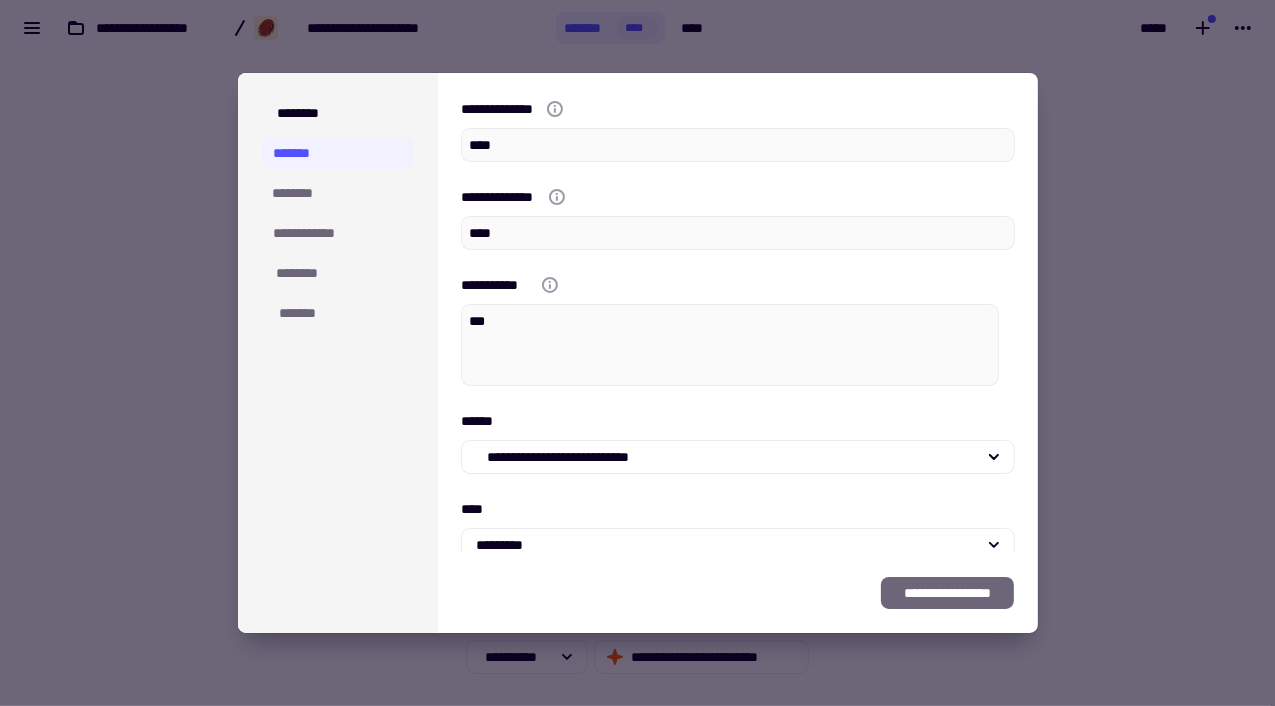 type on "*" 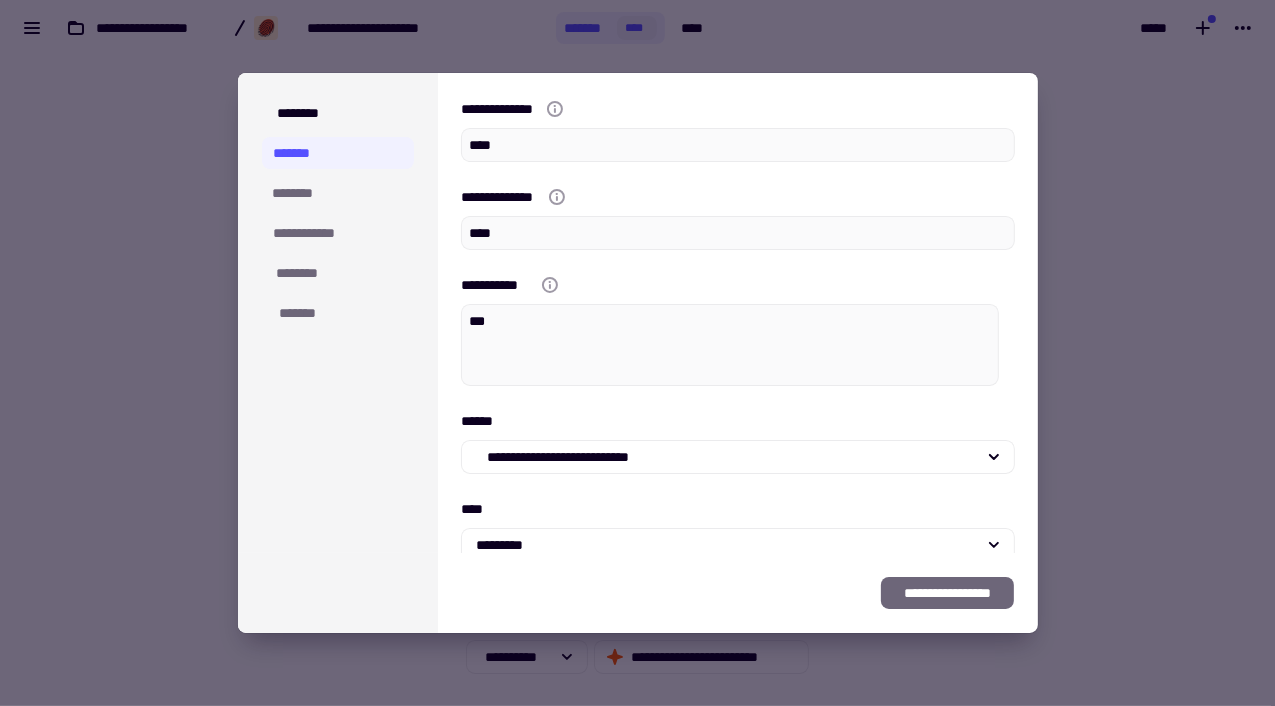 type on "****" 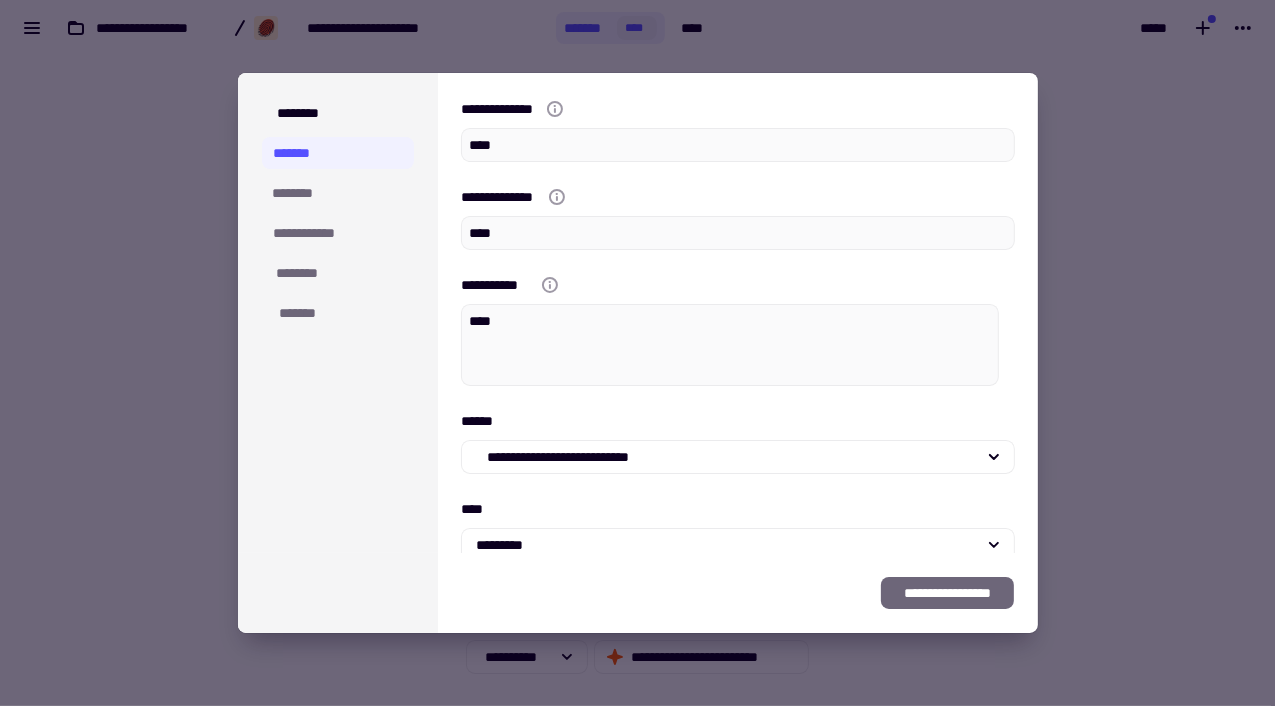 type on "*" 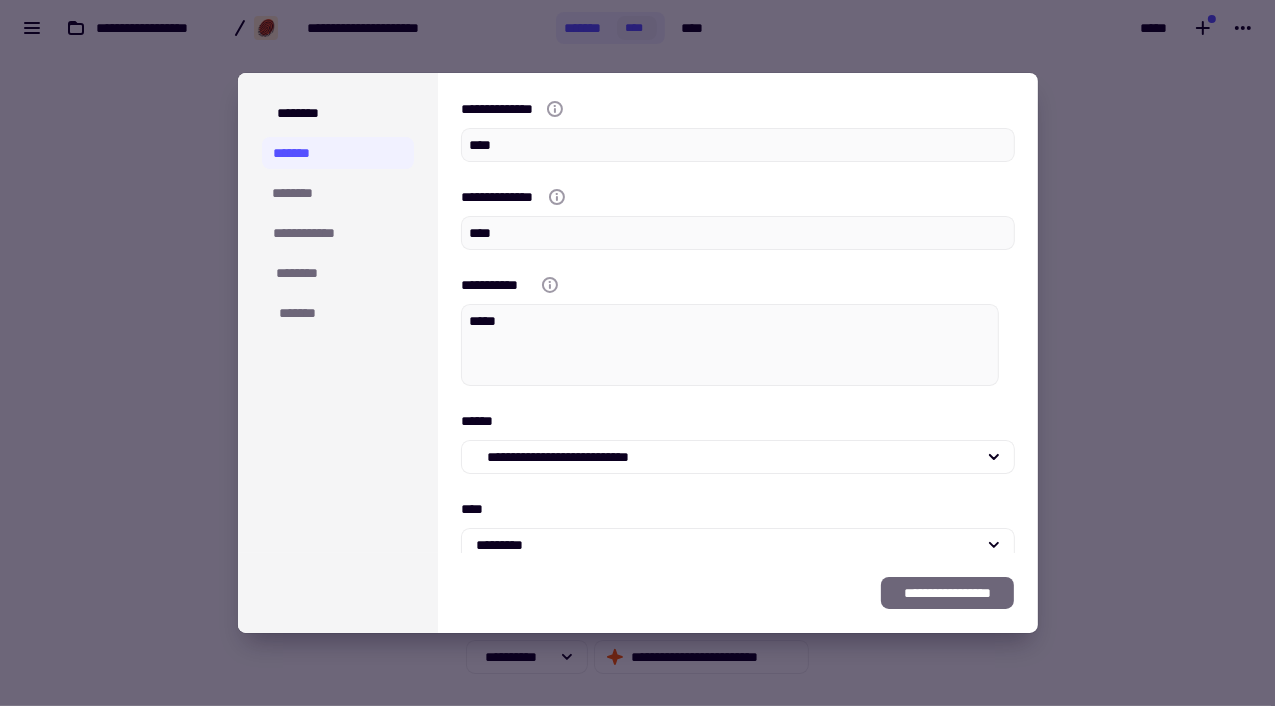 type on "*****" 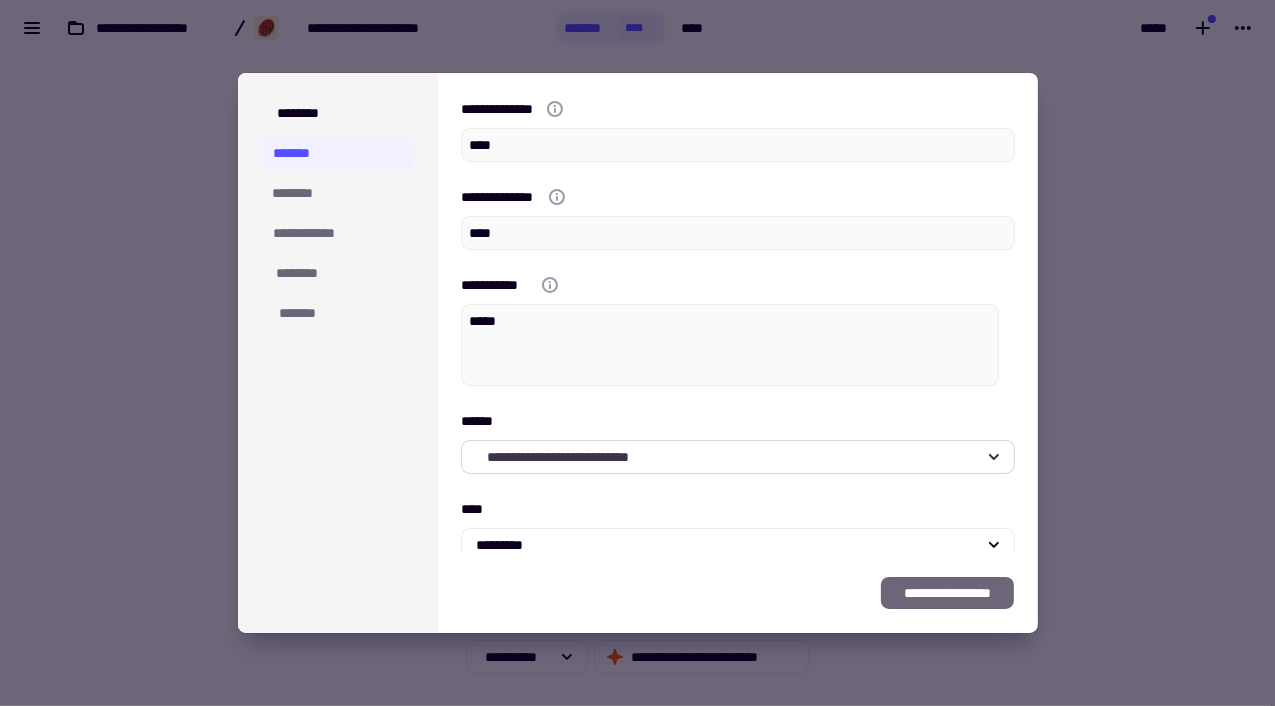 click on "**********" 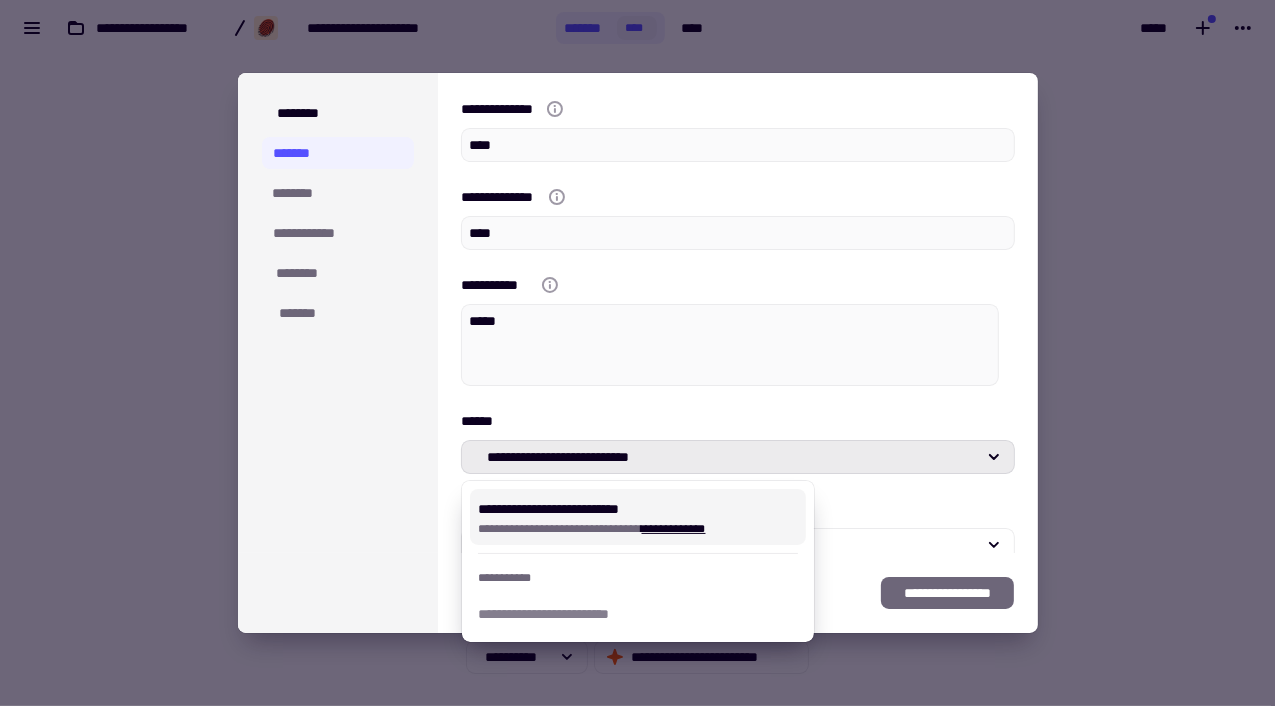 click on "**********" at bounding box center [638, 517] 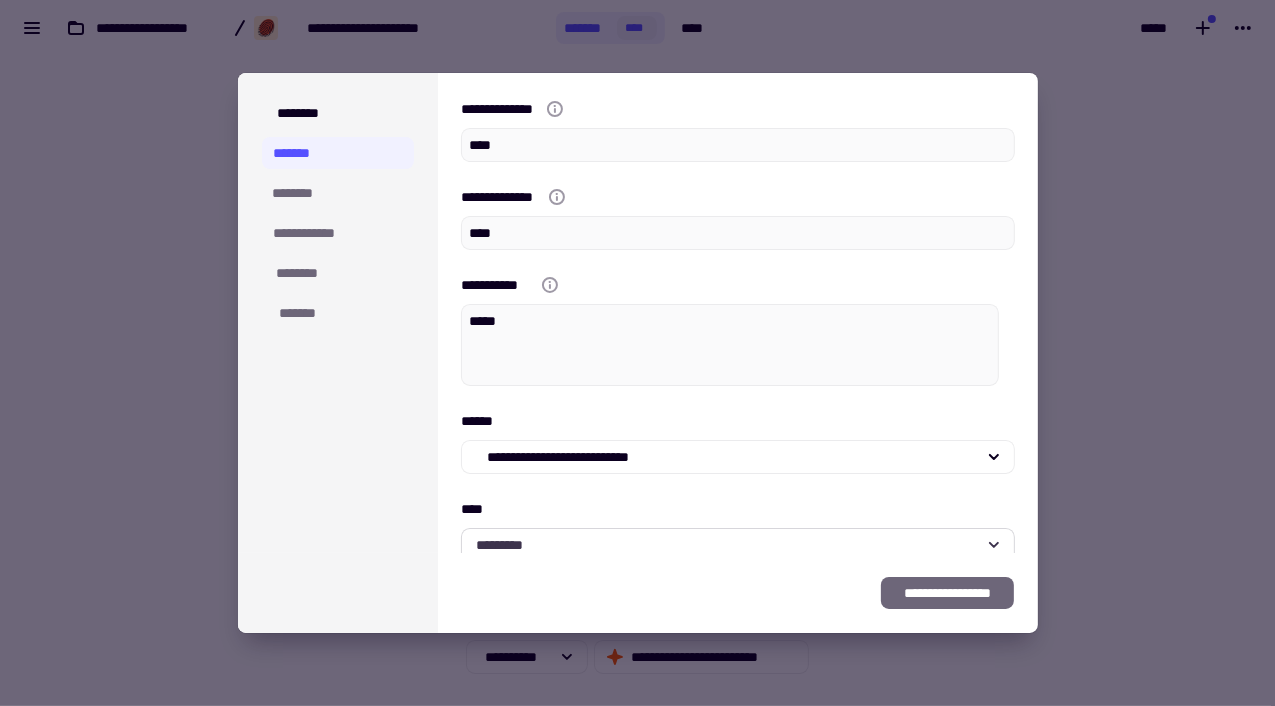 click on "*********" 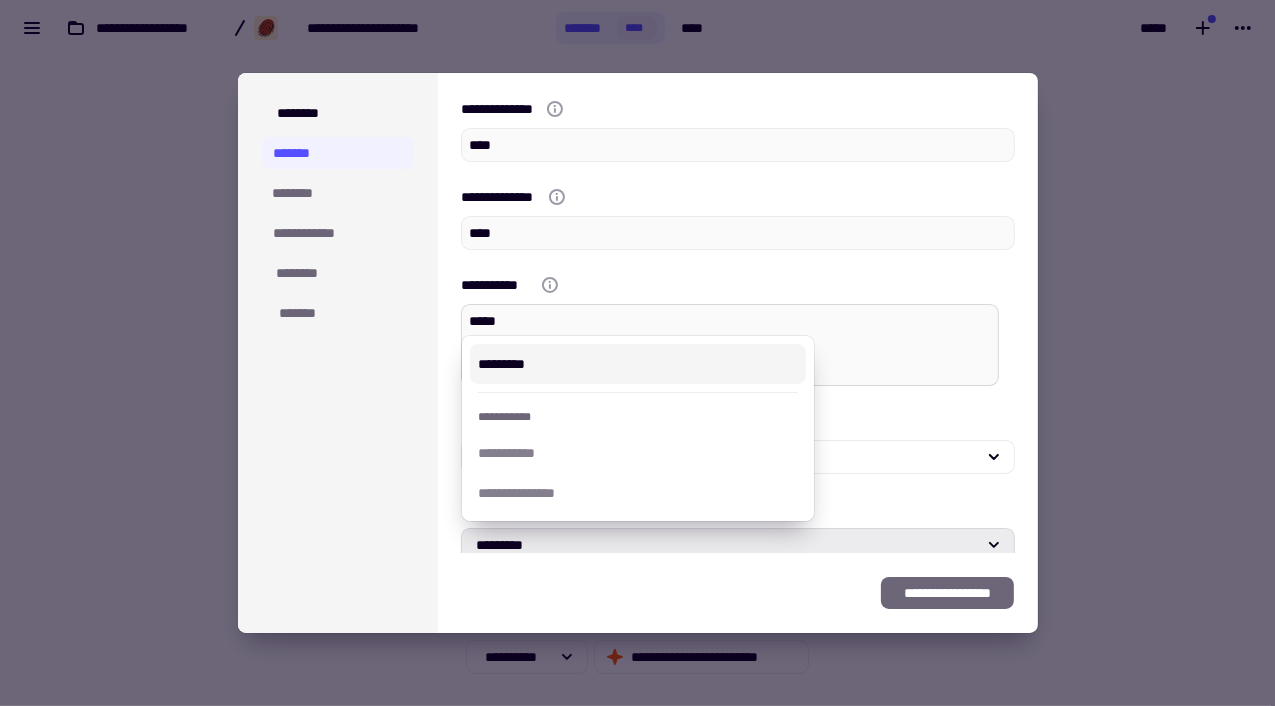 click on "*********" at bounding box center (638, 364) 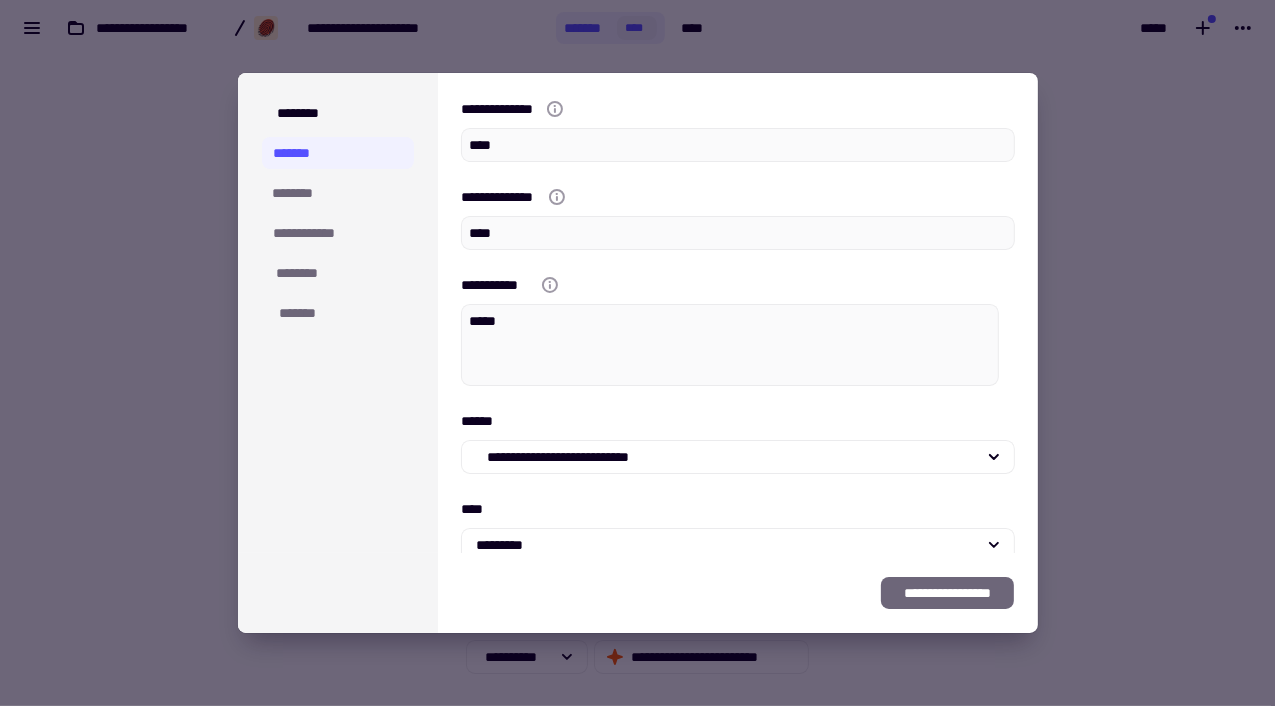 click on "**********" 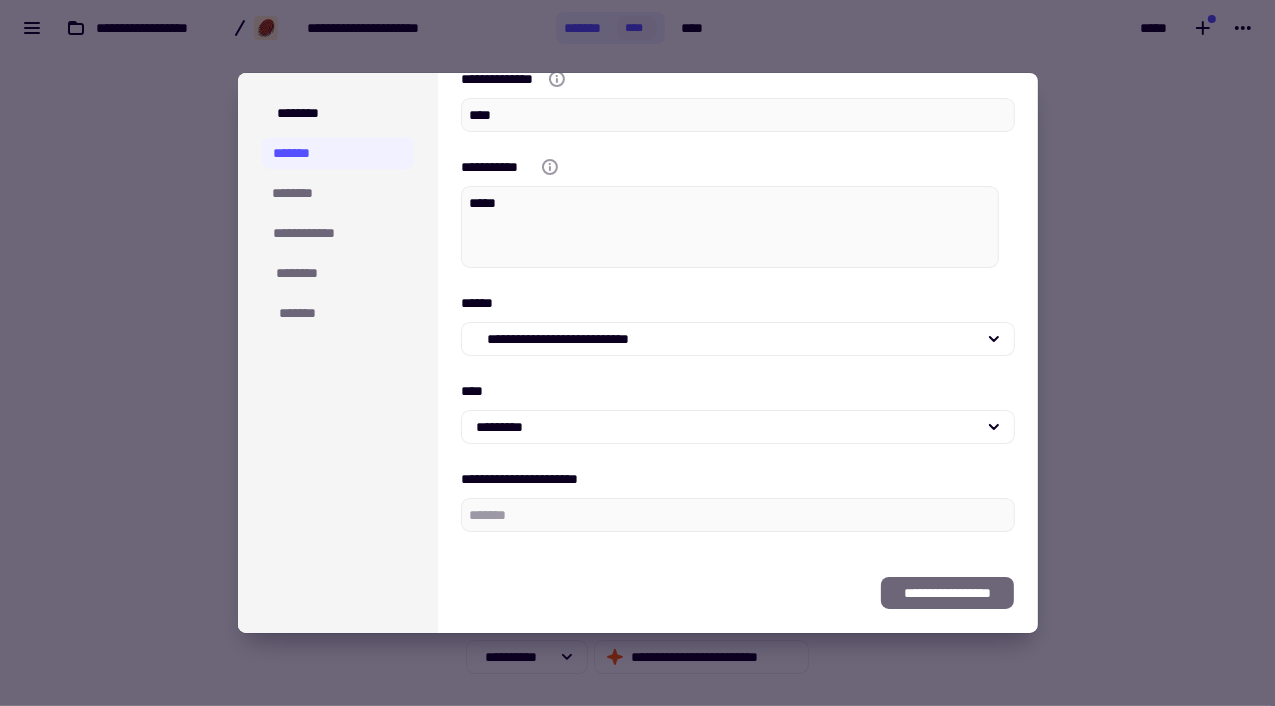 scroll, scrollTop: 120, scrollLeft: 0, axis: vertical 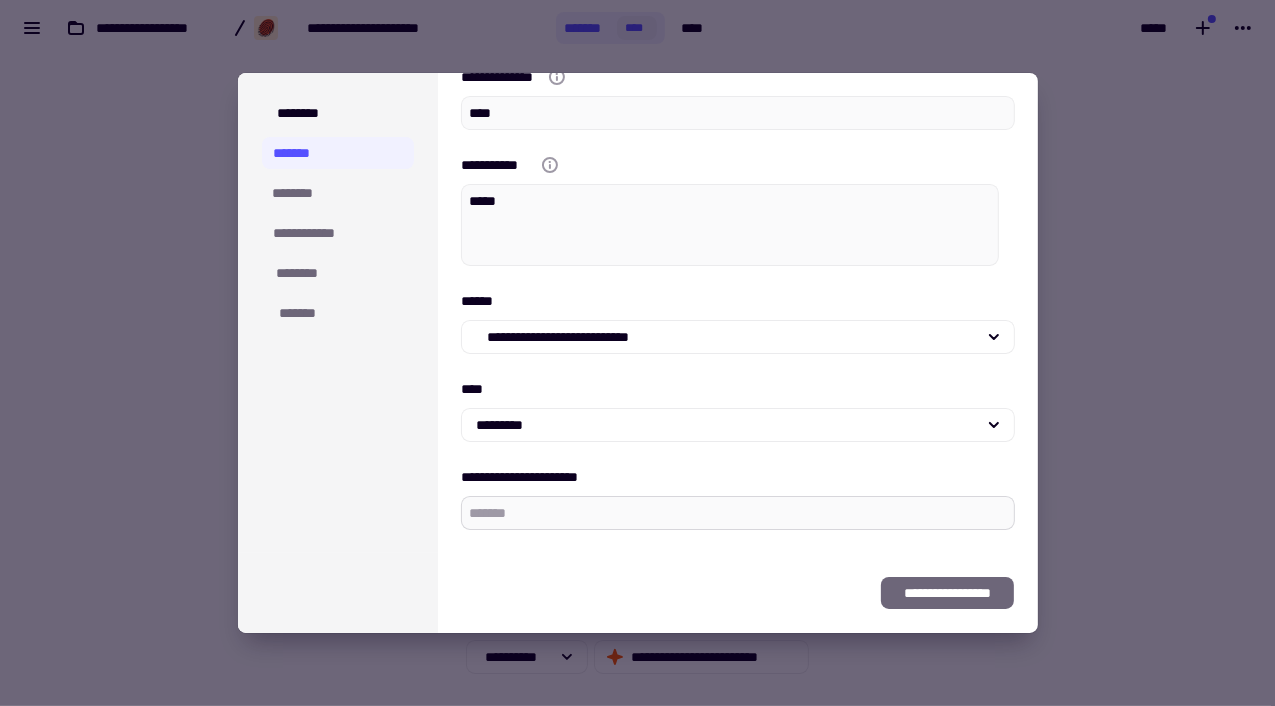 type 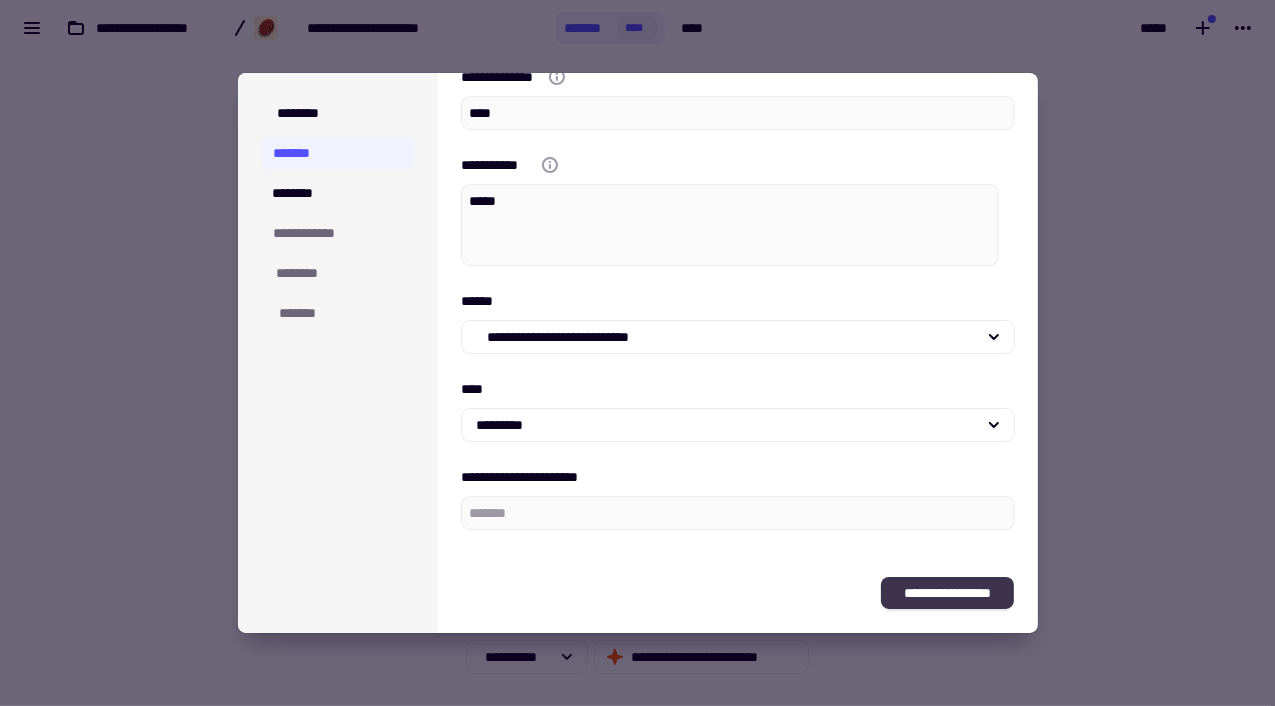 type on "**" 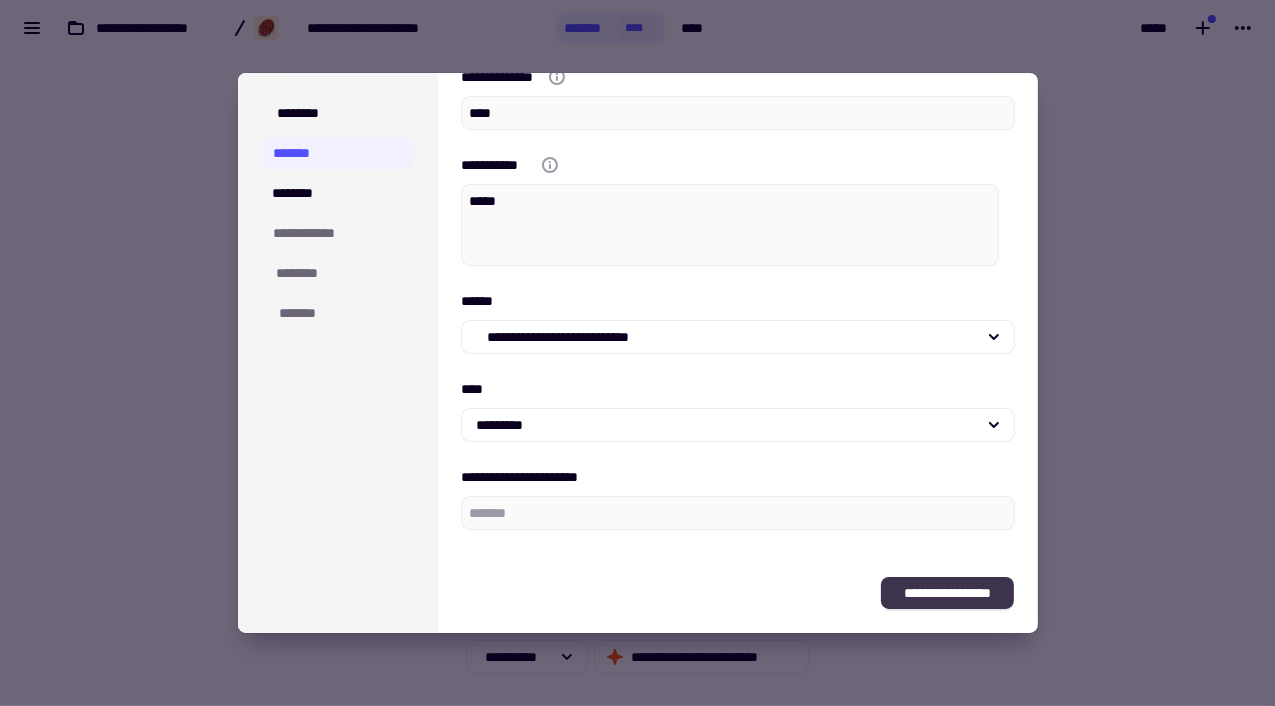 click on "**********" 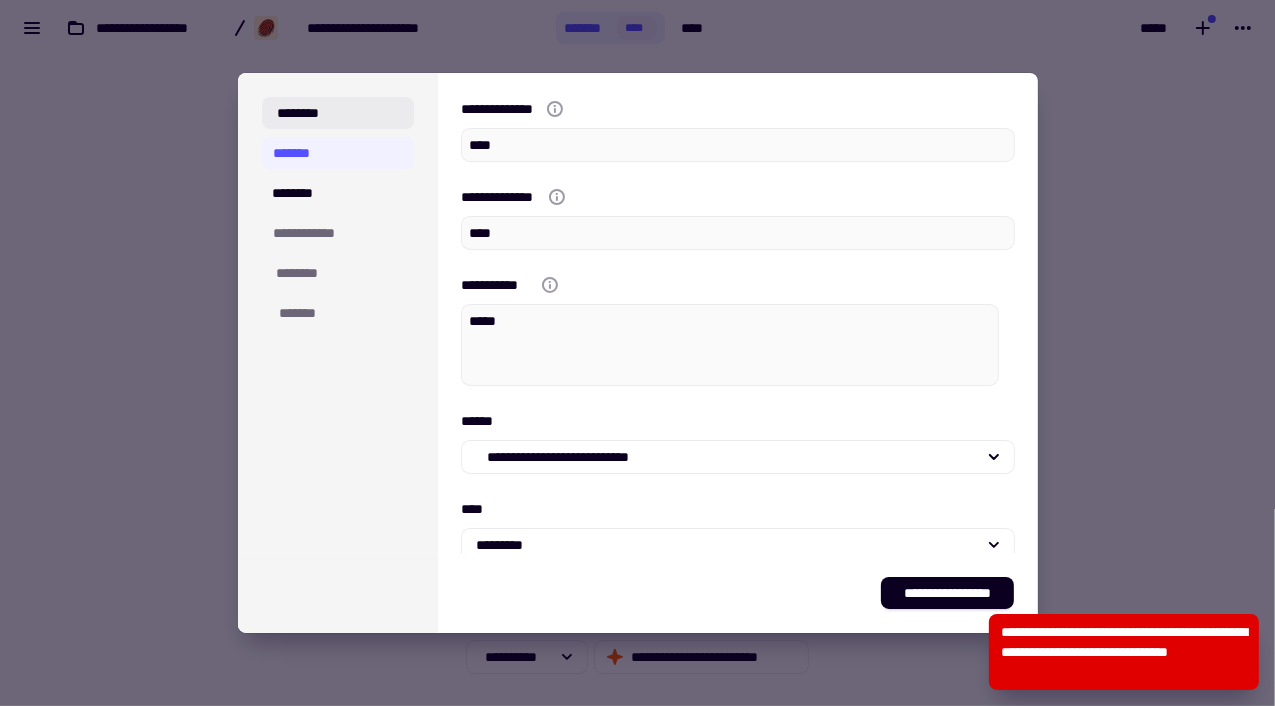 click on "********" 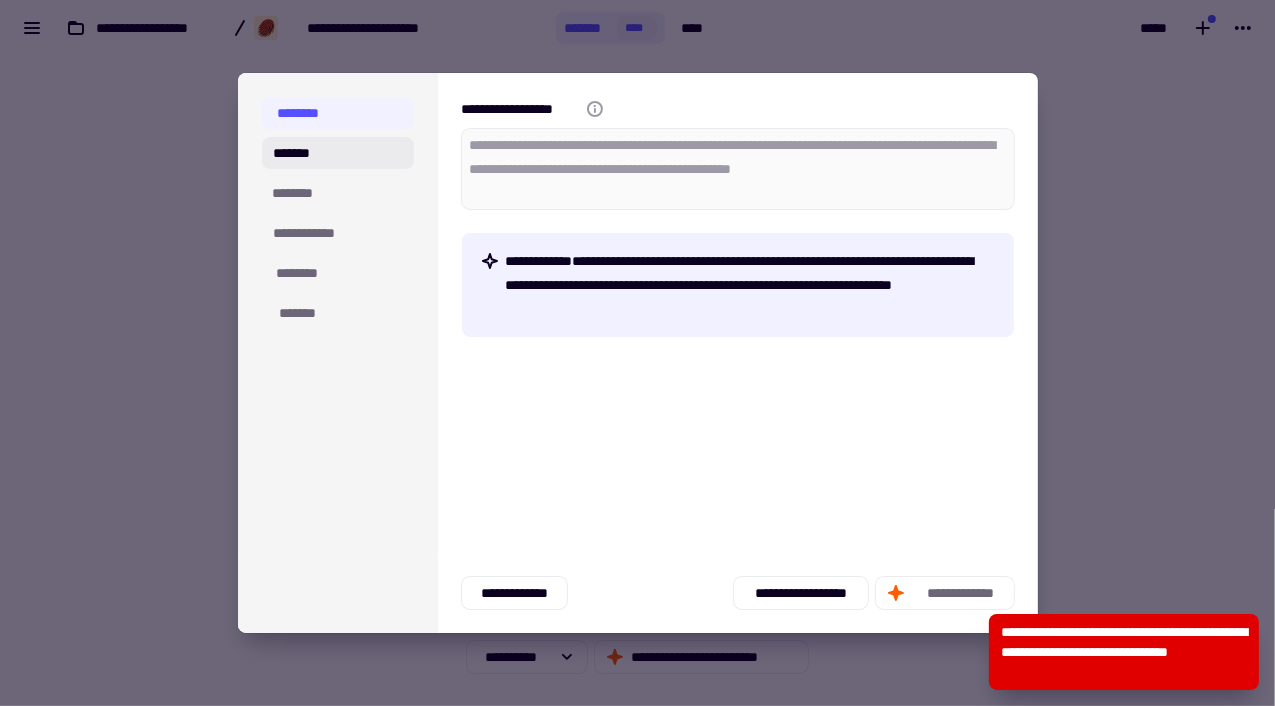 click on "*******" 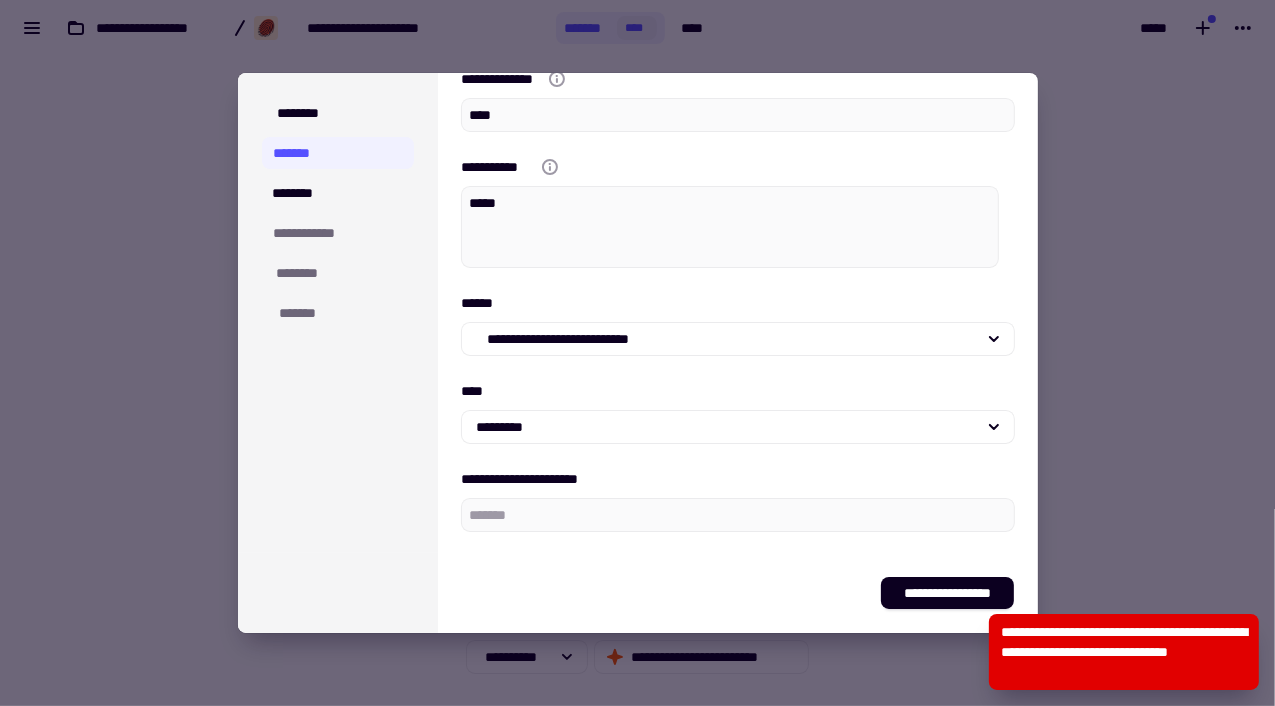 scroll, scrollTop: 120, scrollLeft: 0, axis: vertical 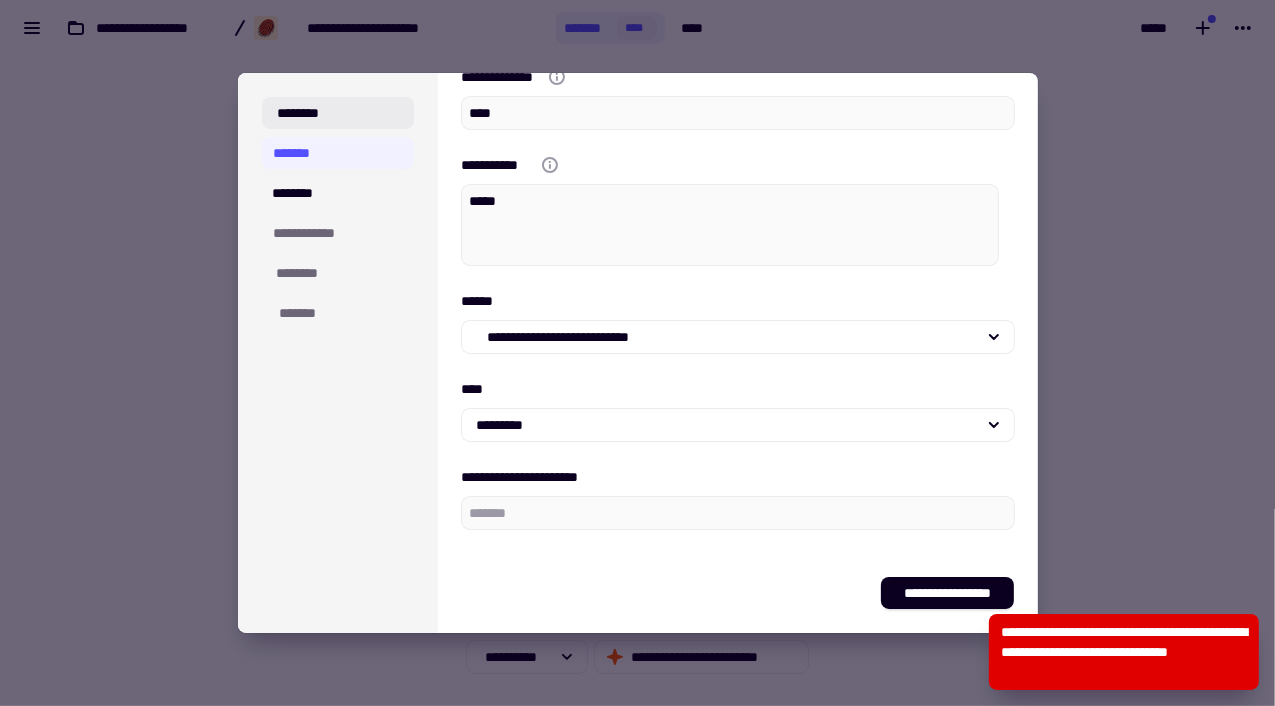 click on "********" 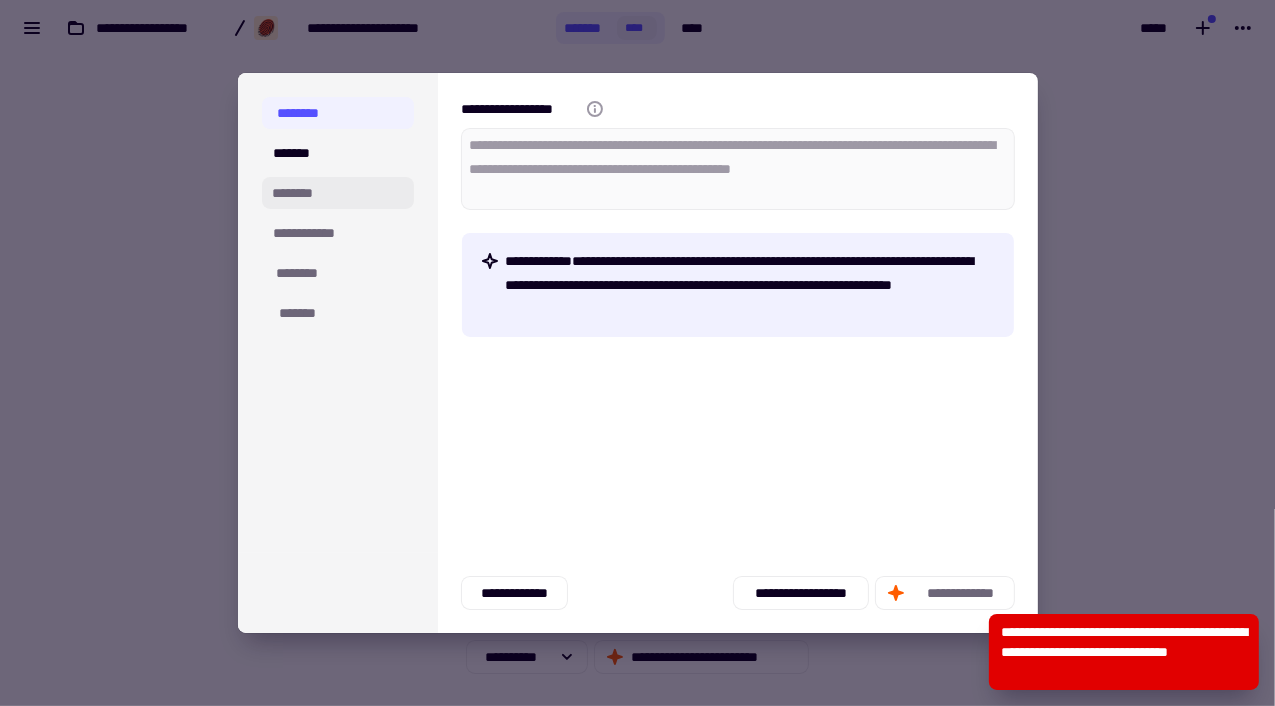 click on "********" 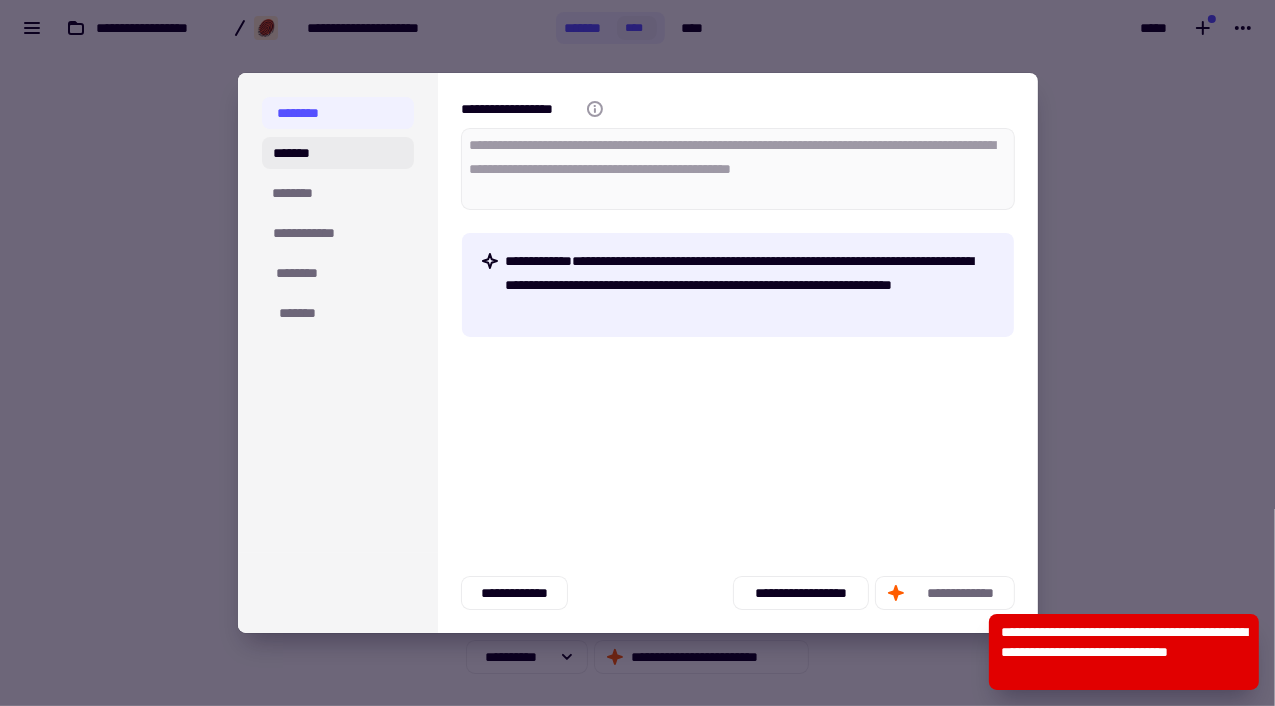 click on "*******" 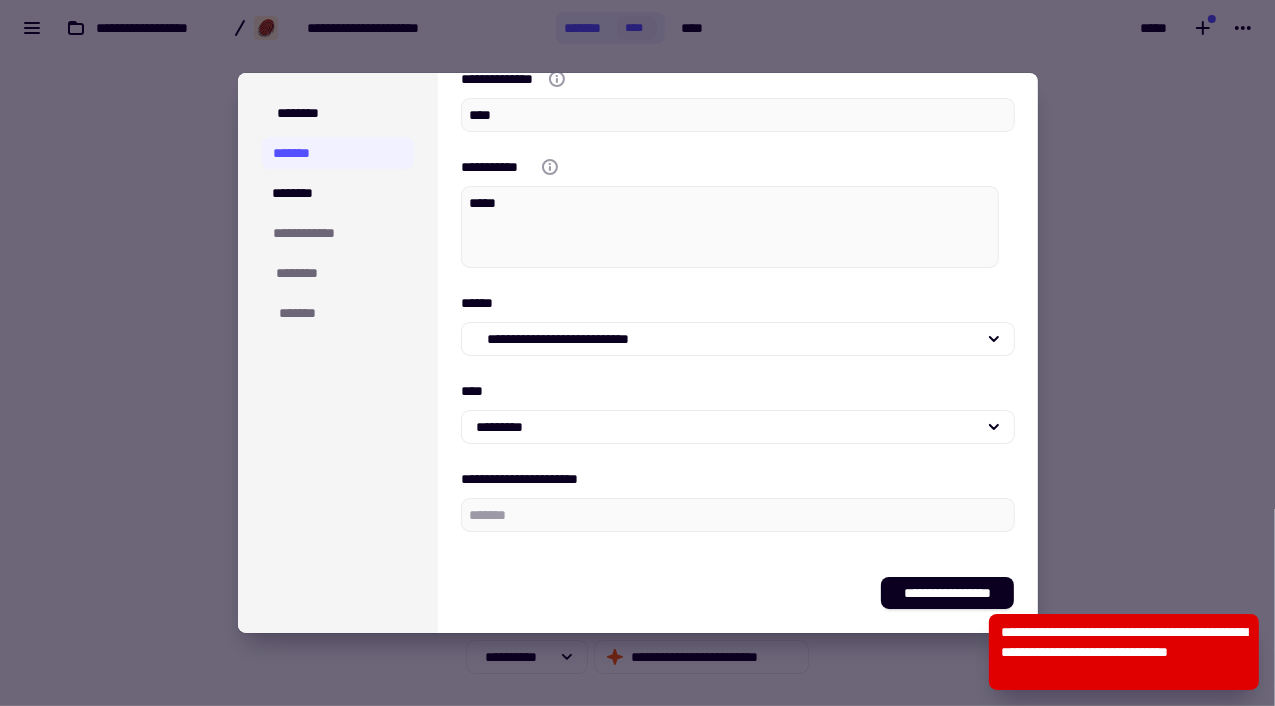 scroll, scrollTop: 120, scrollLeft: 0, axis: vertical 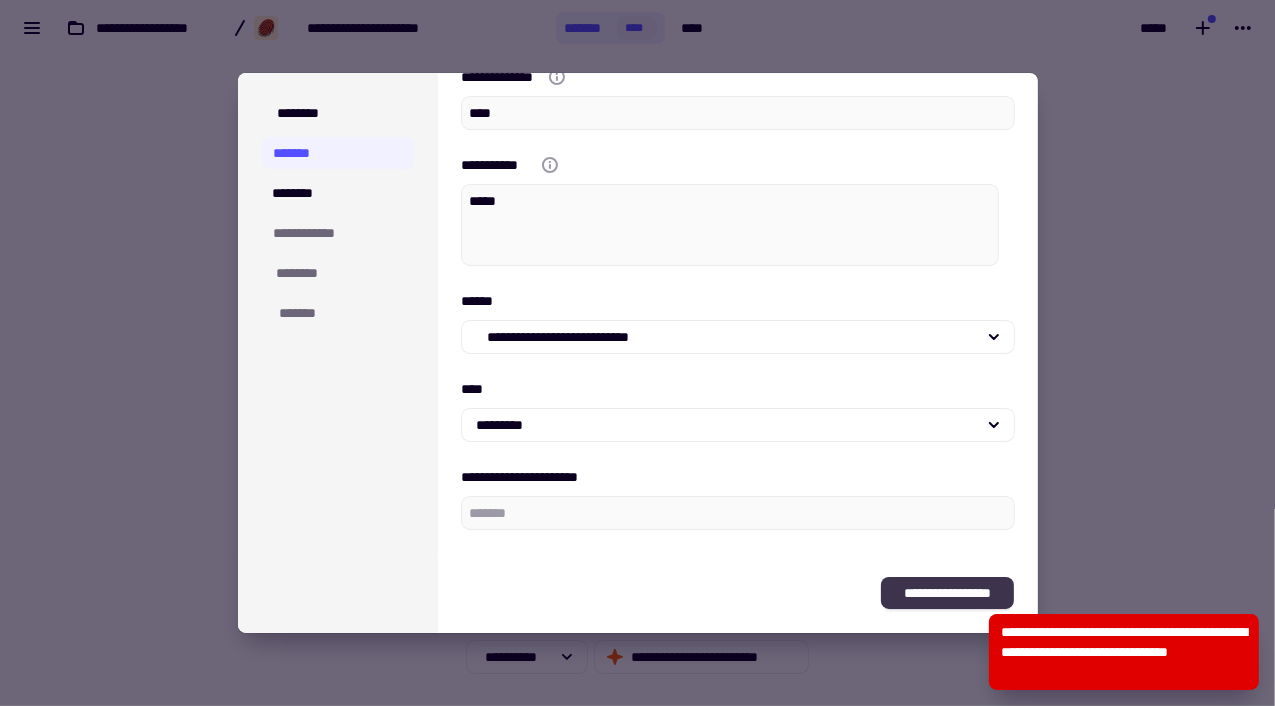 click on "**********" 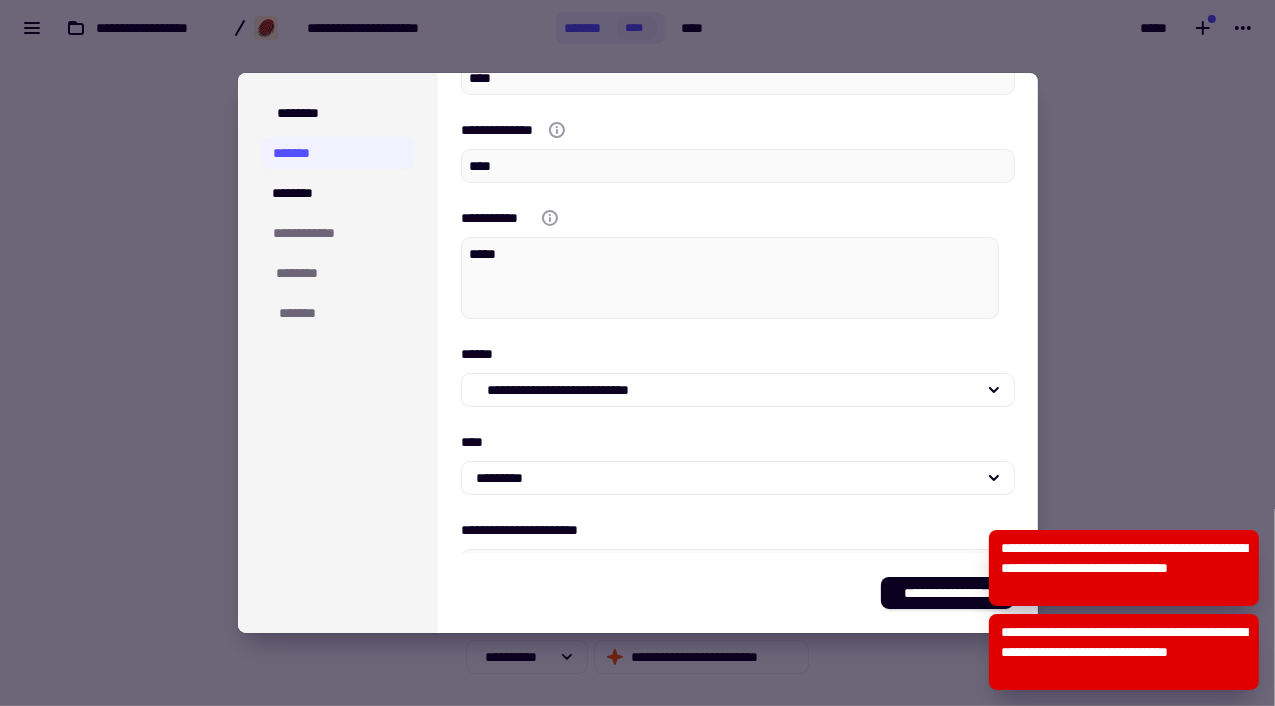 scroll, scrollTop: 100, scrollLeft: 0, axis: vertical 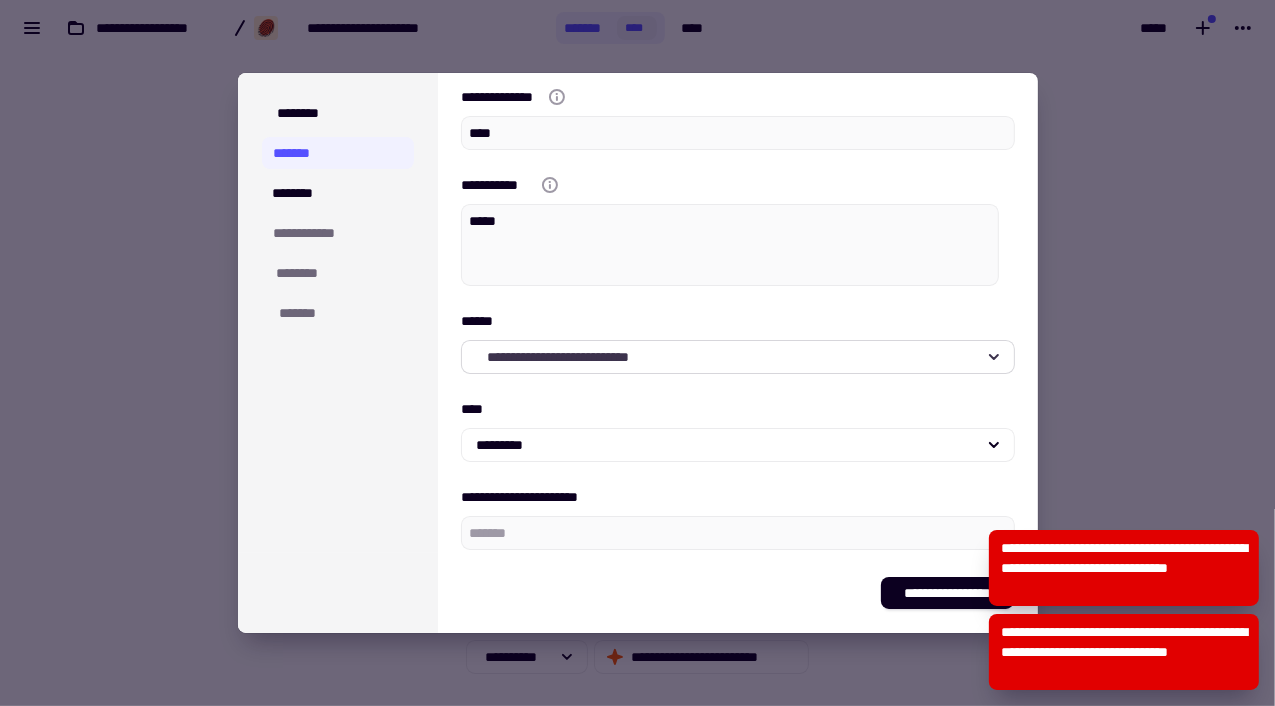 click on "**********" 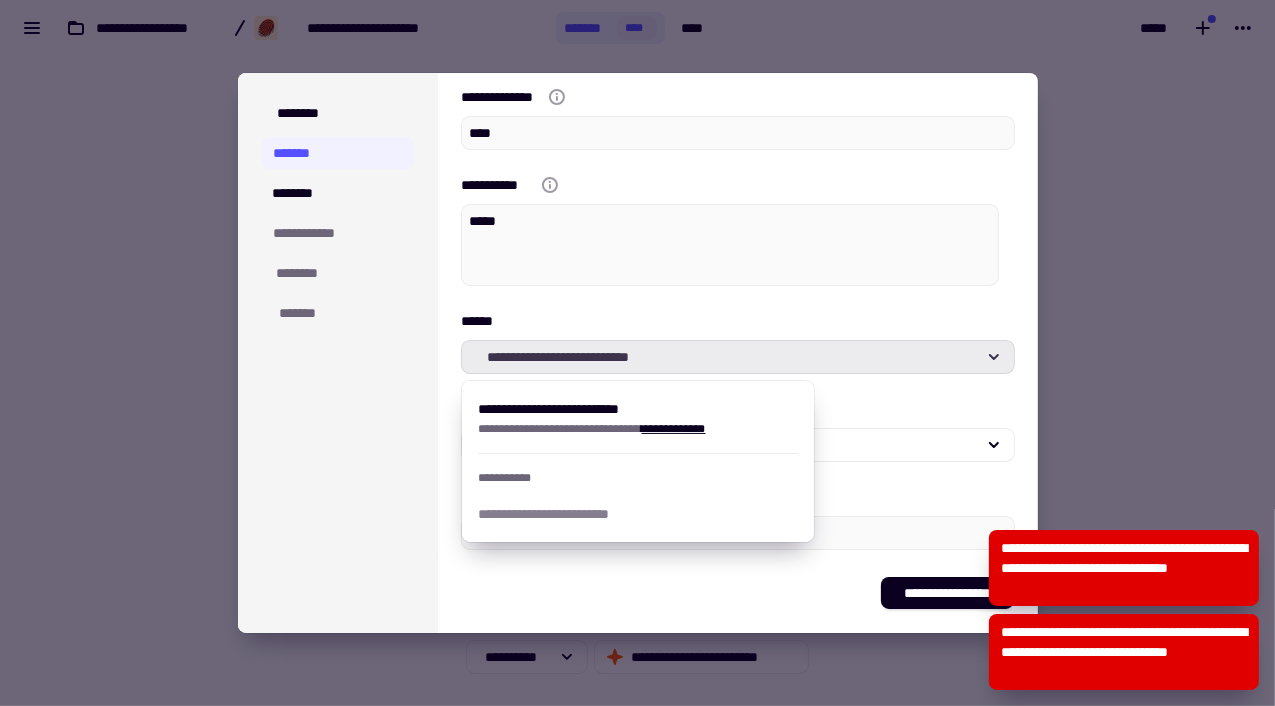click on "**********" 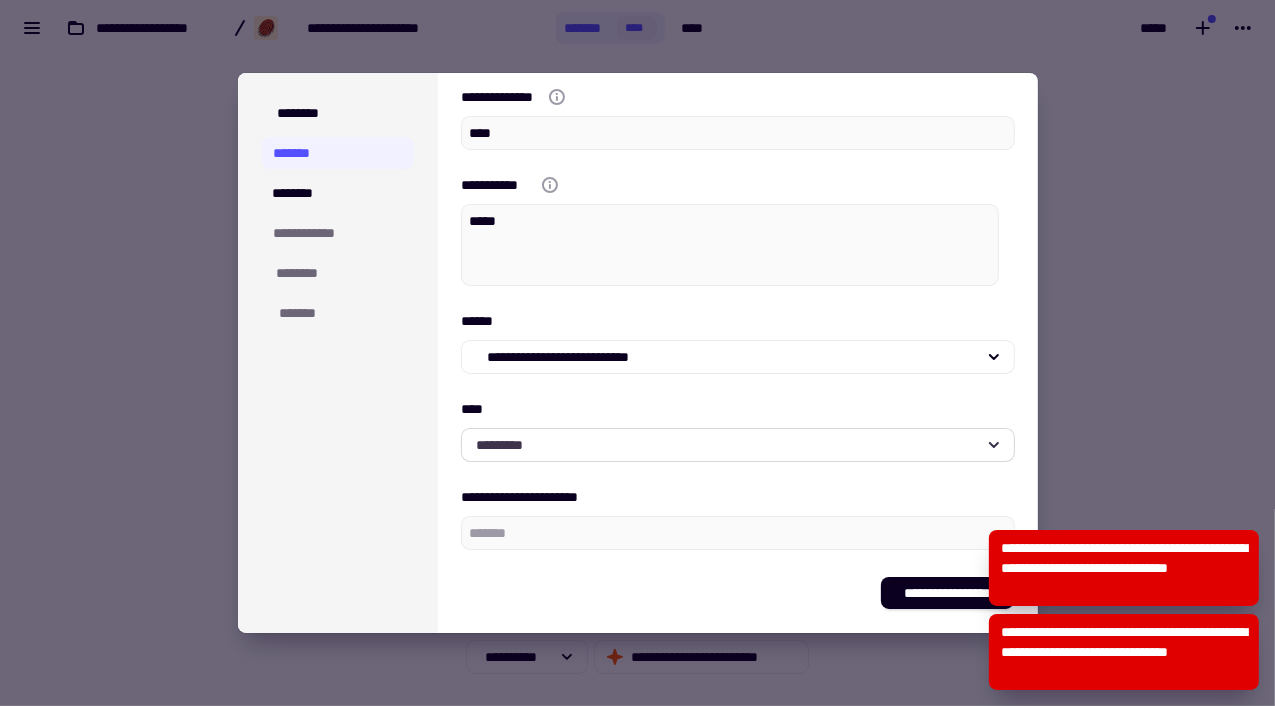 click on "*********" 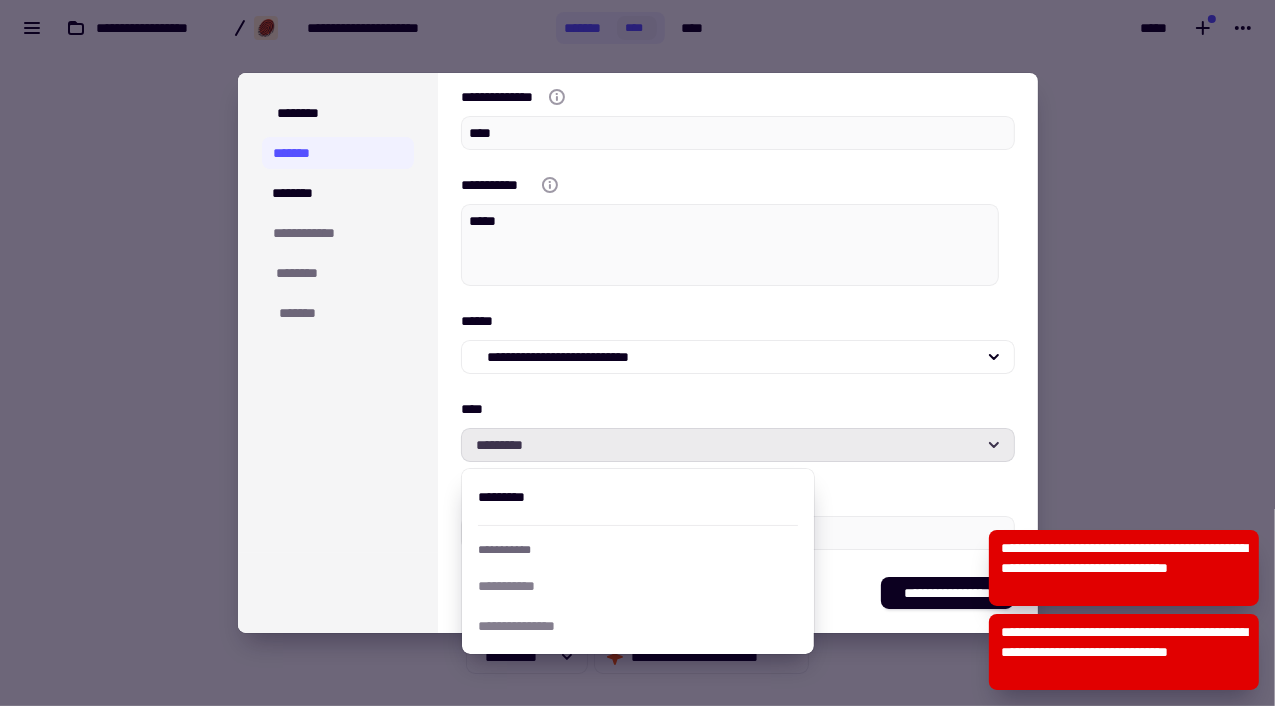 click on "*********" 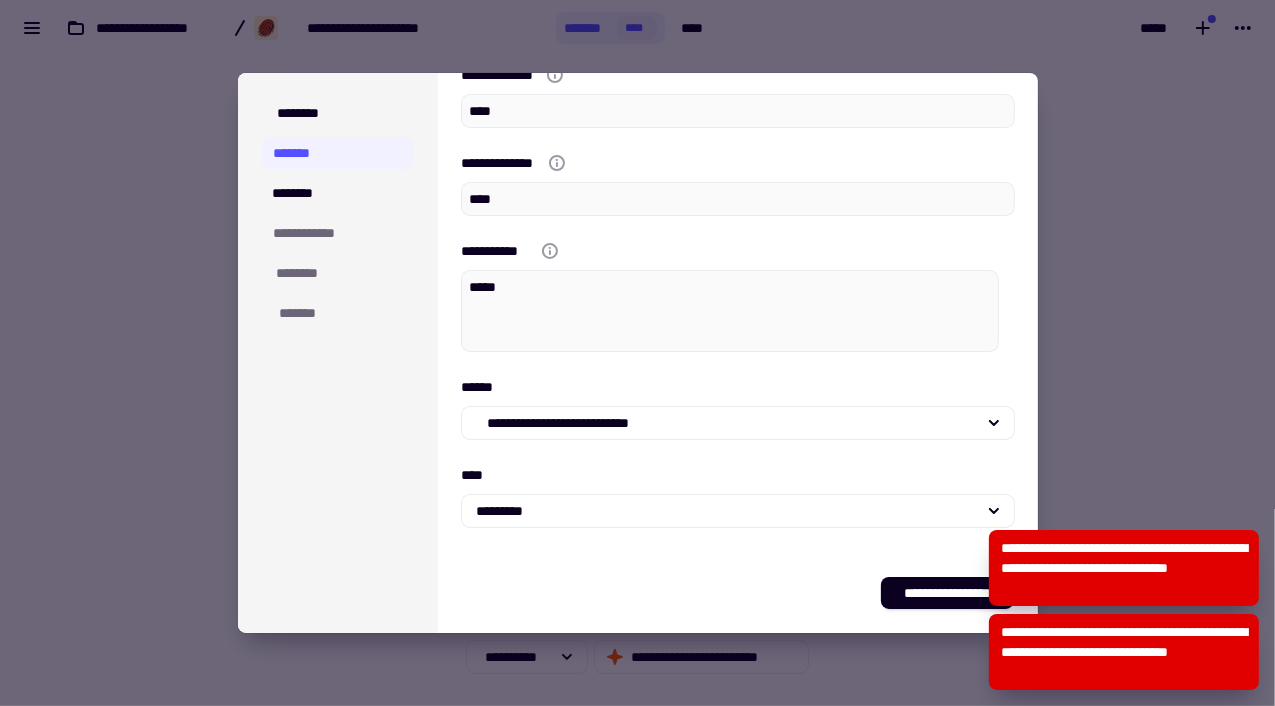 scroll, scrollTop: 0, scrollLeft: 0, axis: both 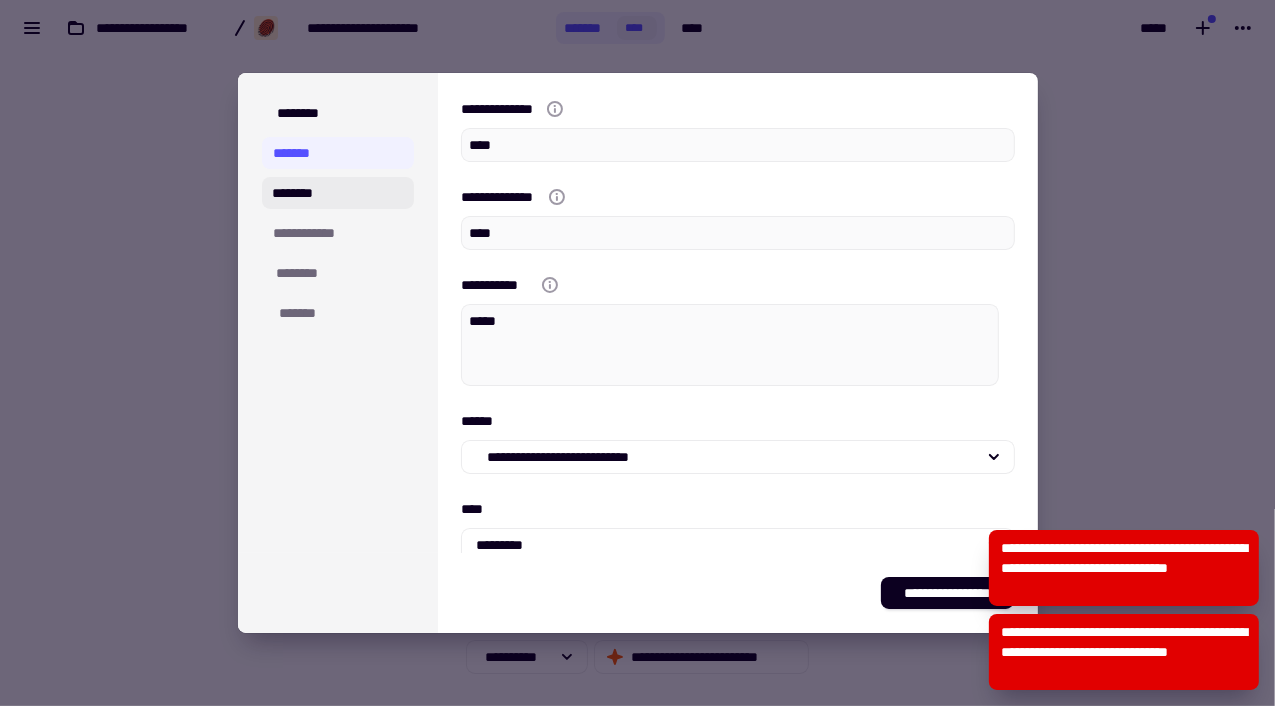 click on "********" 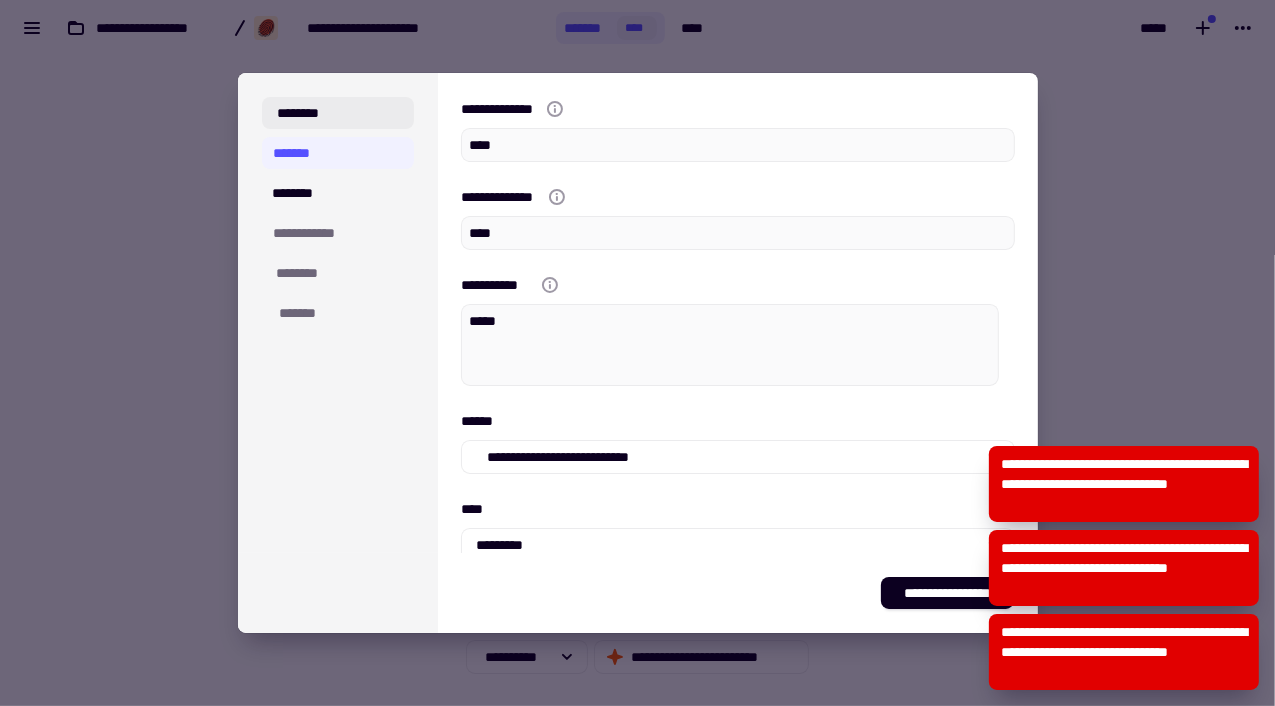 click on "********" 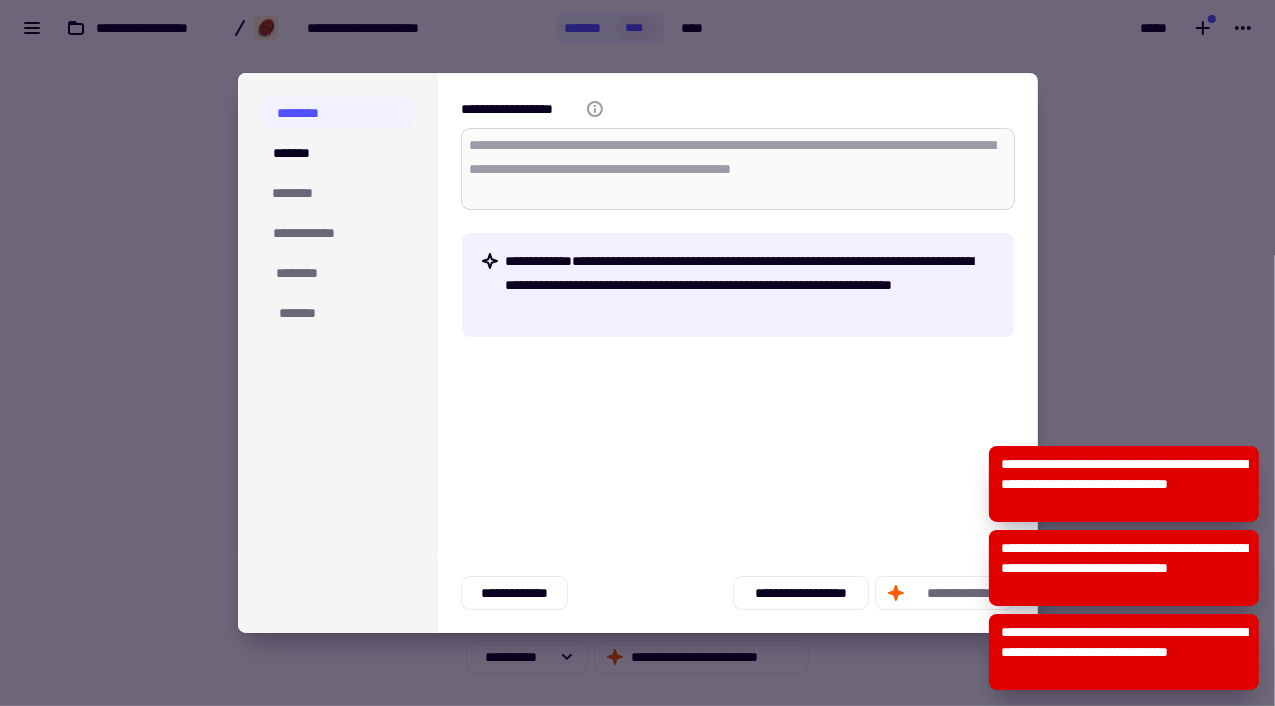 click on "**********" at bounding box center (738, 169) 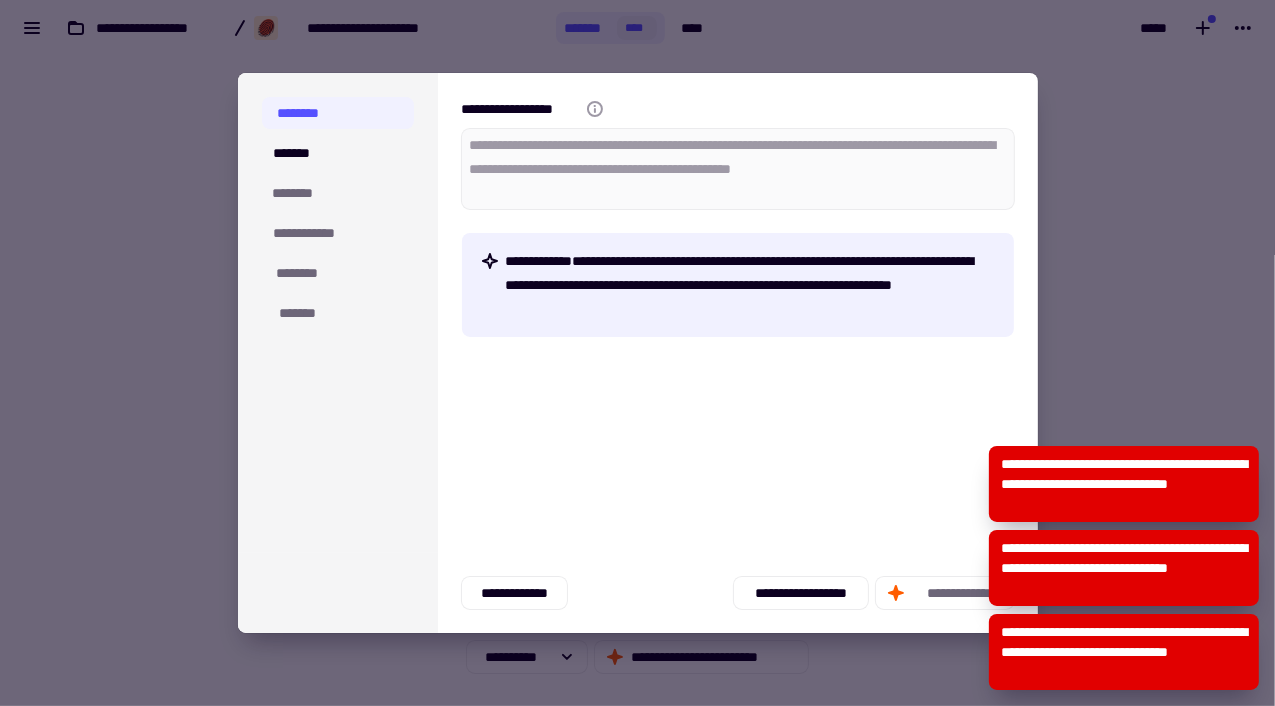 type on "*" 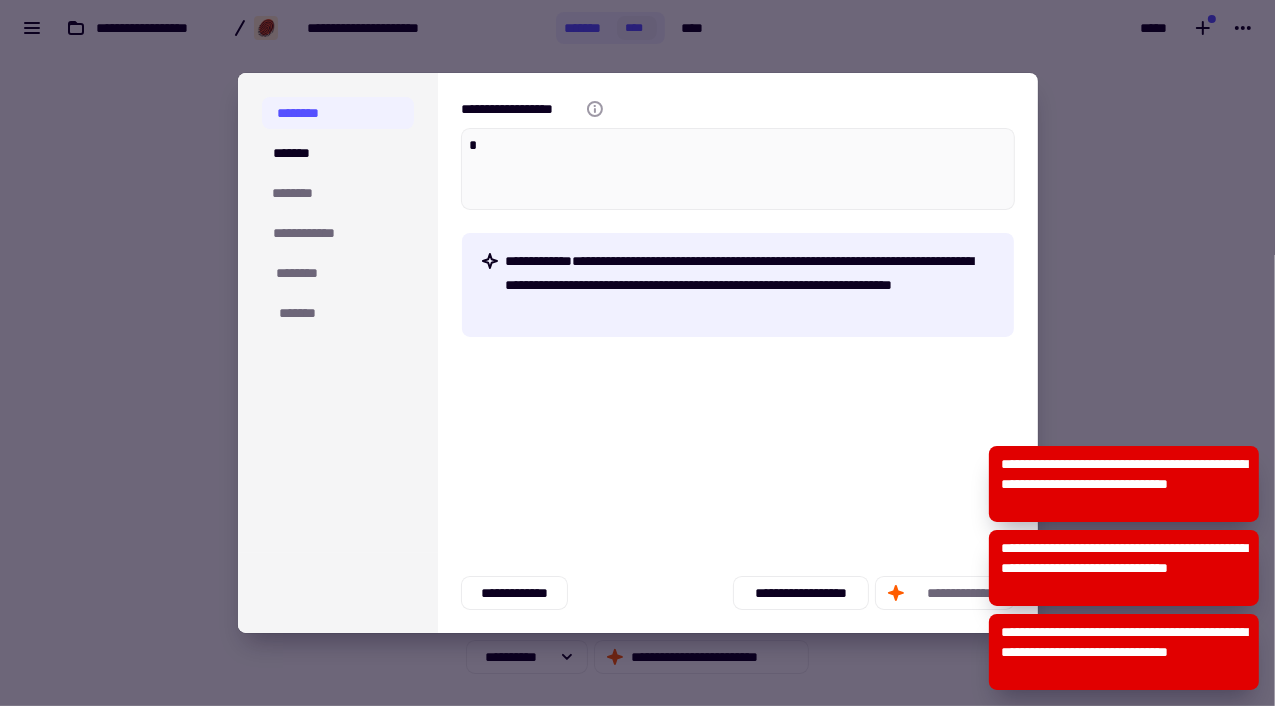 type on "*" 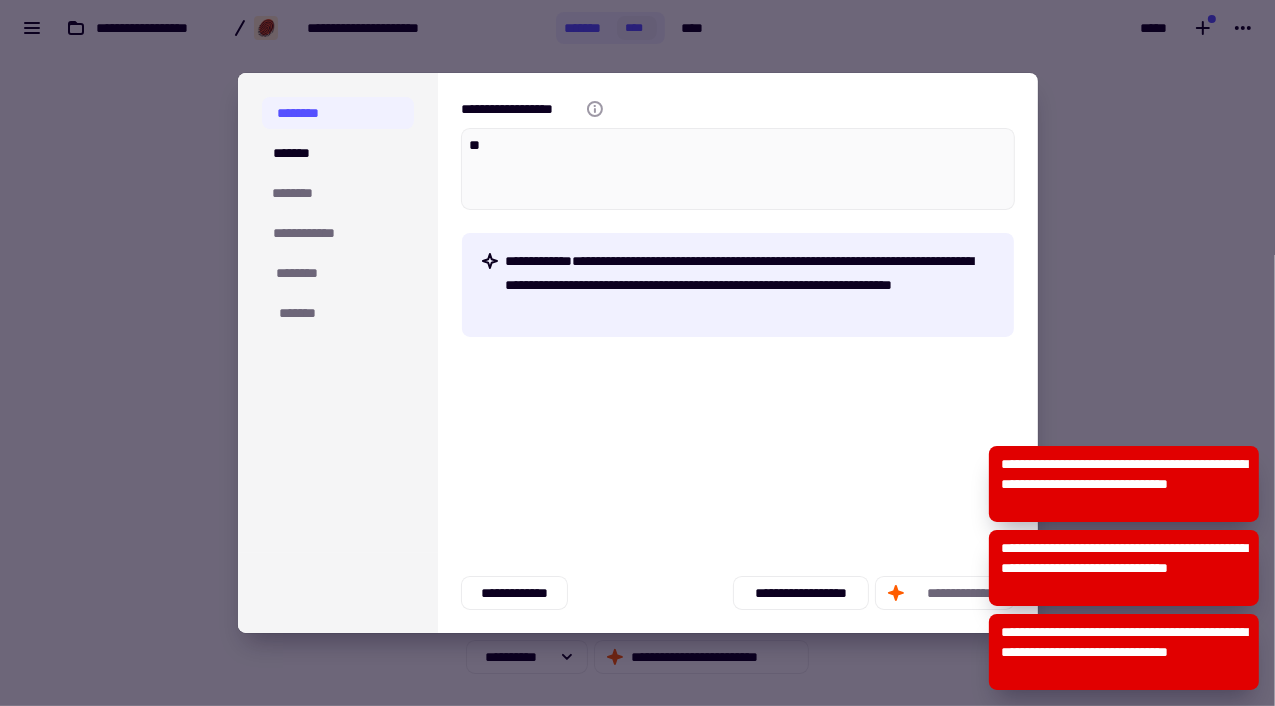 type on "*" 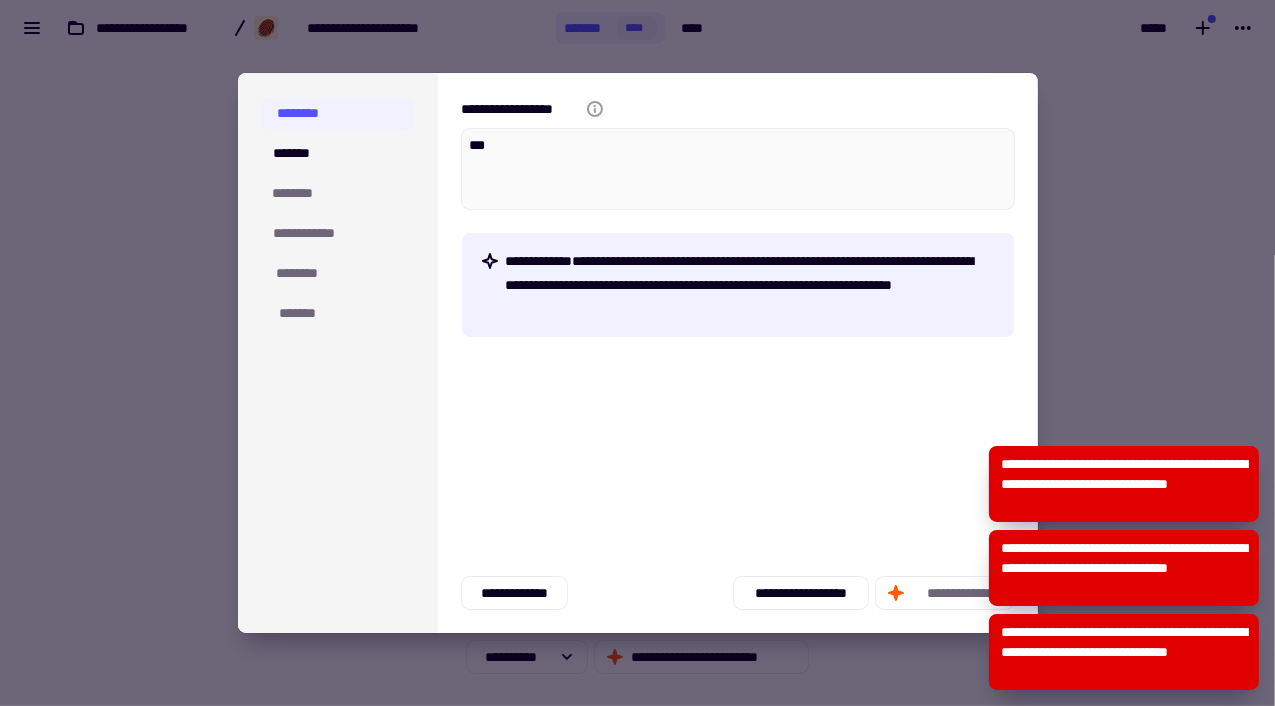 type on "*" 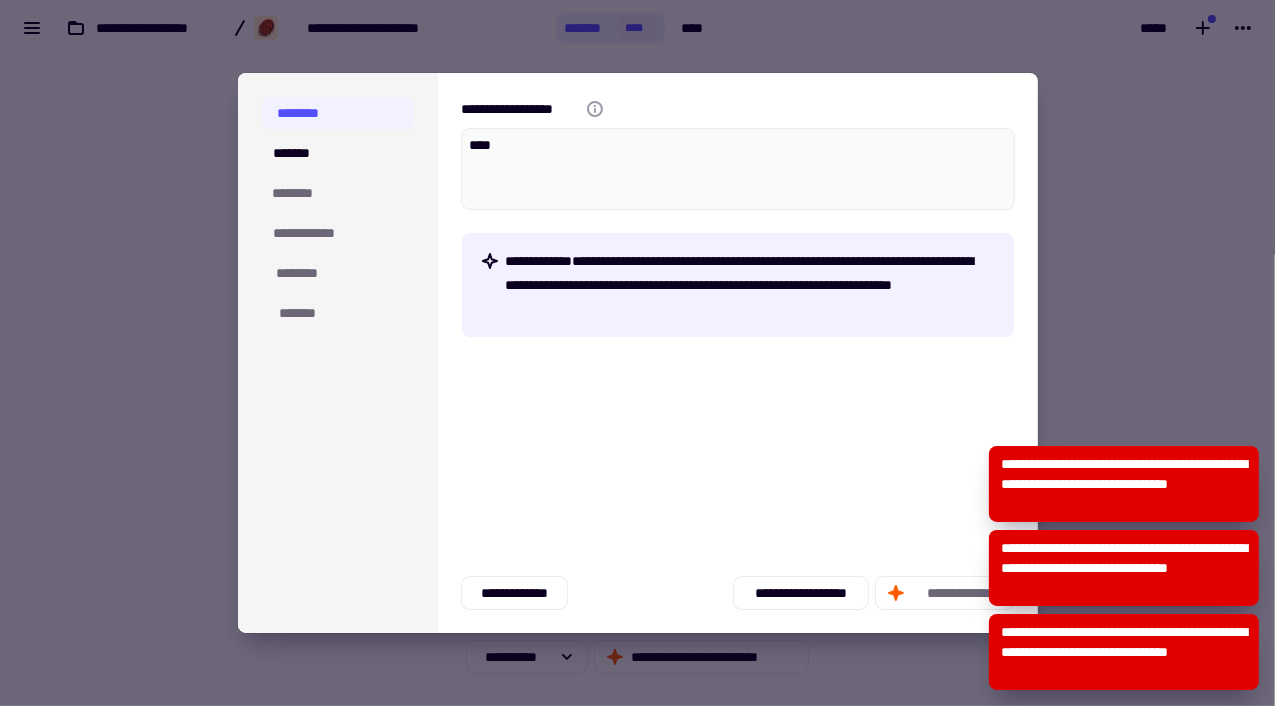 type on "*" 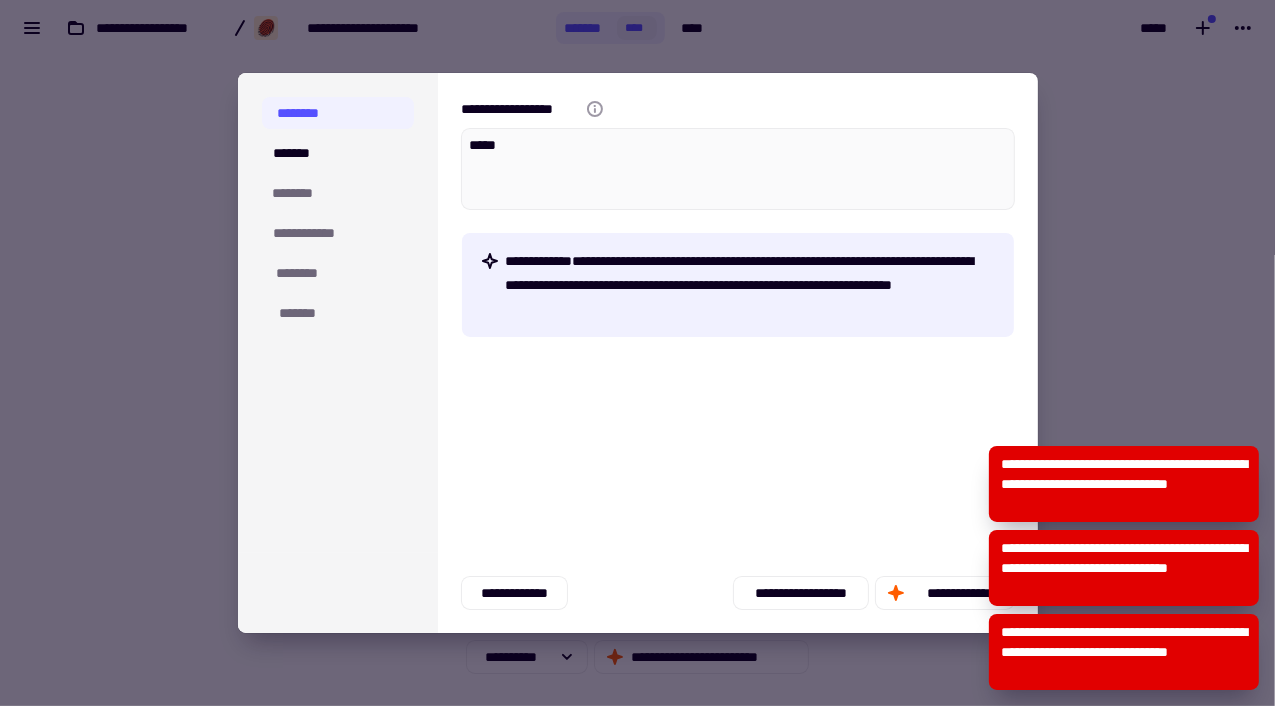 type on "*" 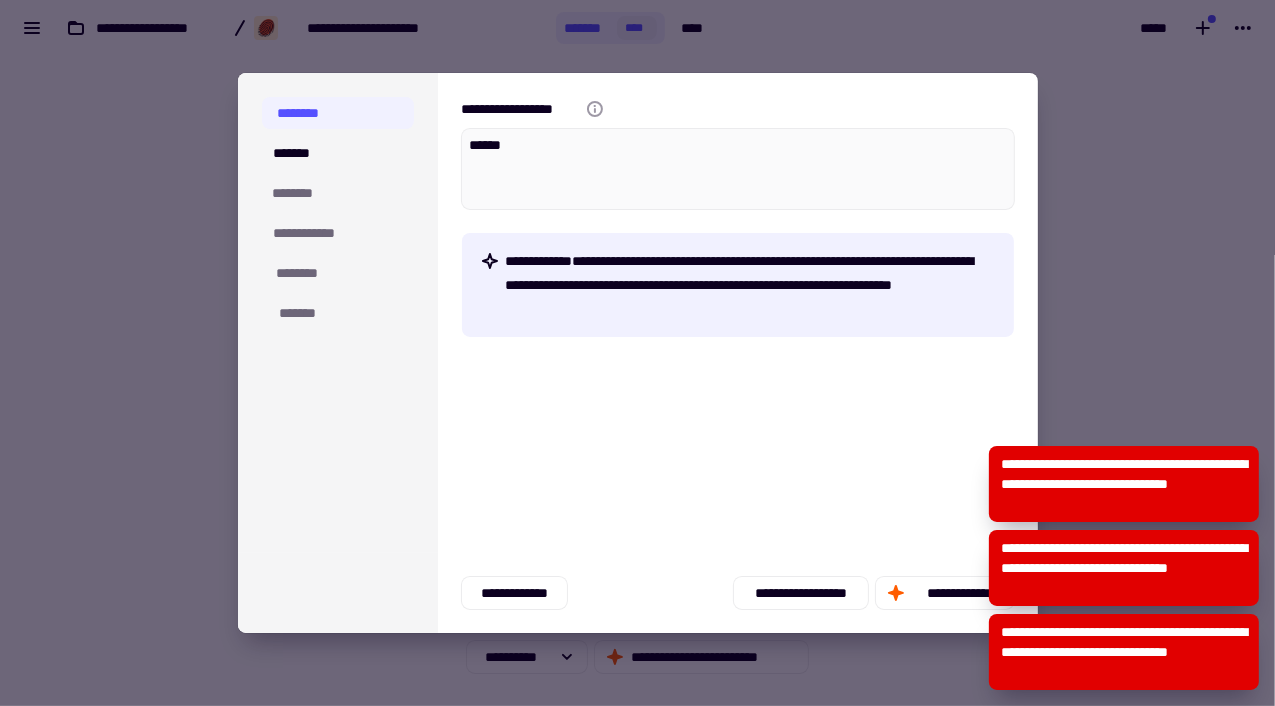 type on "*" 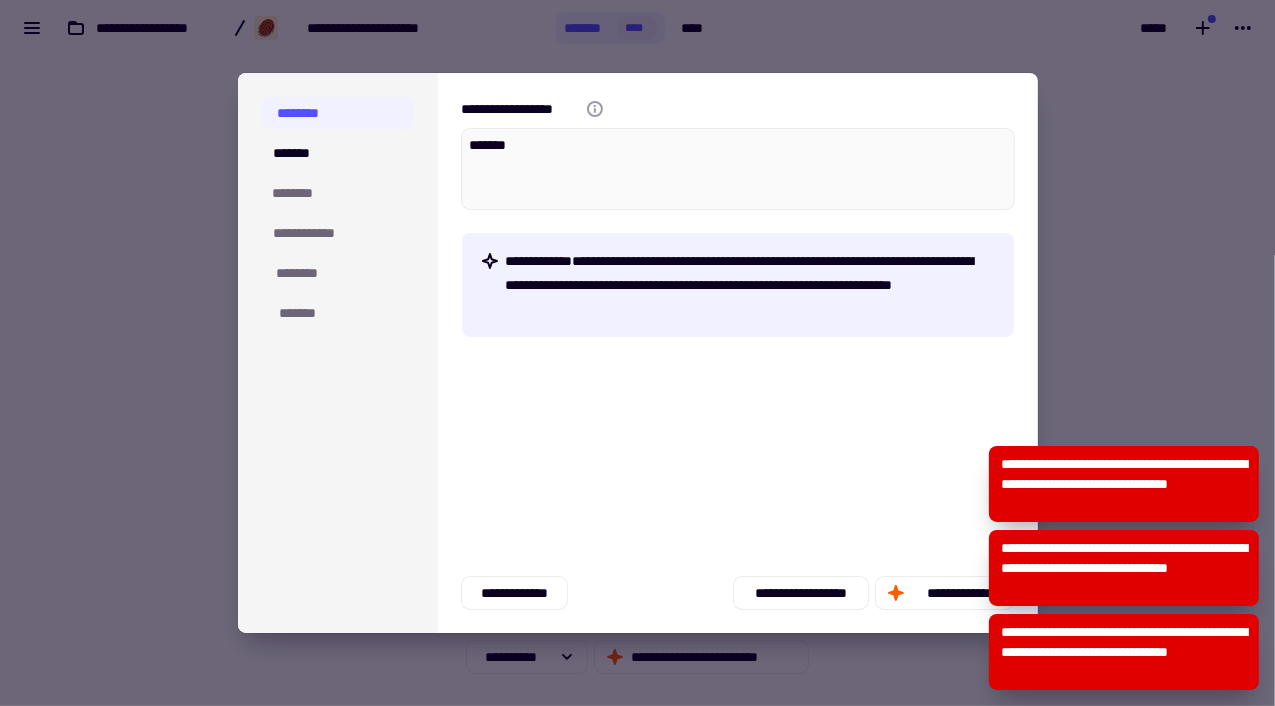 type on "*" 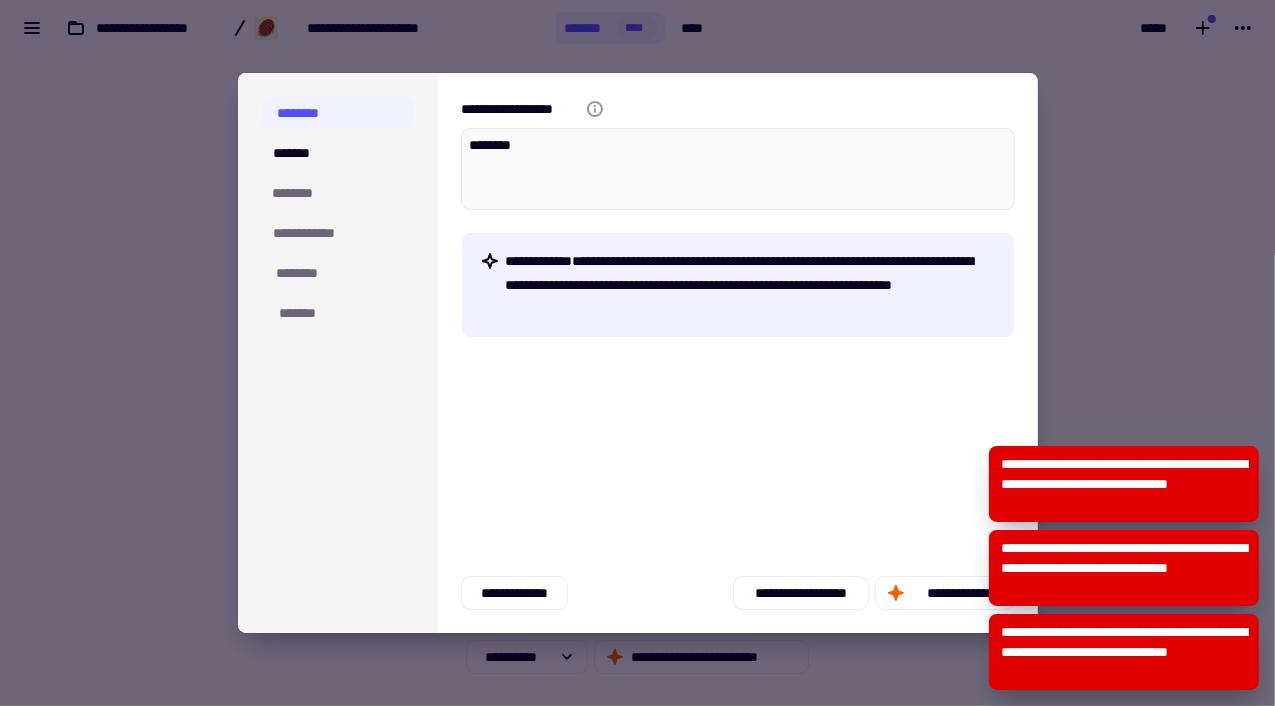 type on "*" 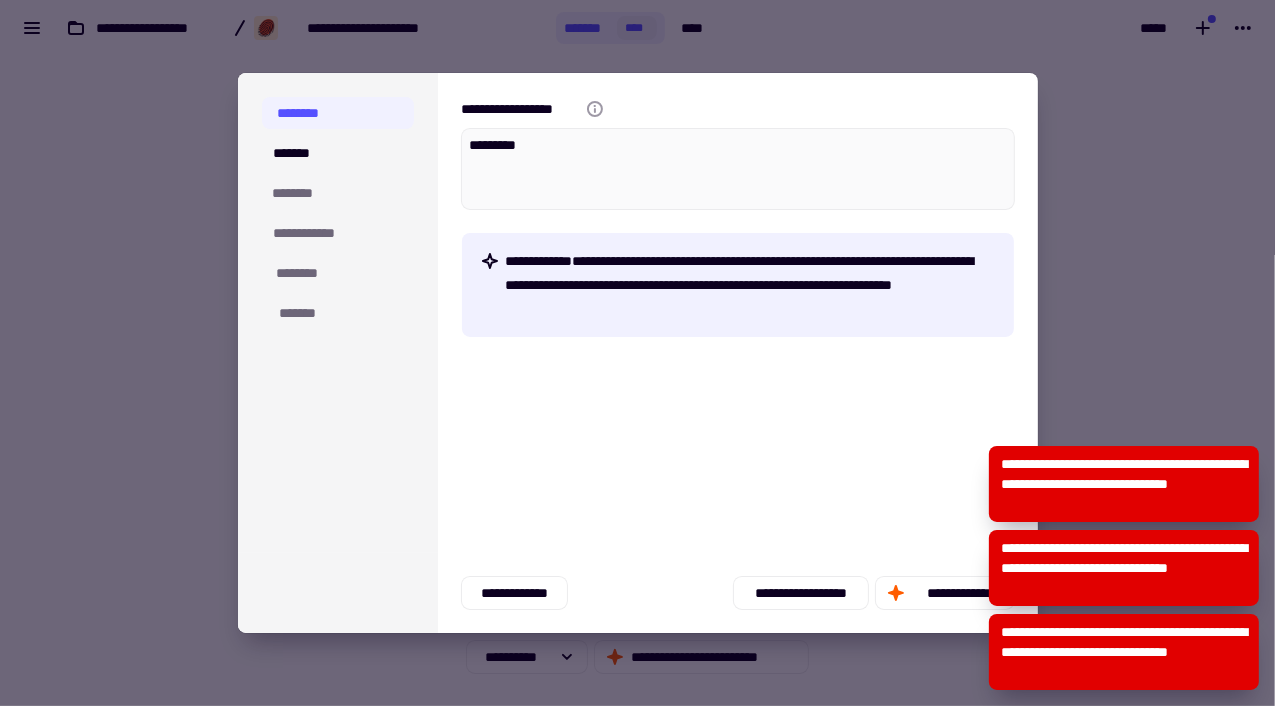 type on "*" 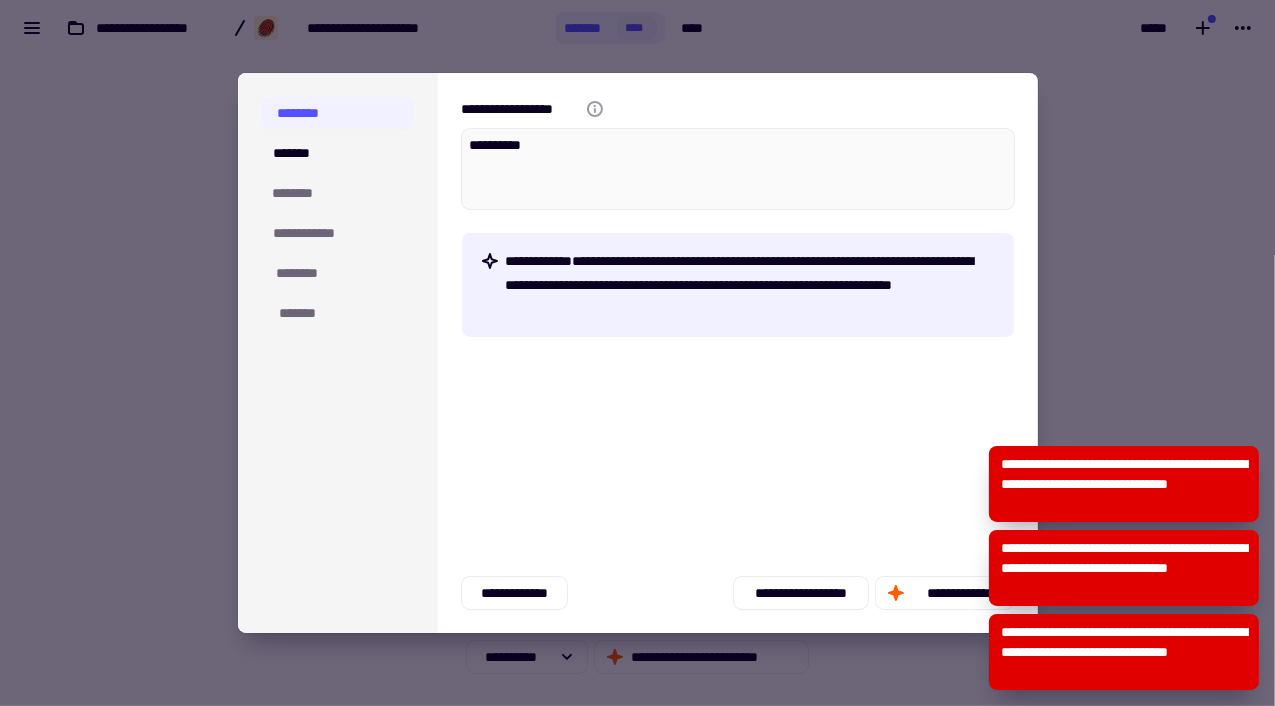 type on "*" 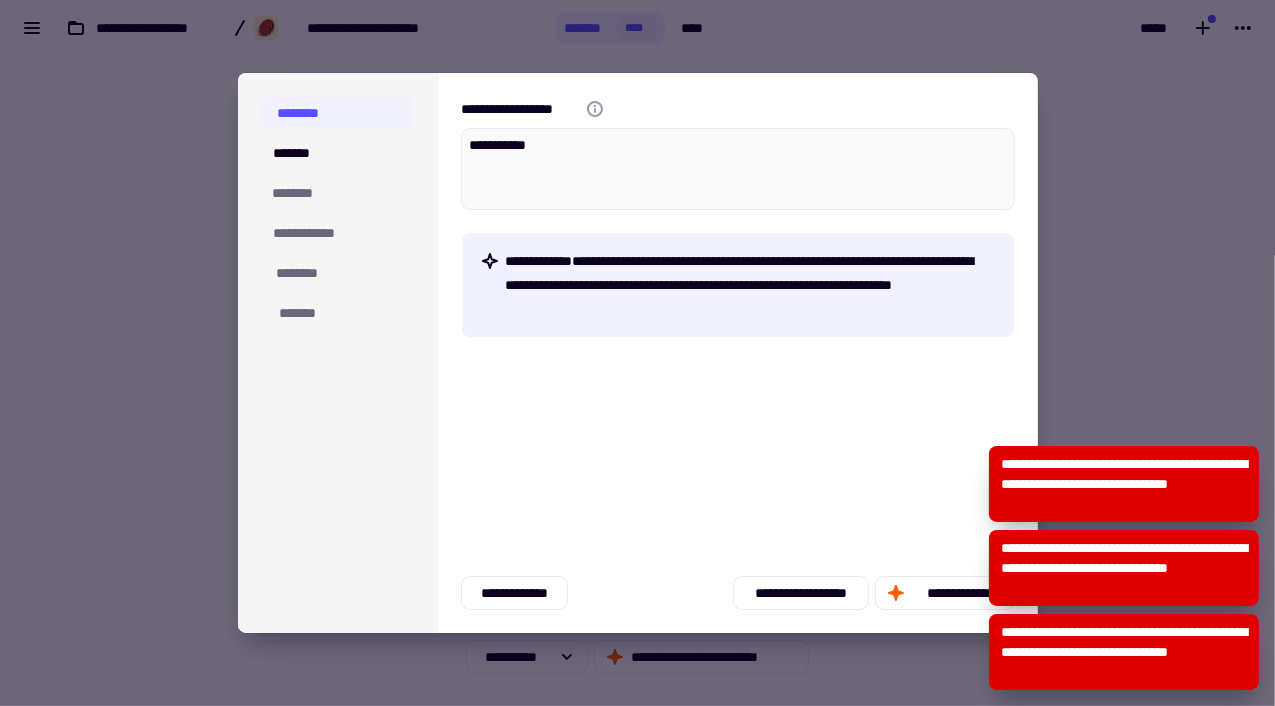 type on "*" 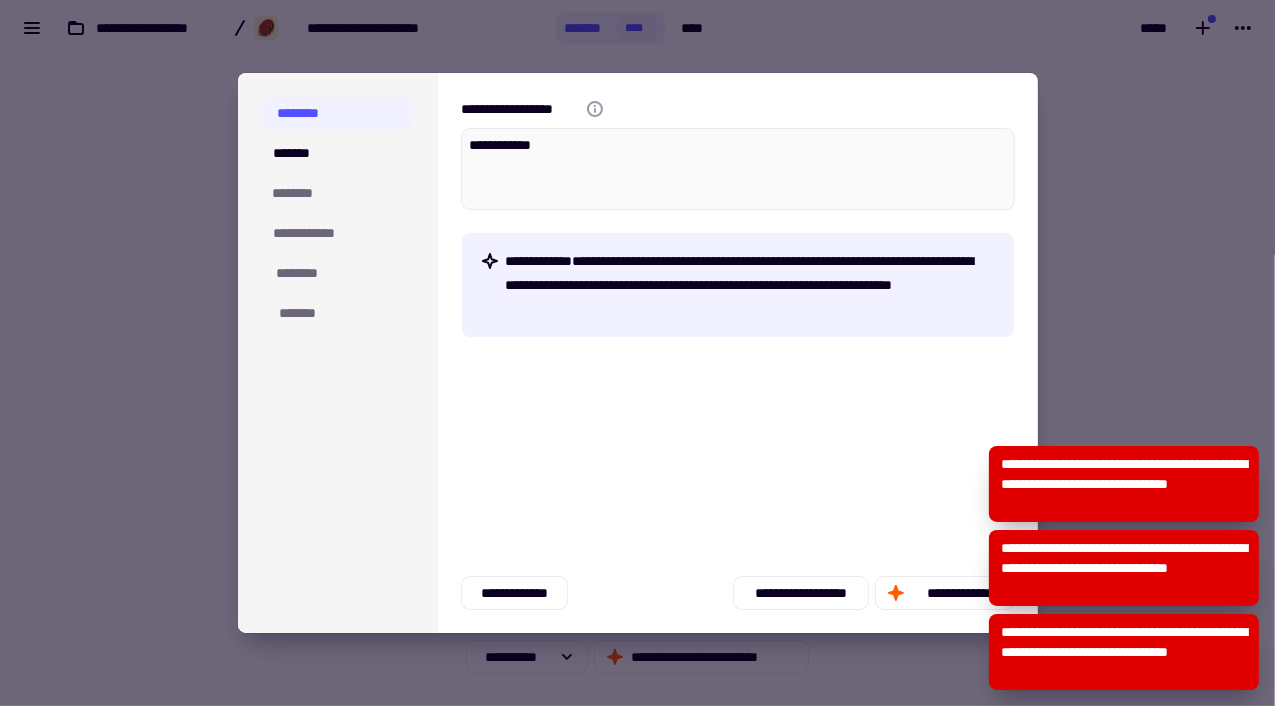 type on "*" 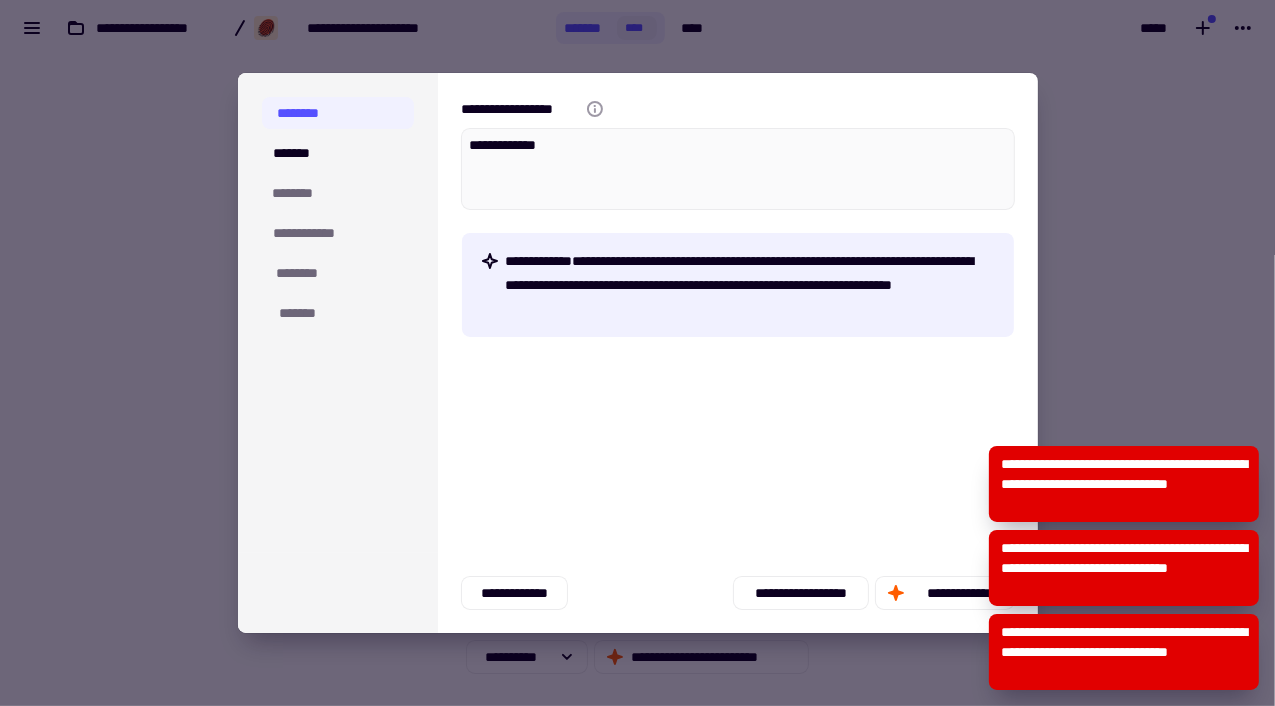 type on "*" 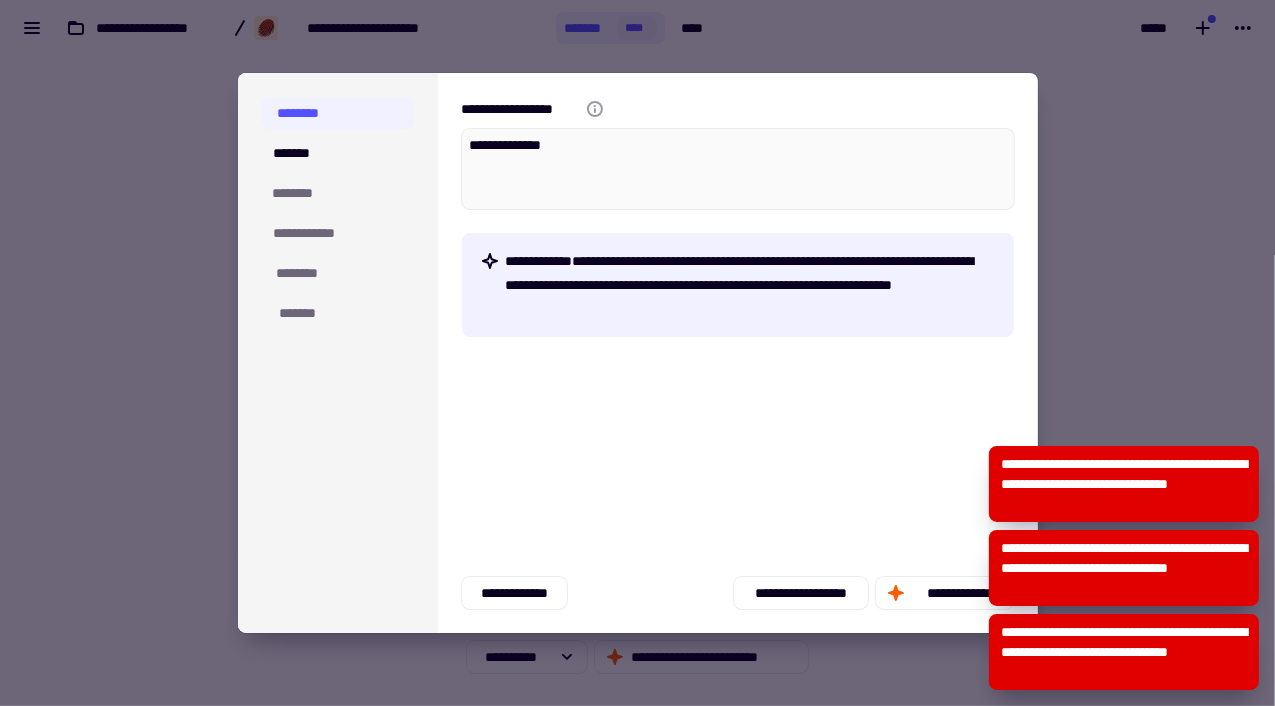 type on "*" 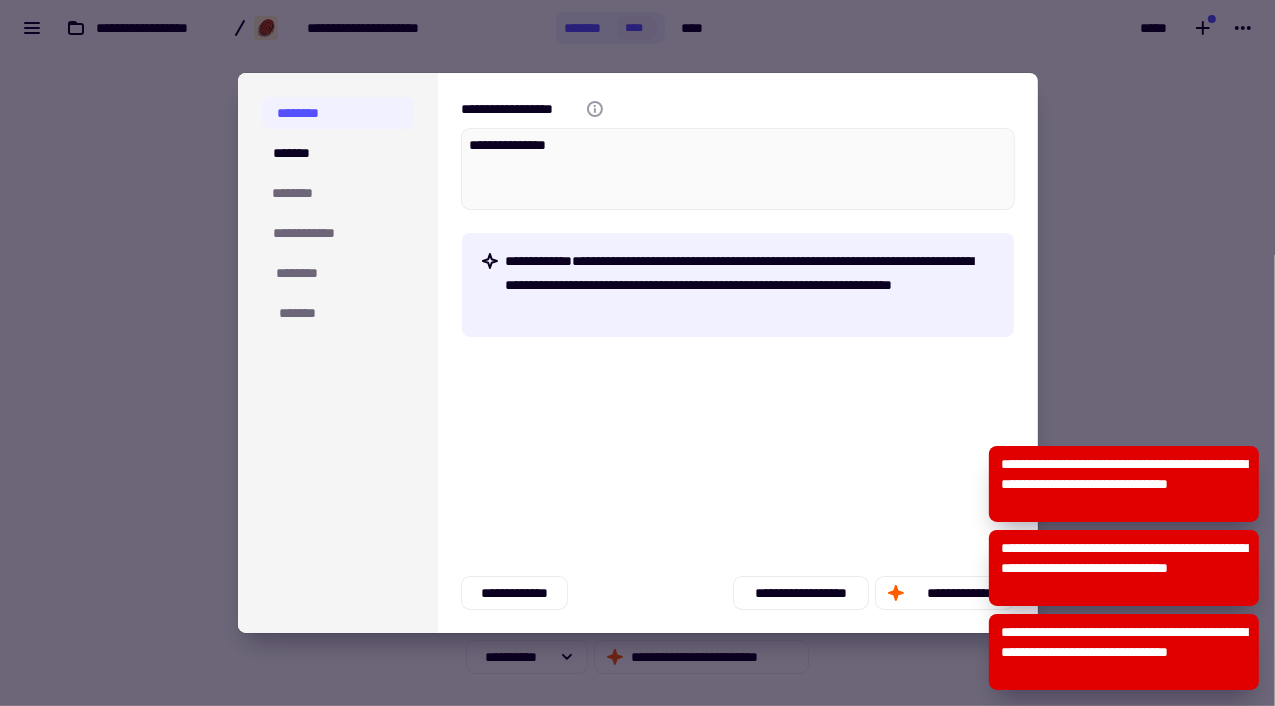 type on "*" 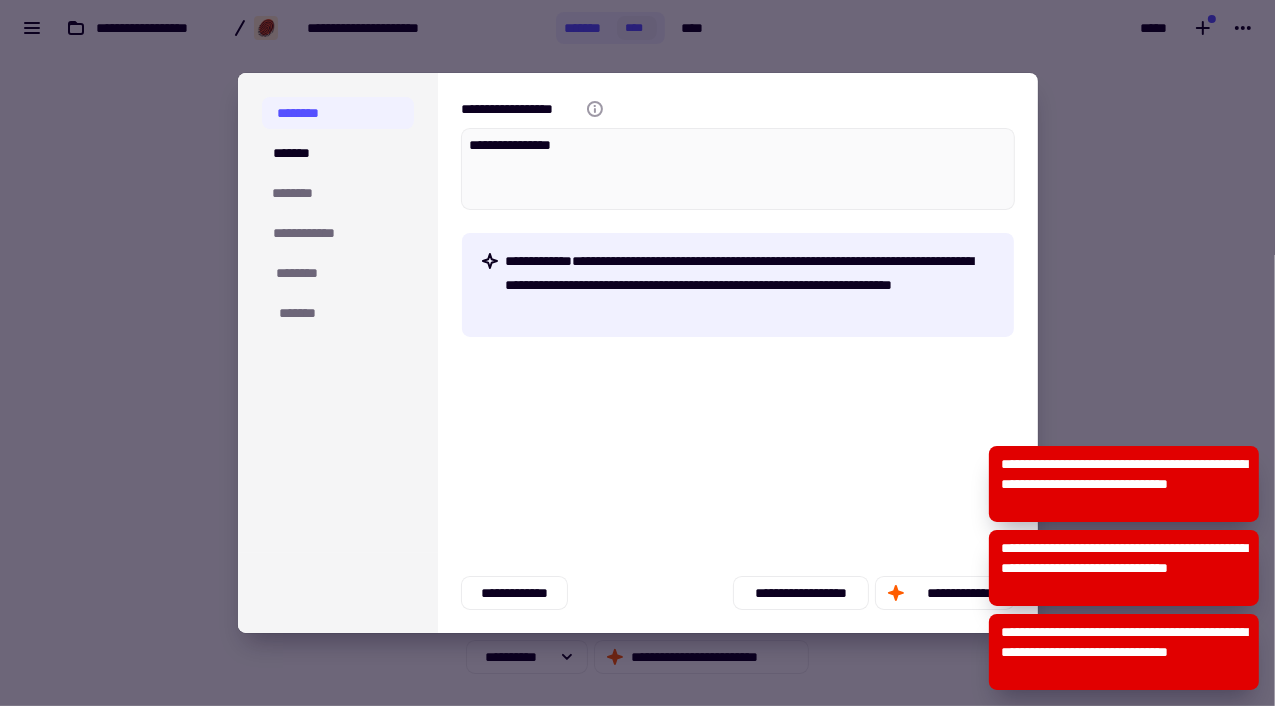 type on "*" 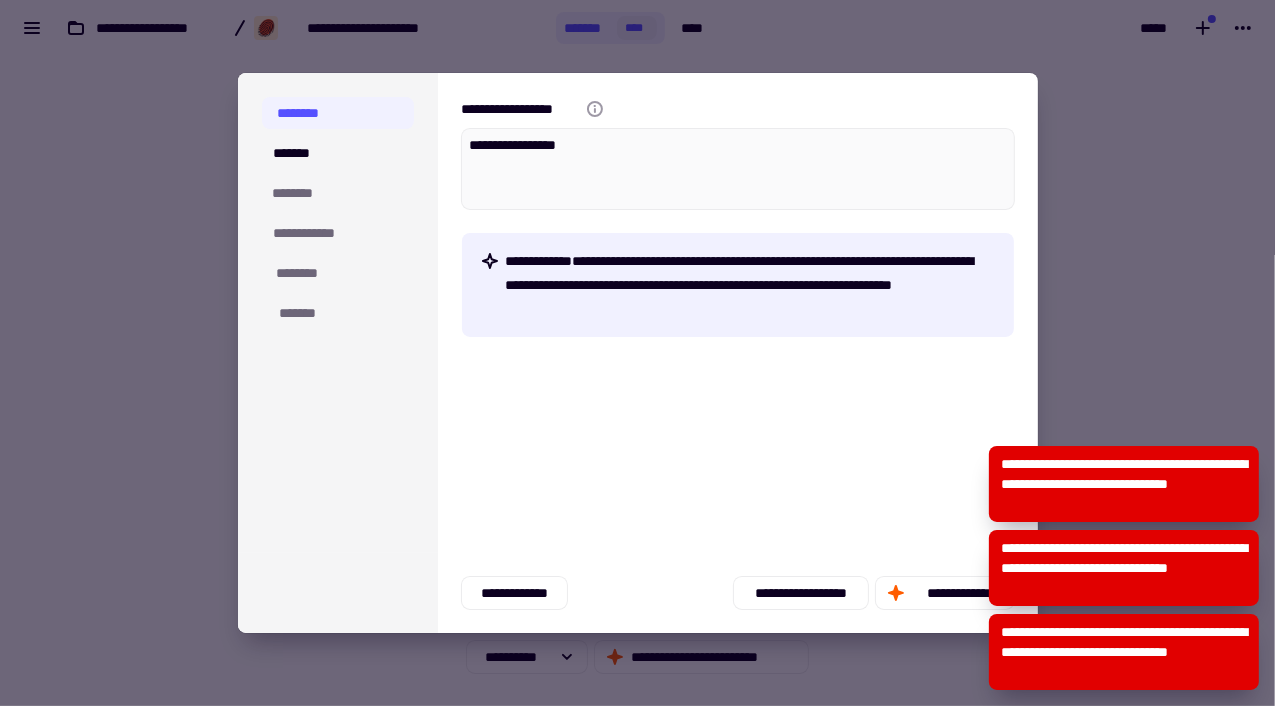 type on "*" 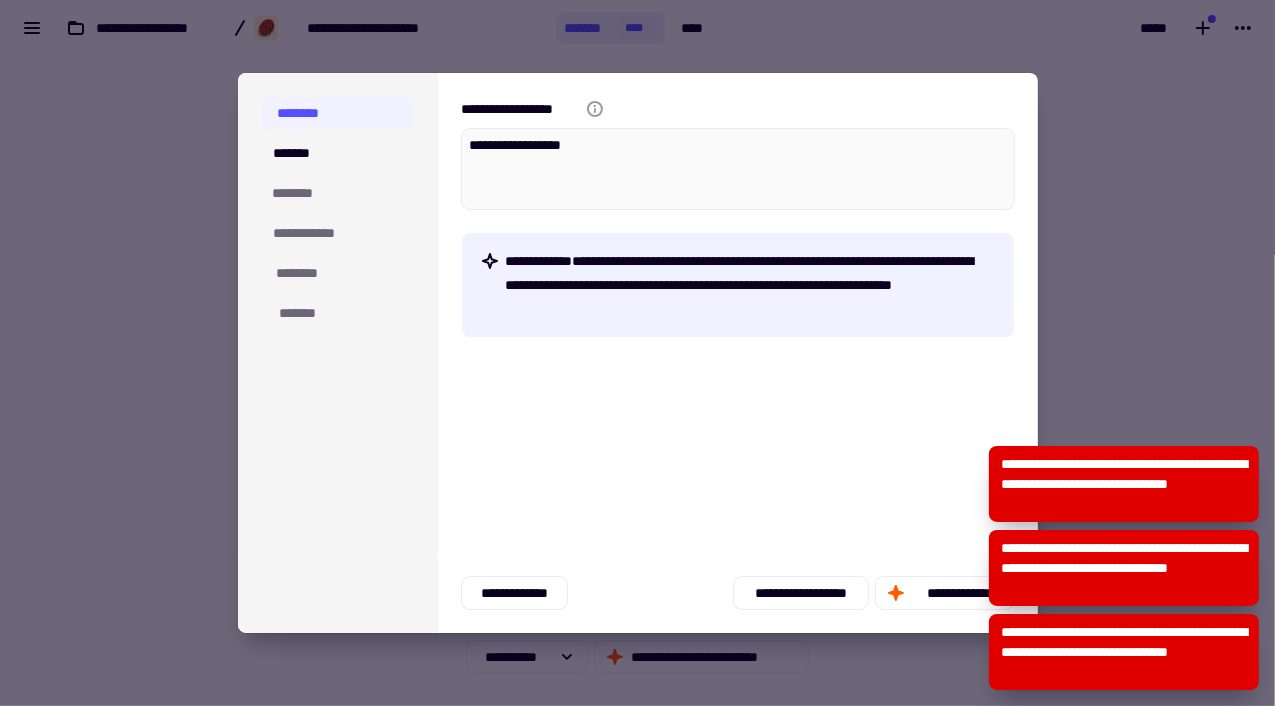 type on "*" 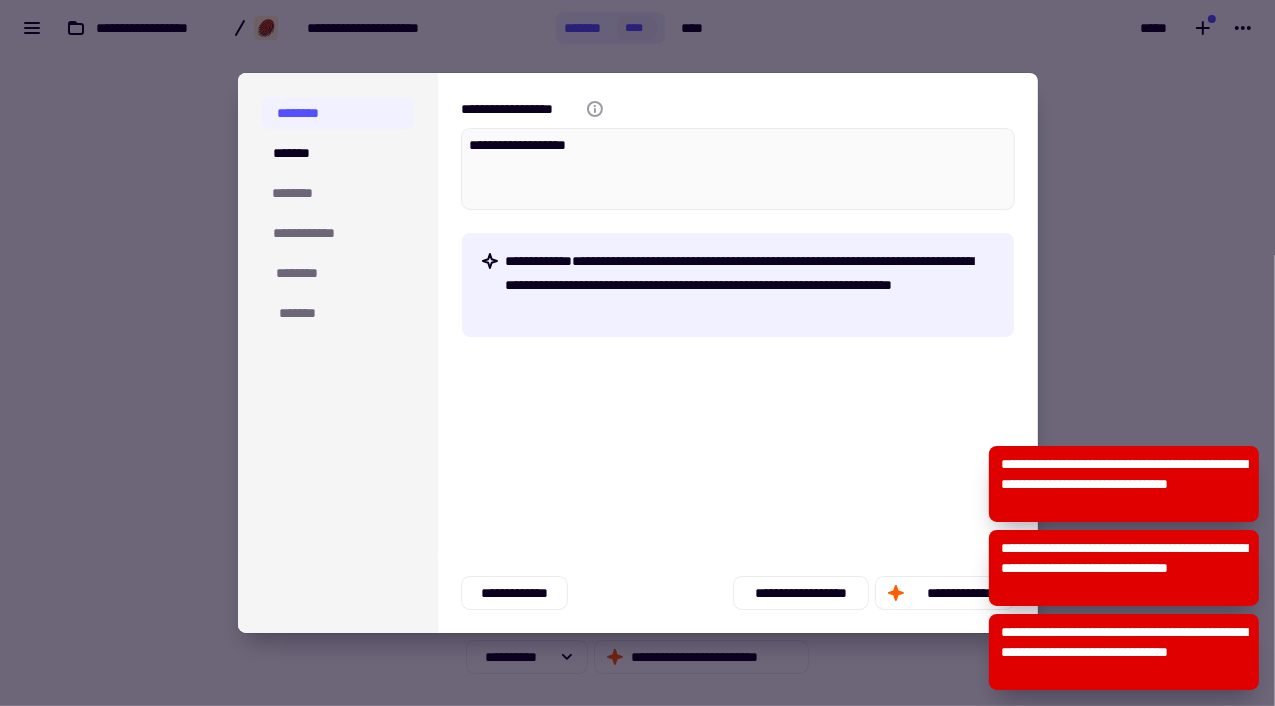 type on "*" 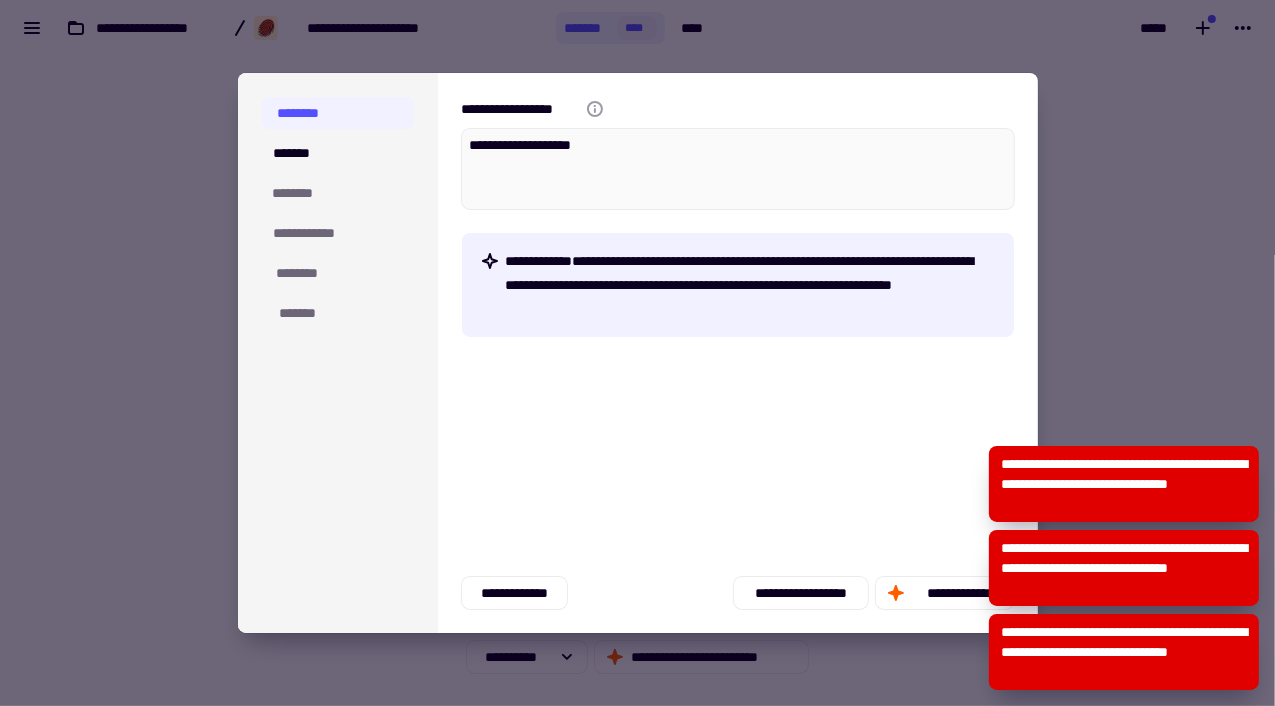 type on "*" 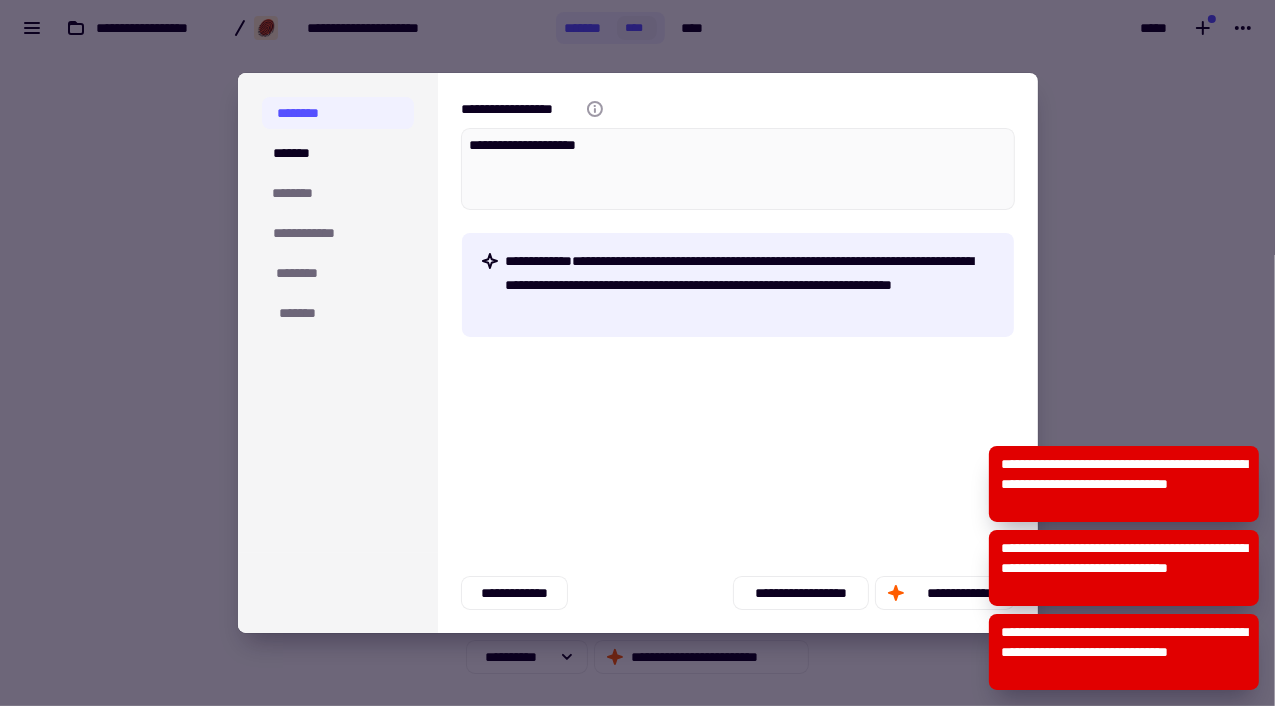 type on "*" 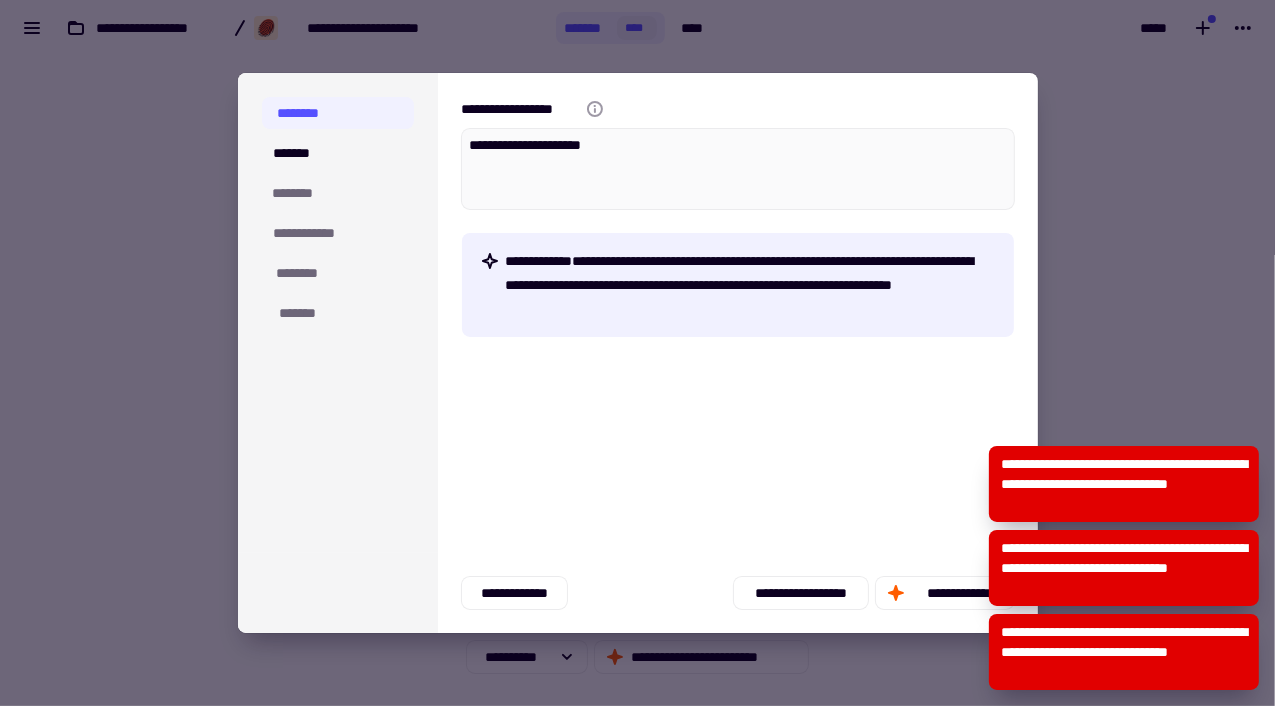 type on "*" 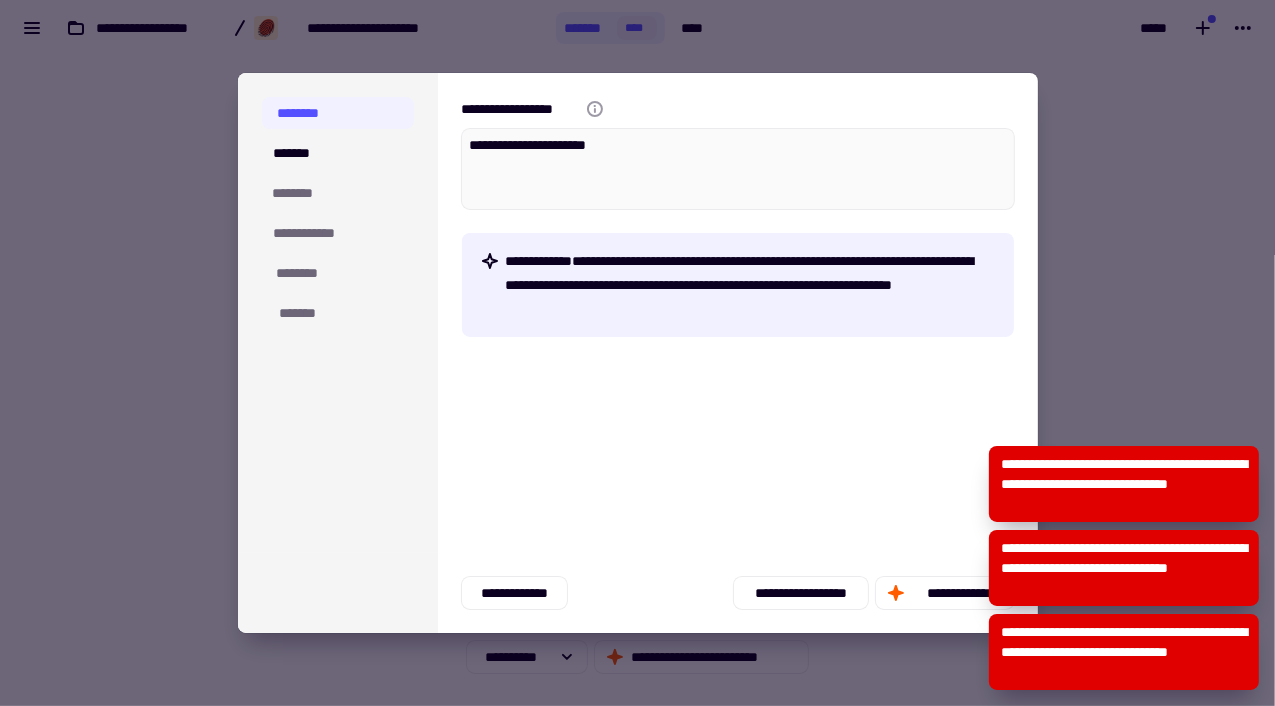 type on "*" 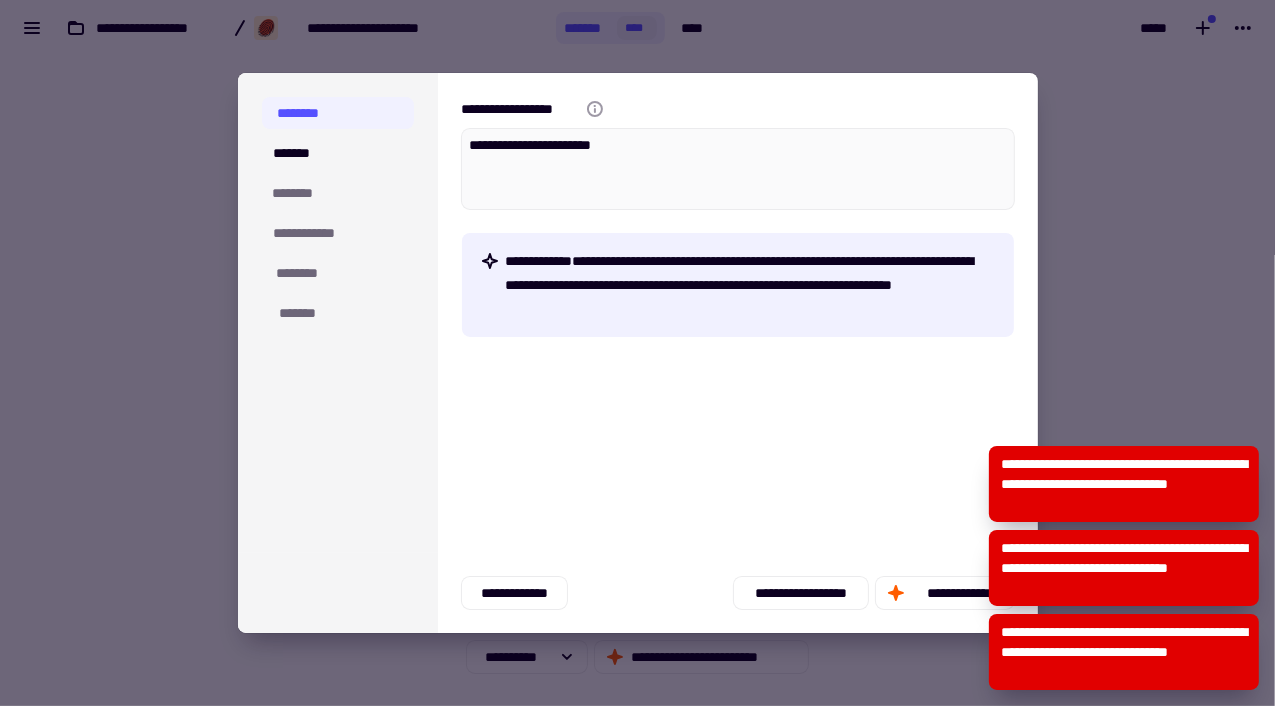 type on "*" 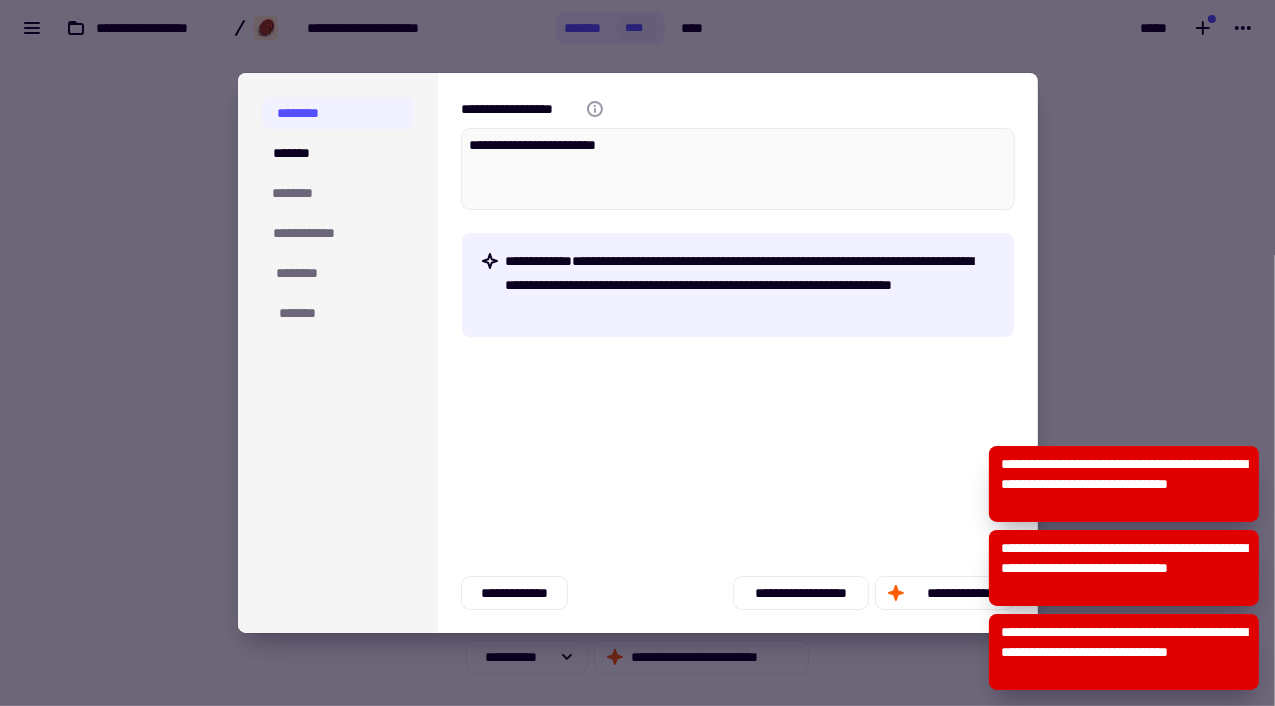 type on "*" 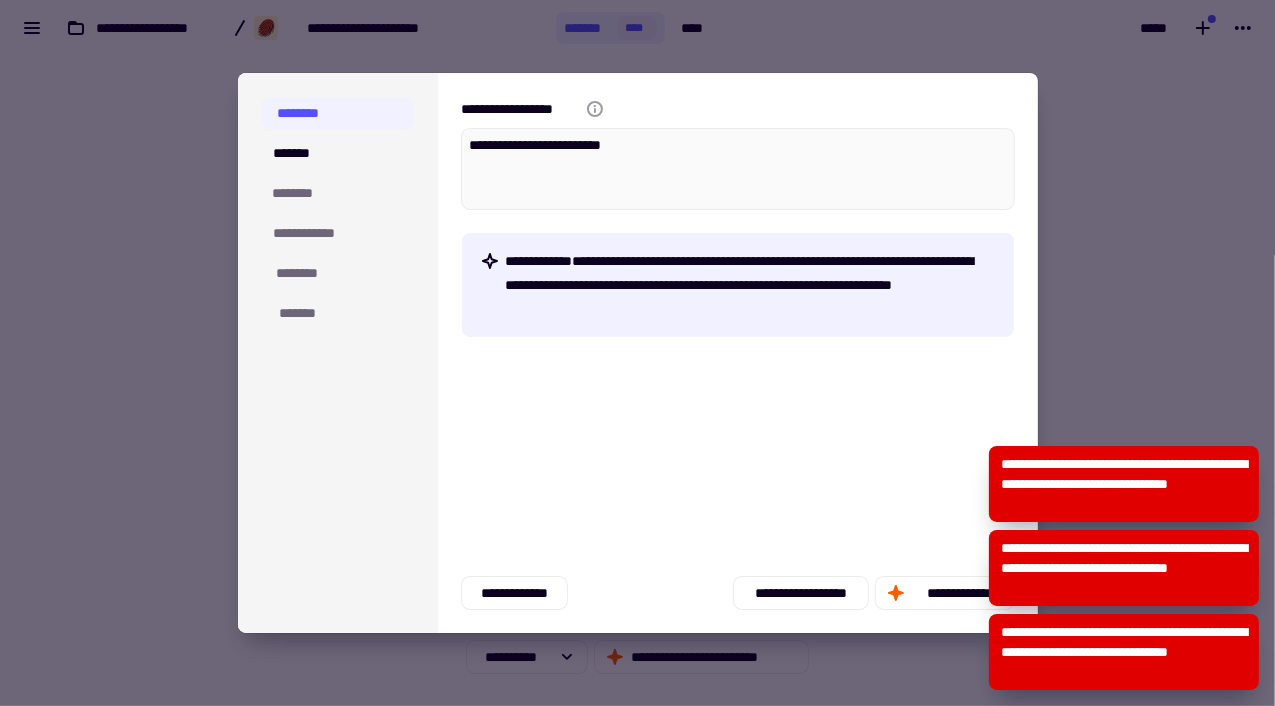 type on "*" 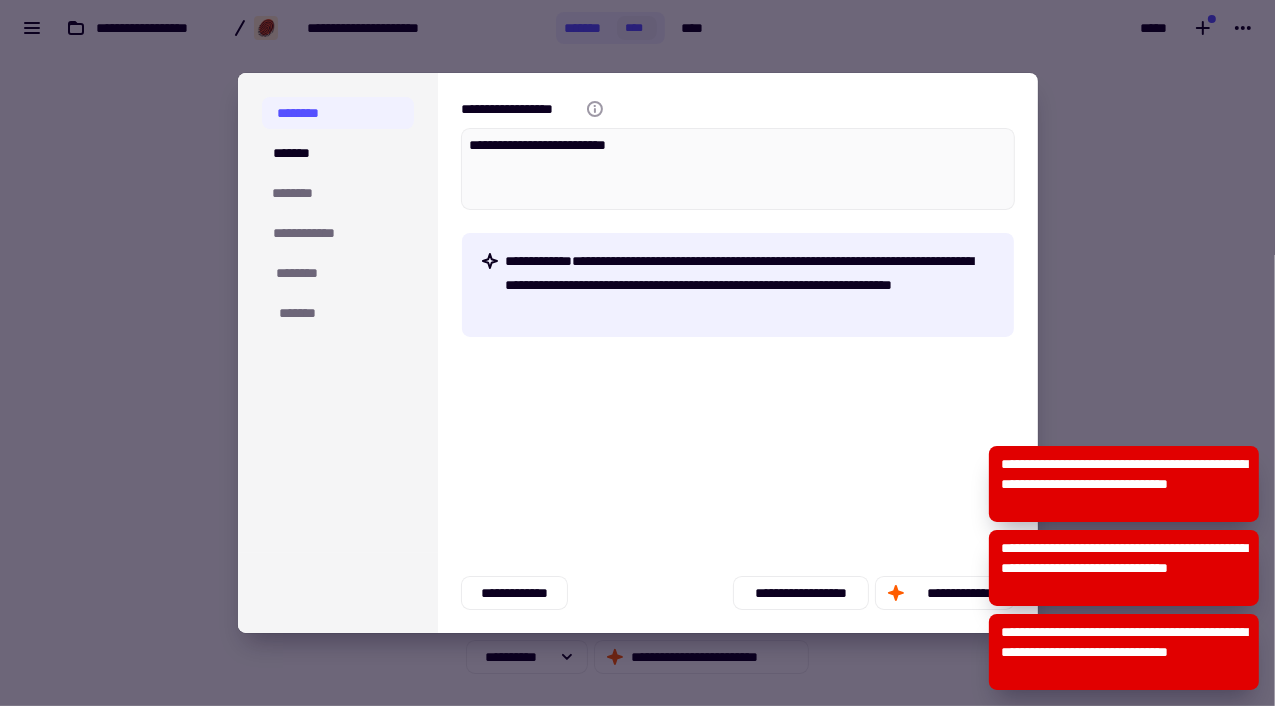 type on "*" 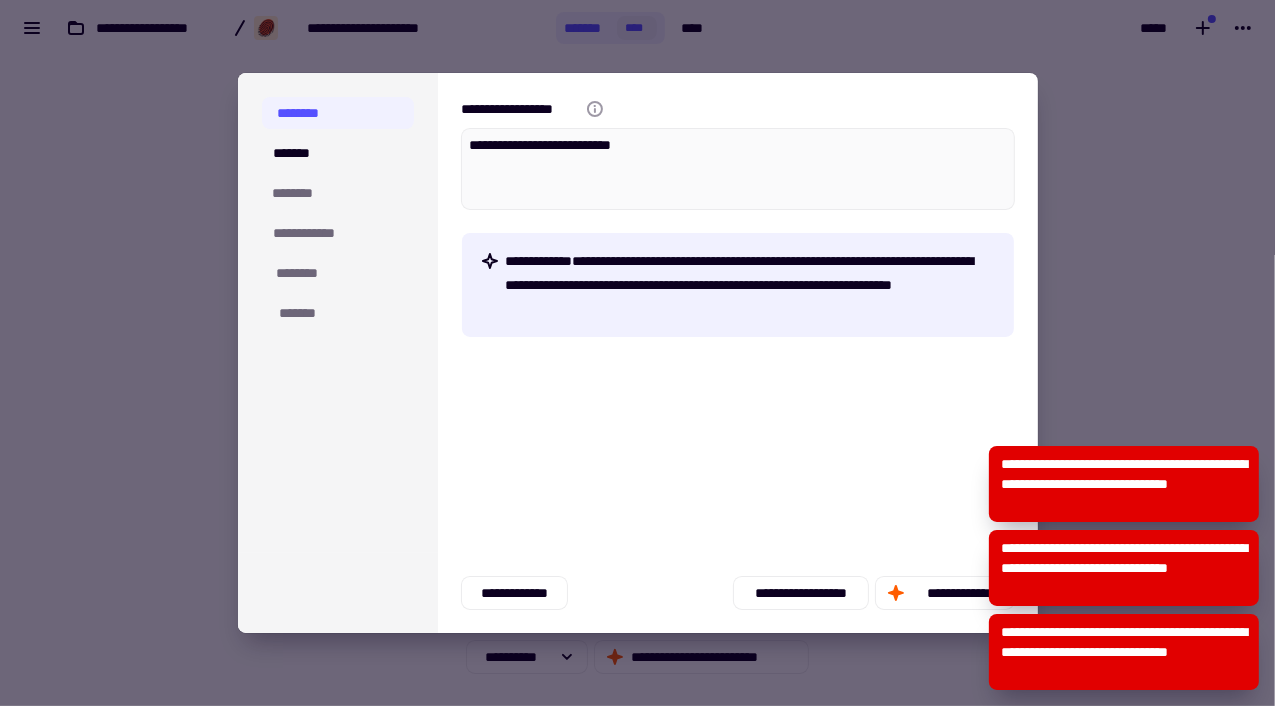 type on "*" 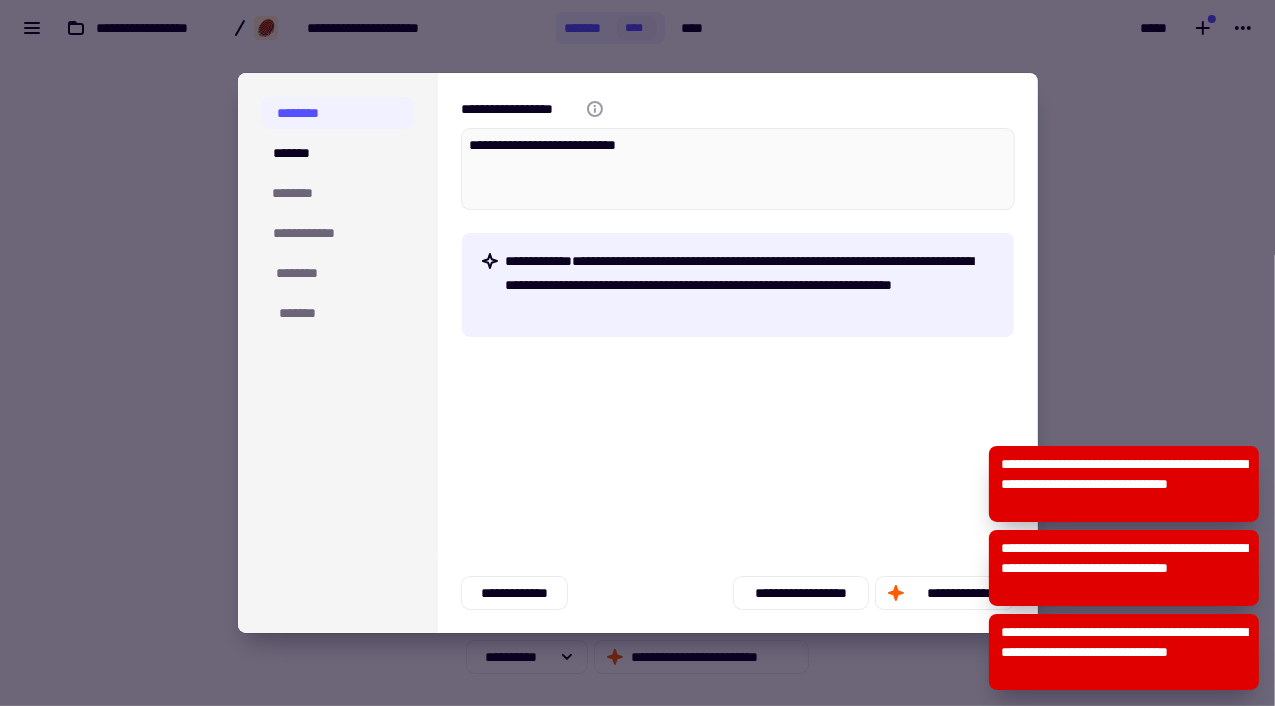 type on "*" 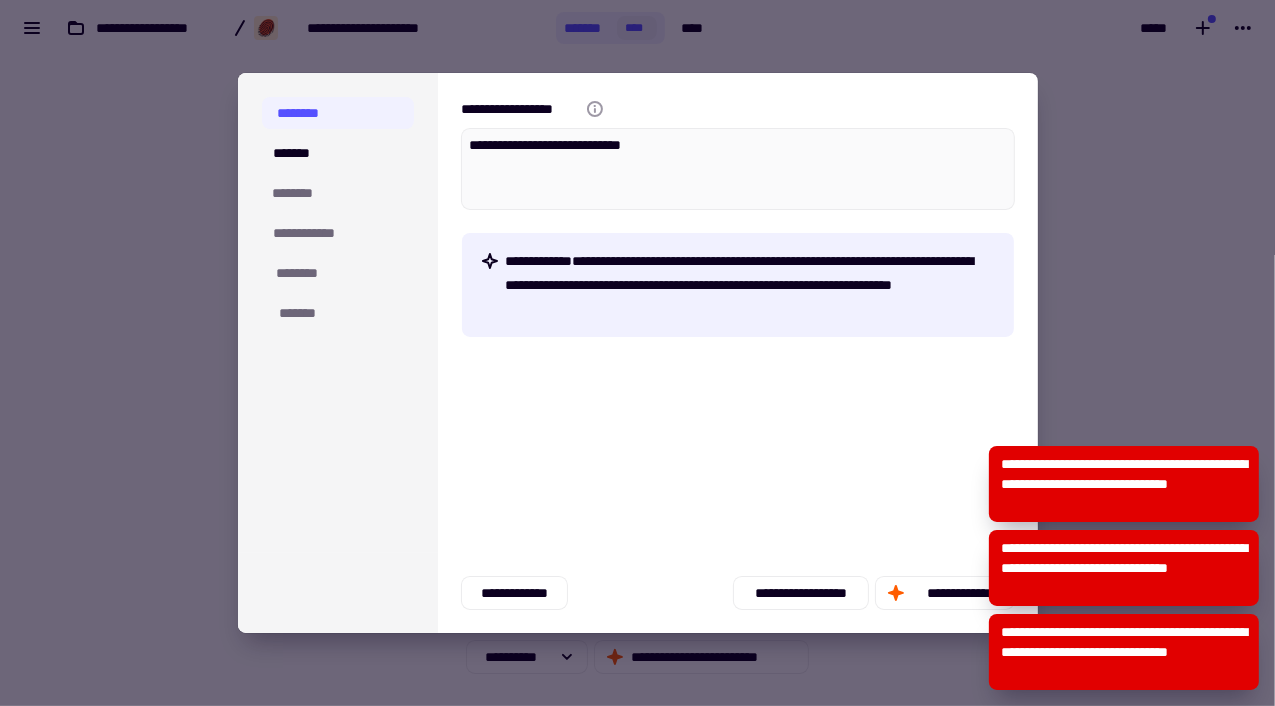 type on "*" 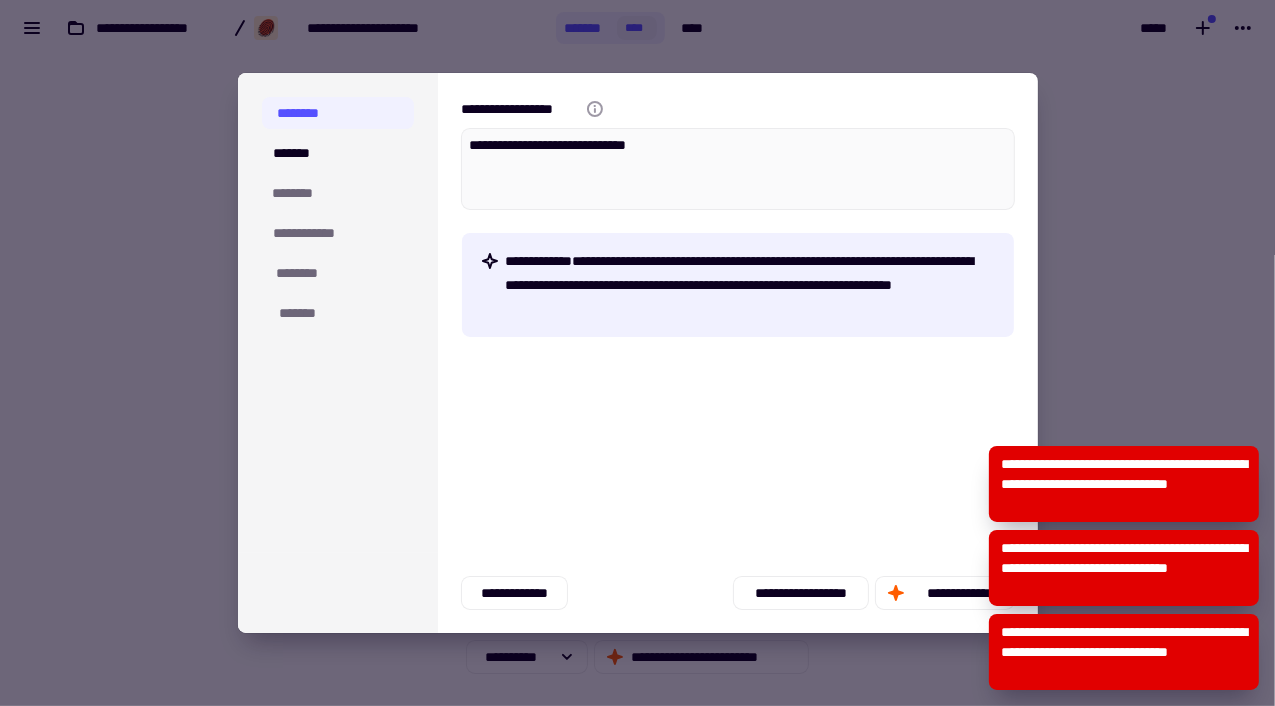 type on "*" 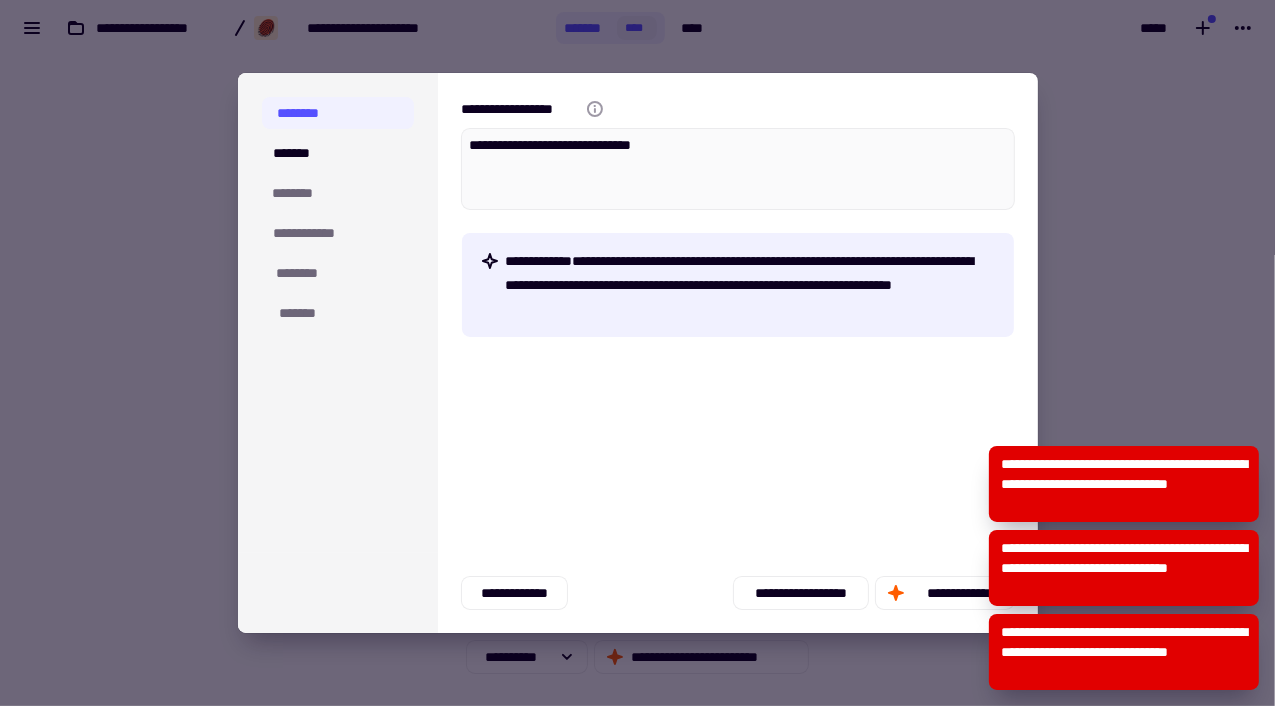 type on "*" 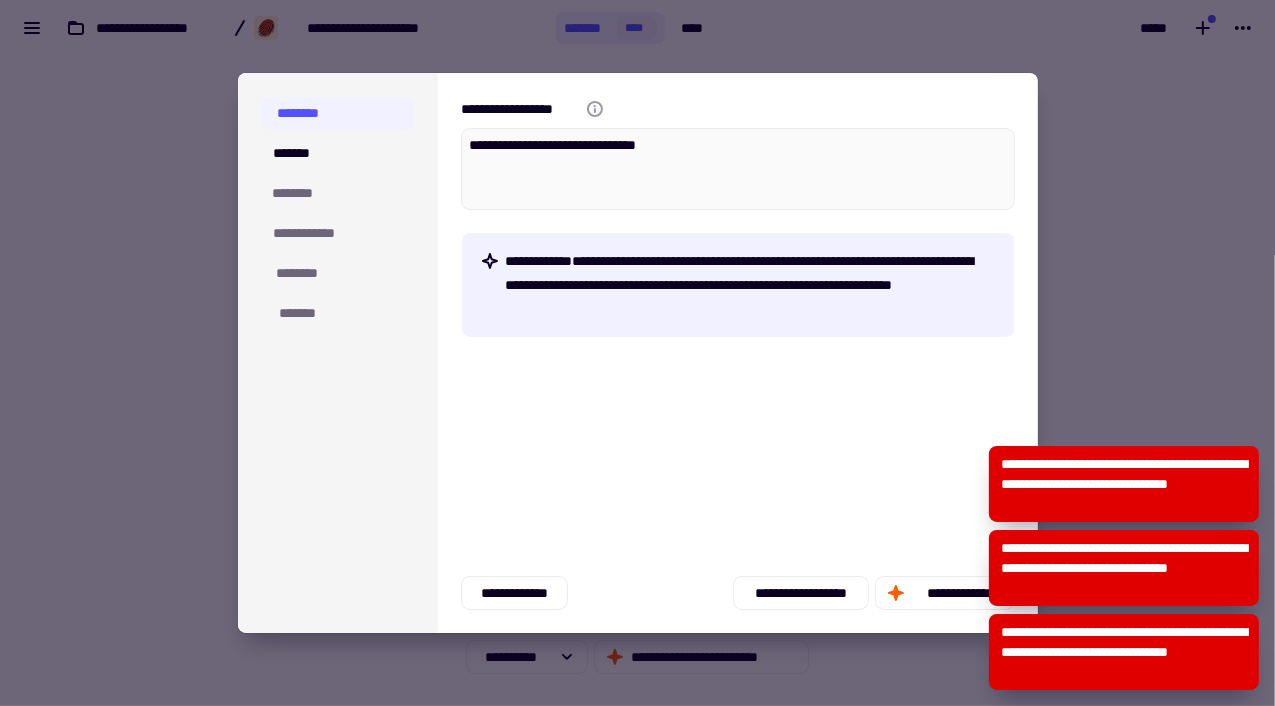 type on "*" 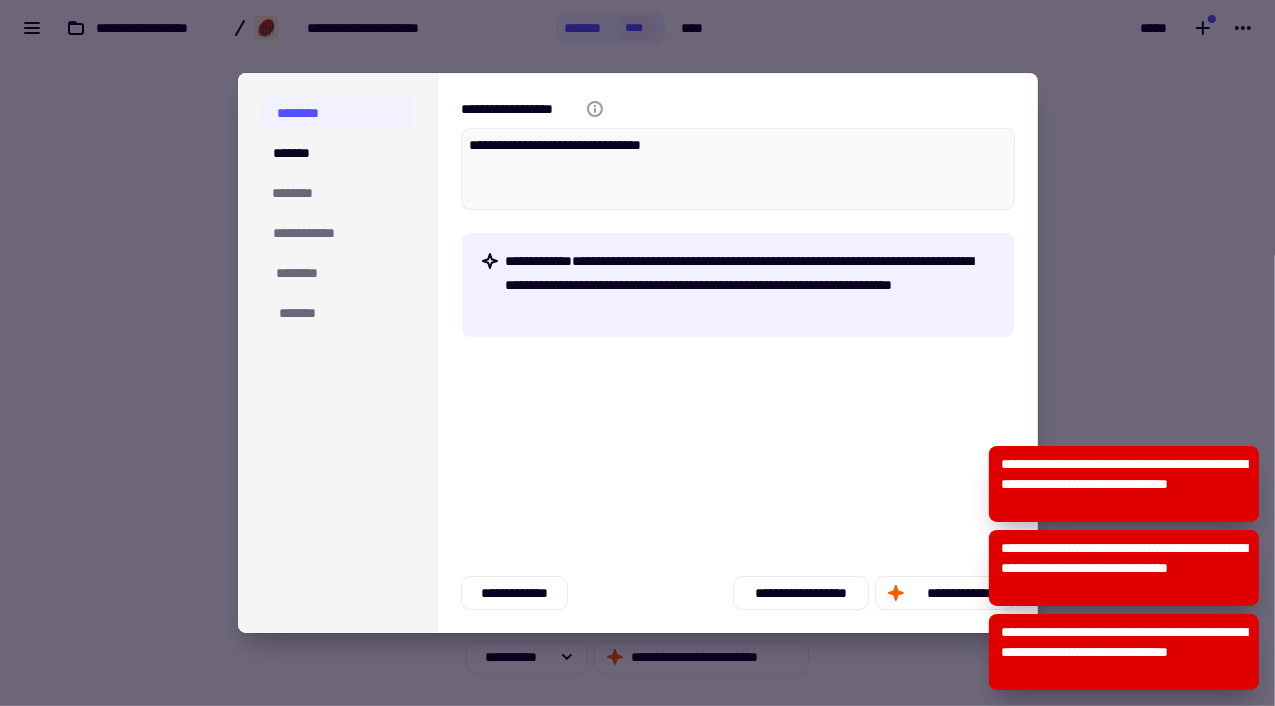 type on "*" 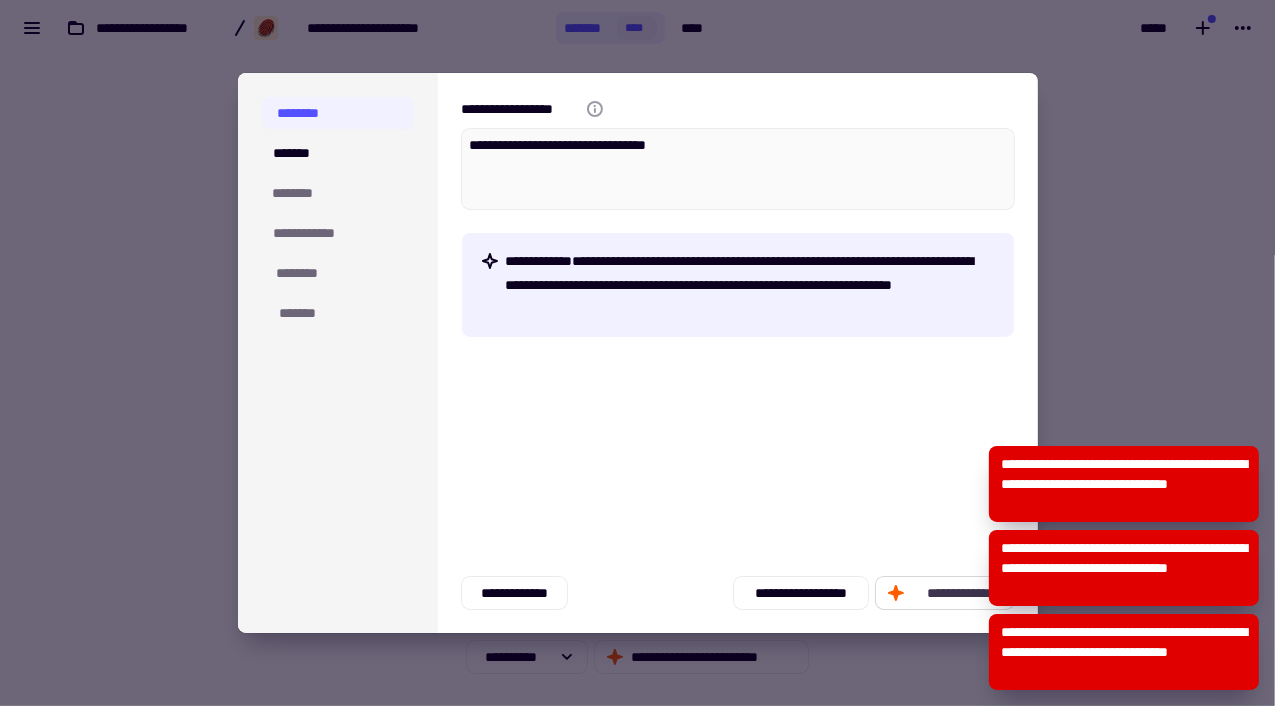 type on "**********" 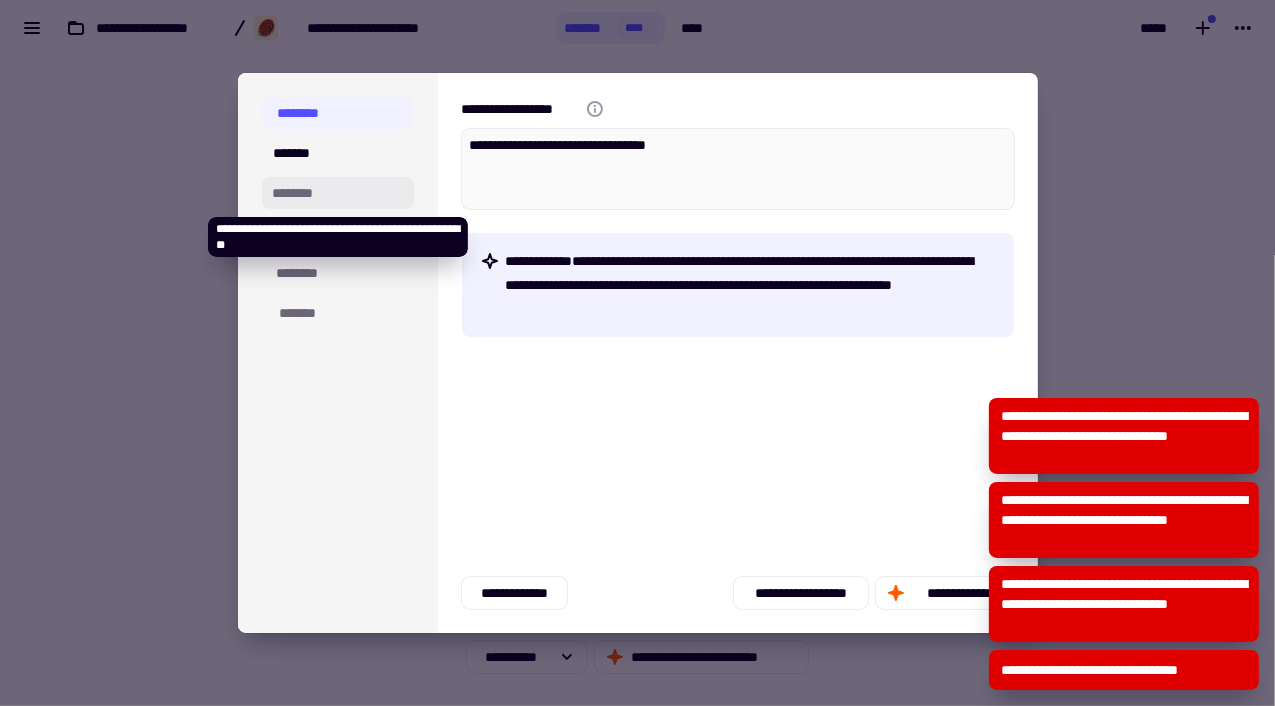 click on "********" 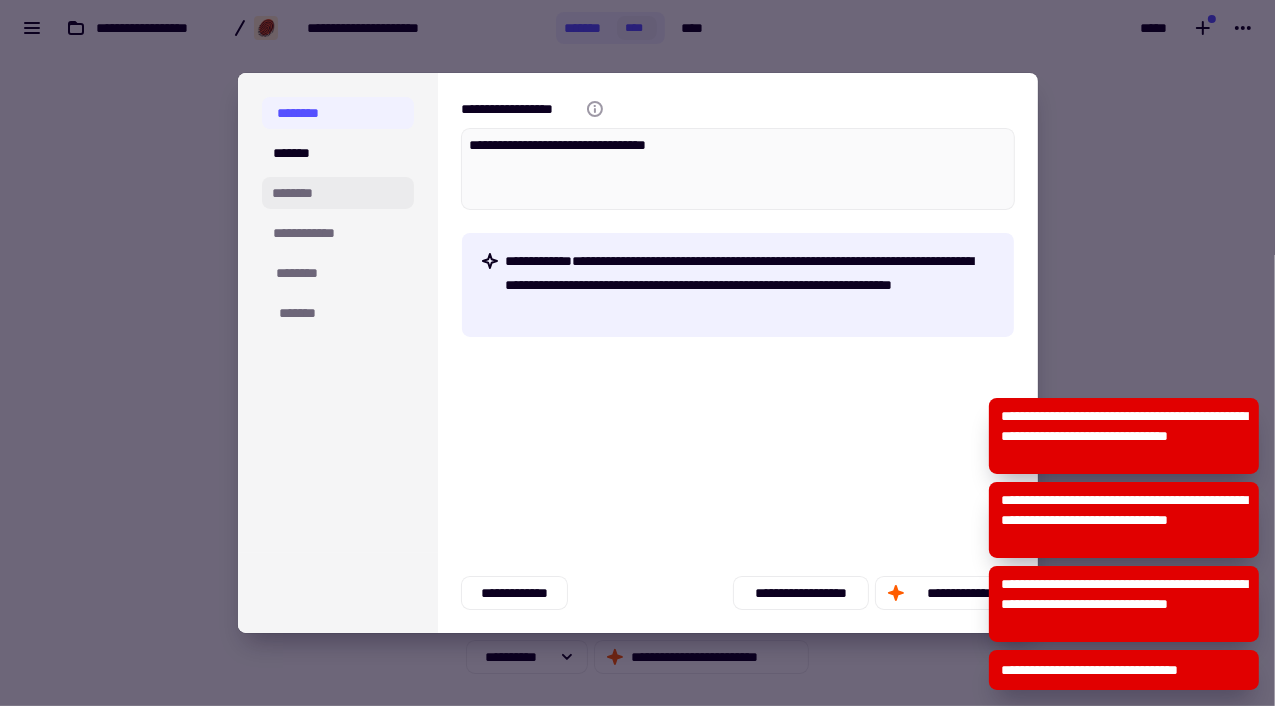 click on "********" 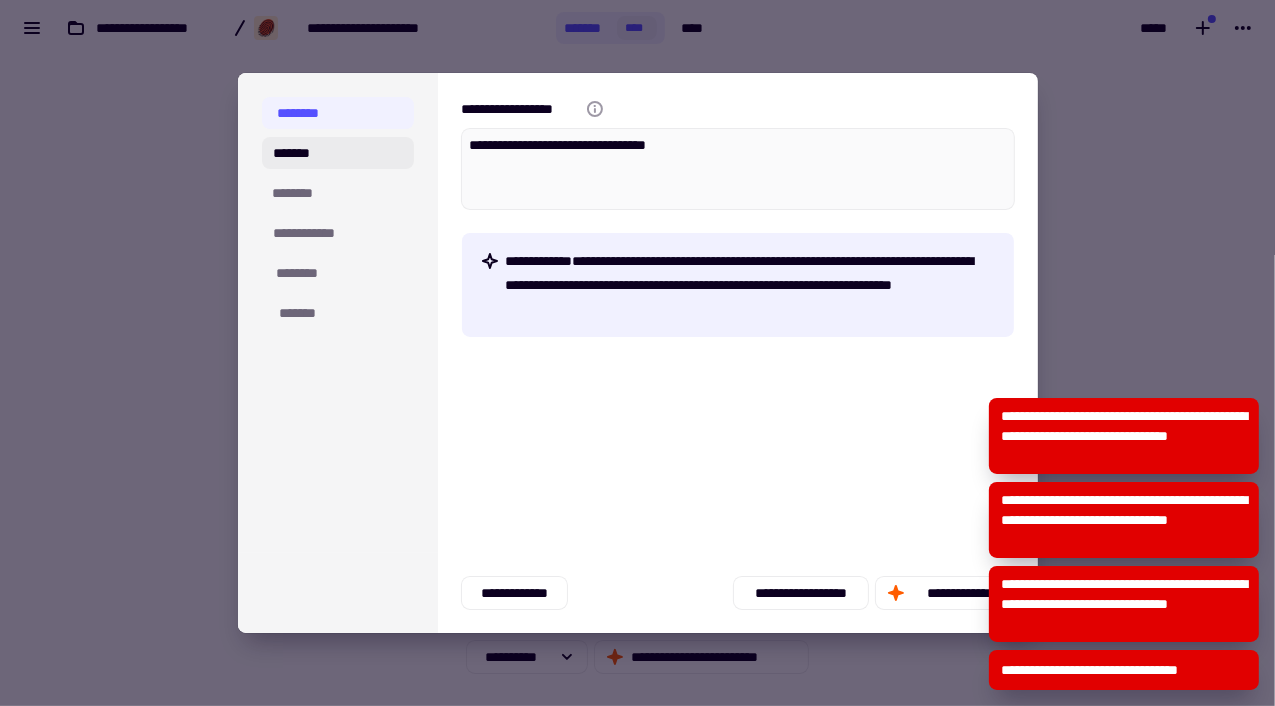 click on "*******" 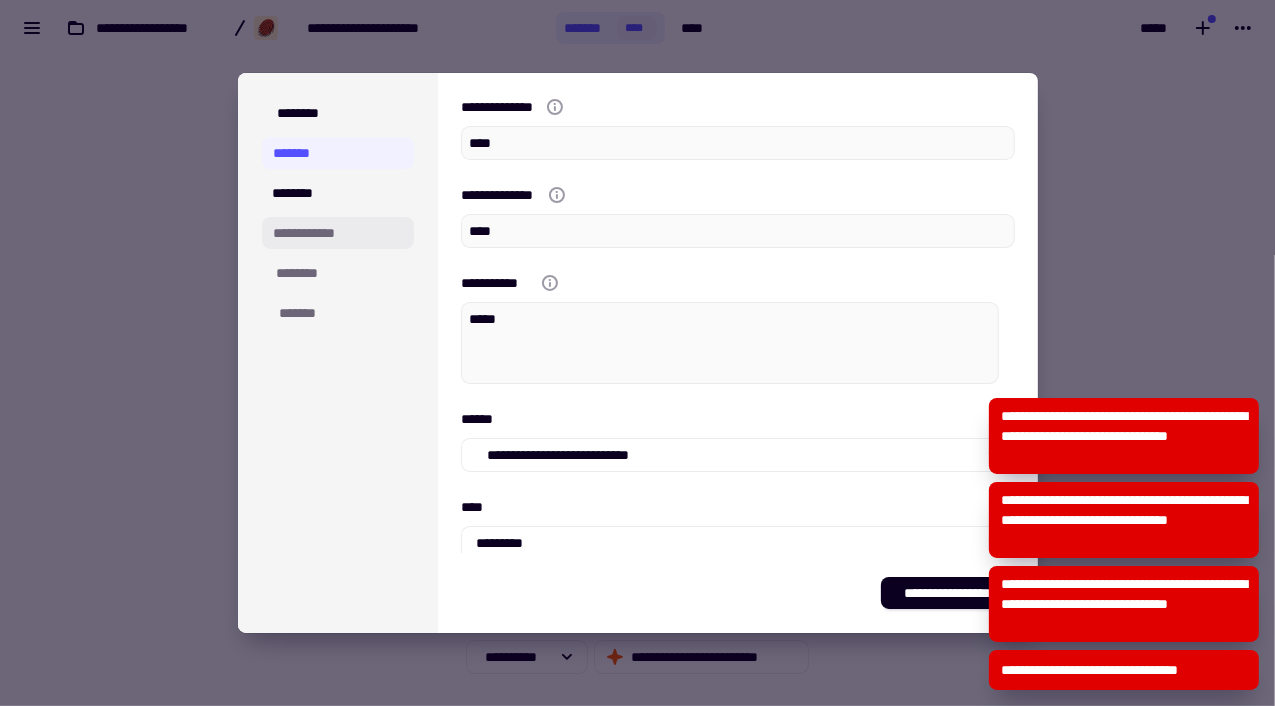 scroll, scrollTop: 0, scrollLeft: 0, axis: both 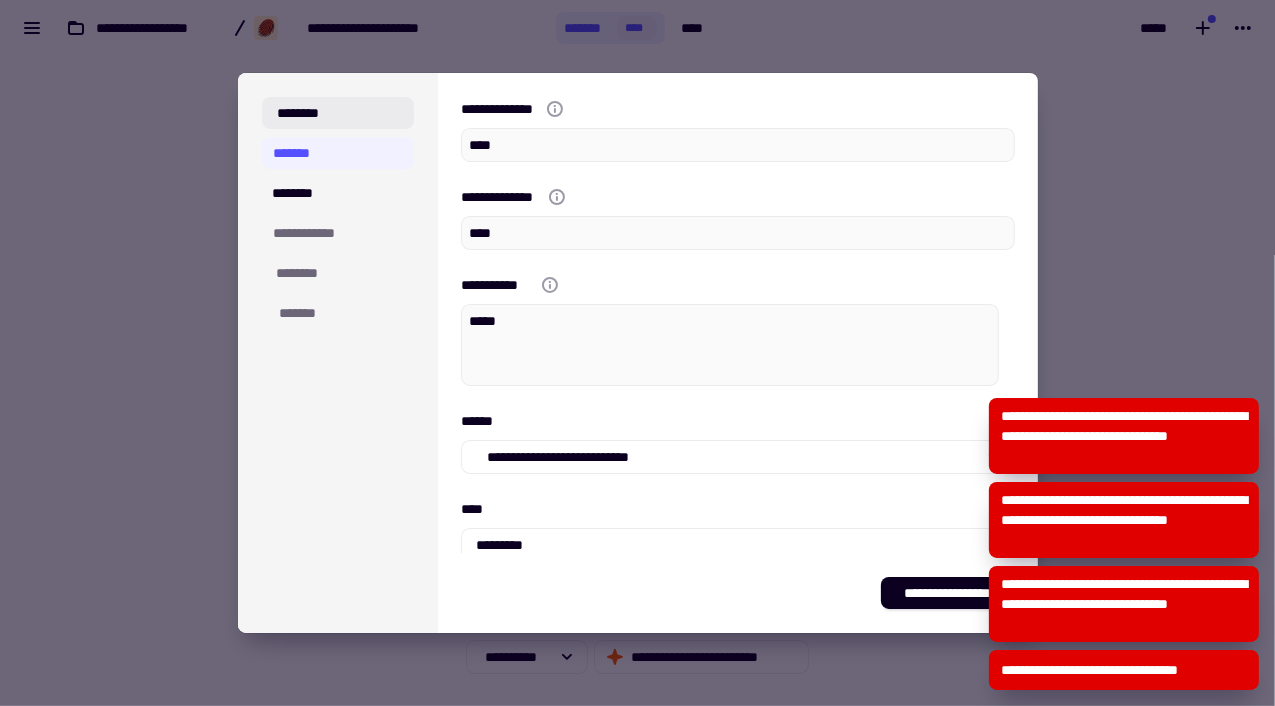 click on "********" 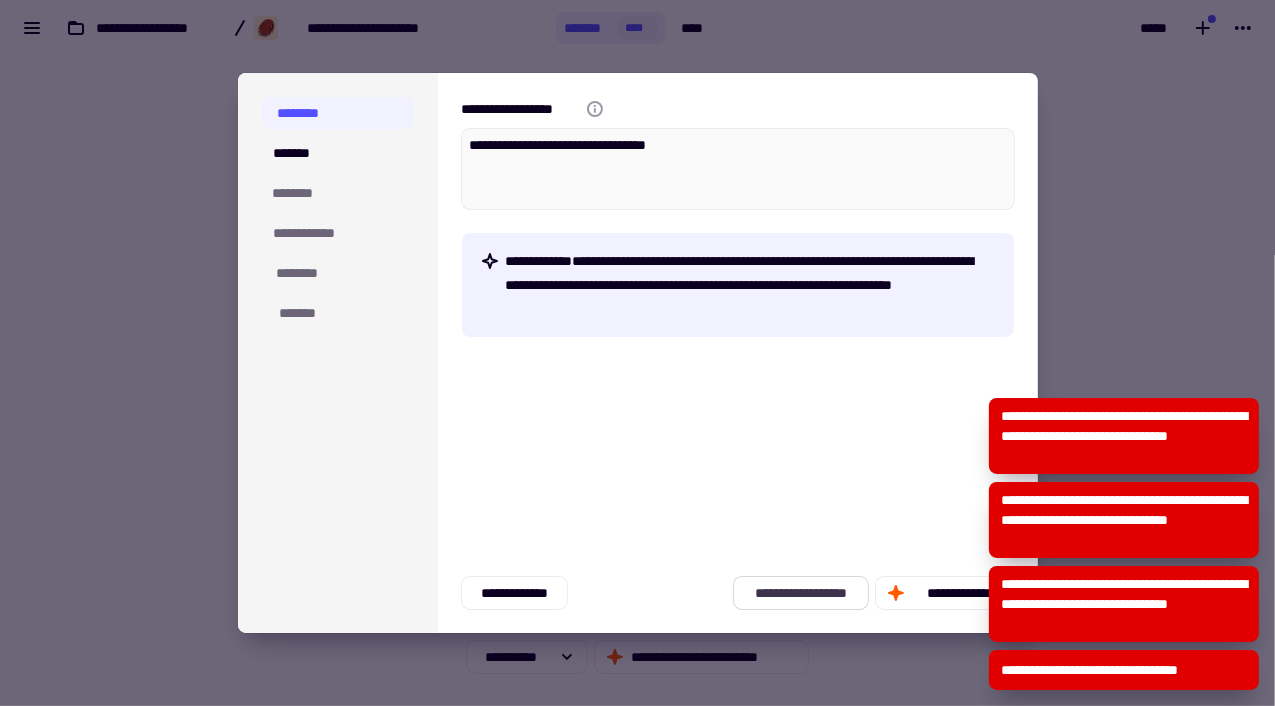 click on "**********" 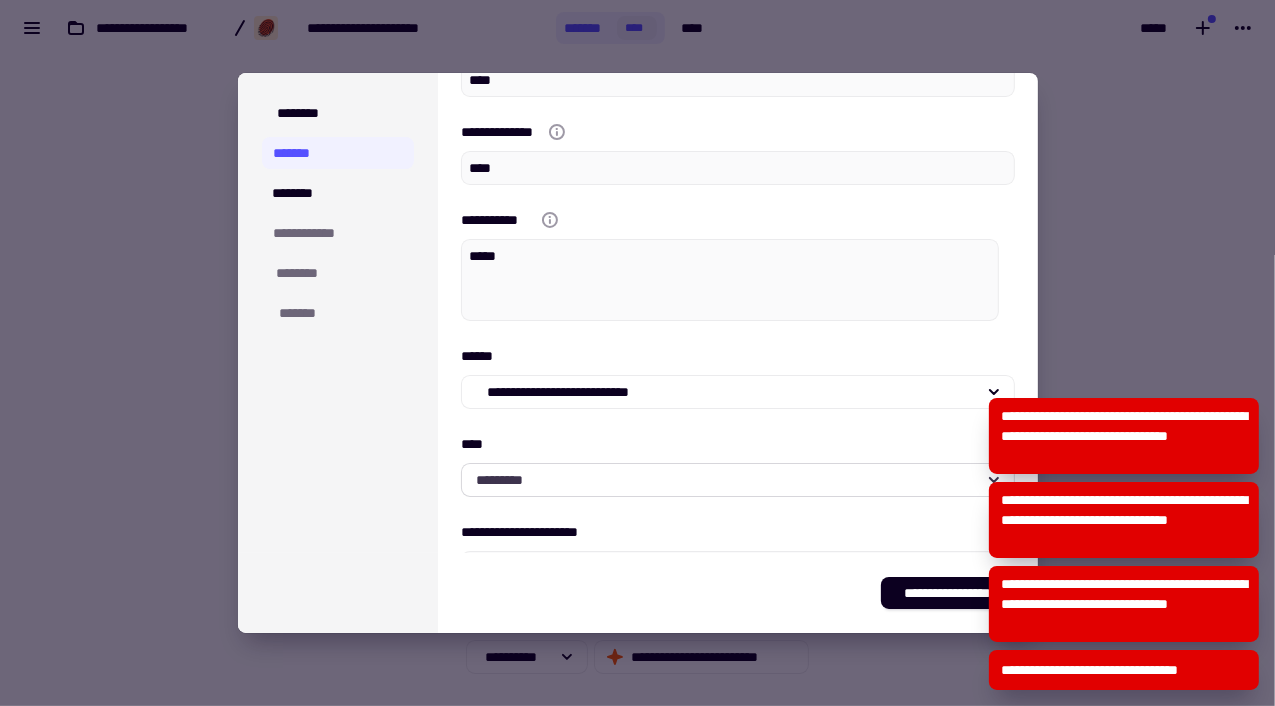 scroll, scrollTop: 100, scrollLeft: 0, axis: vertical 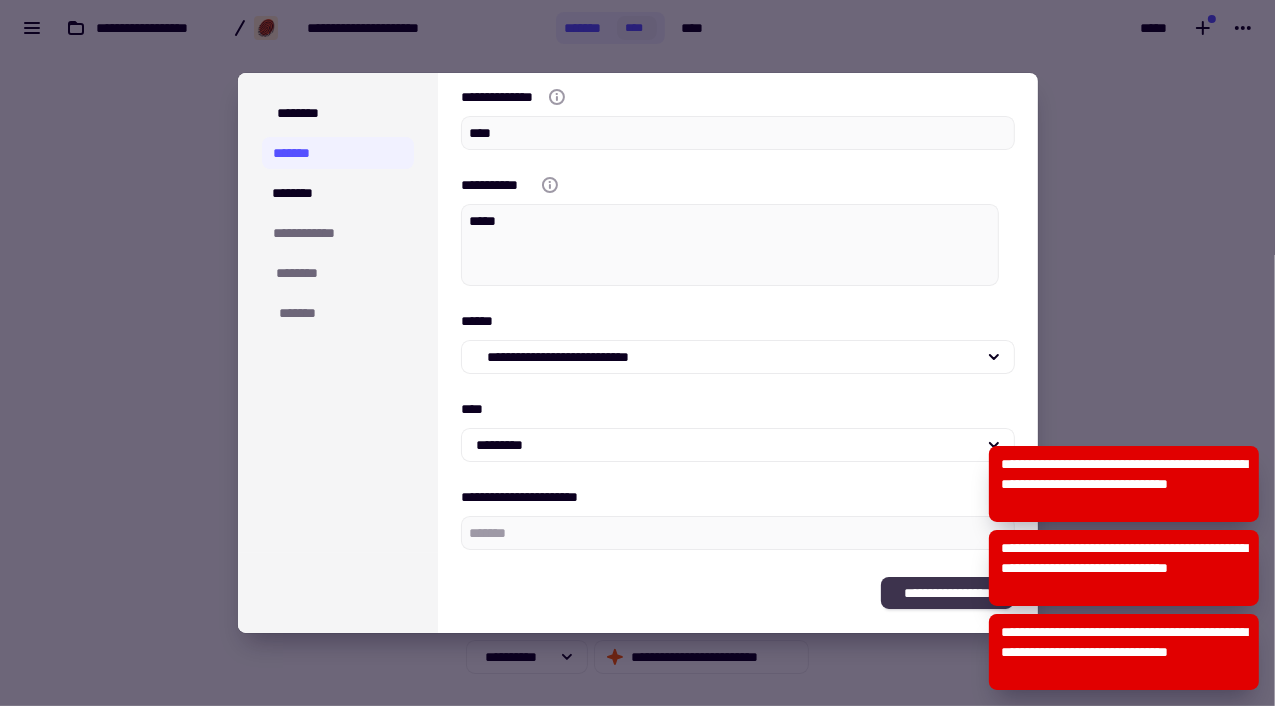 click on "**********" 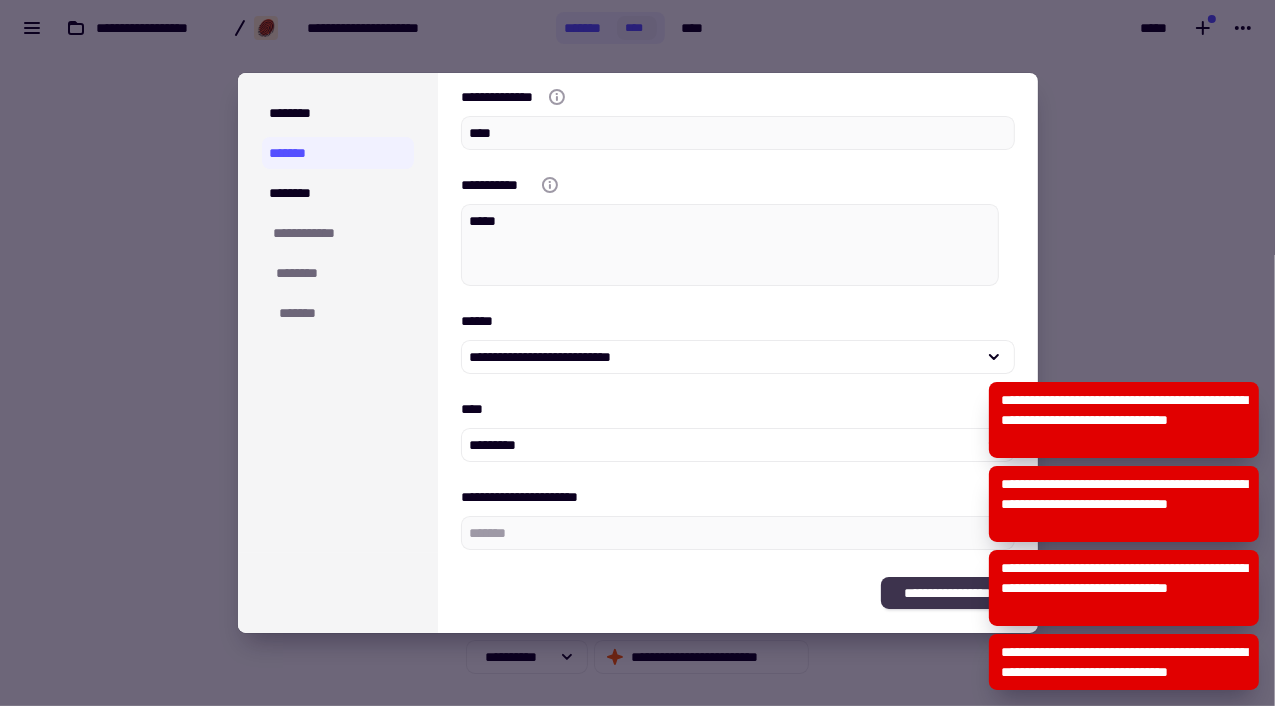 scroll, scrollTop: 0, scrollLeft: 0, axis: both 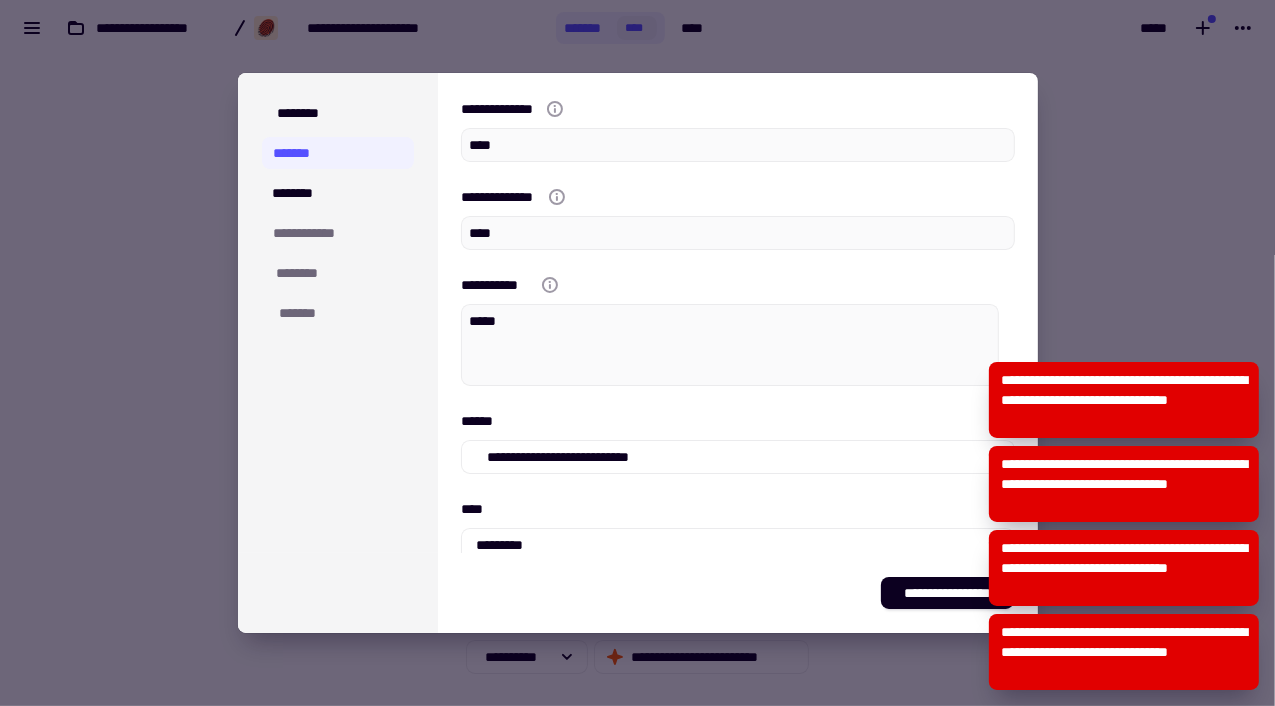type on "*" 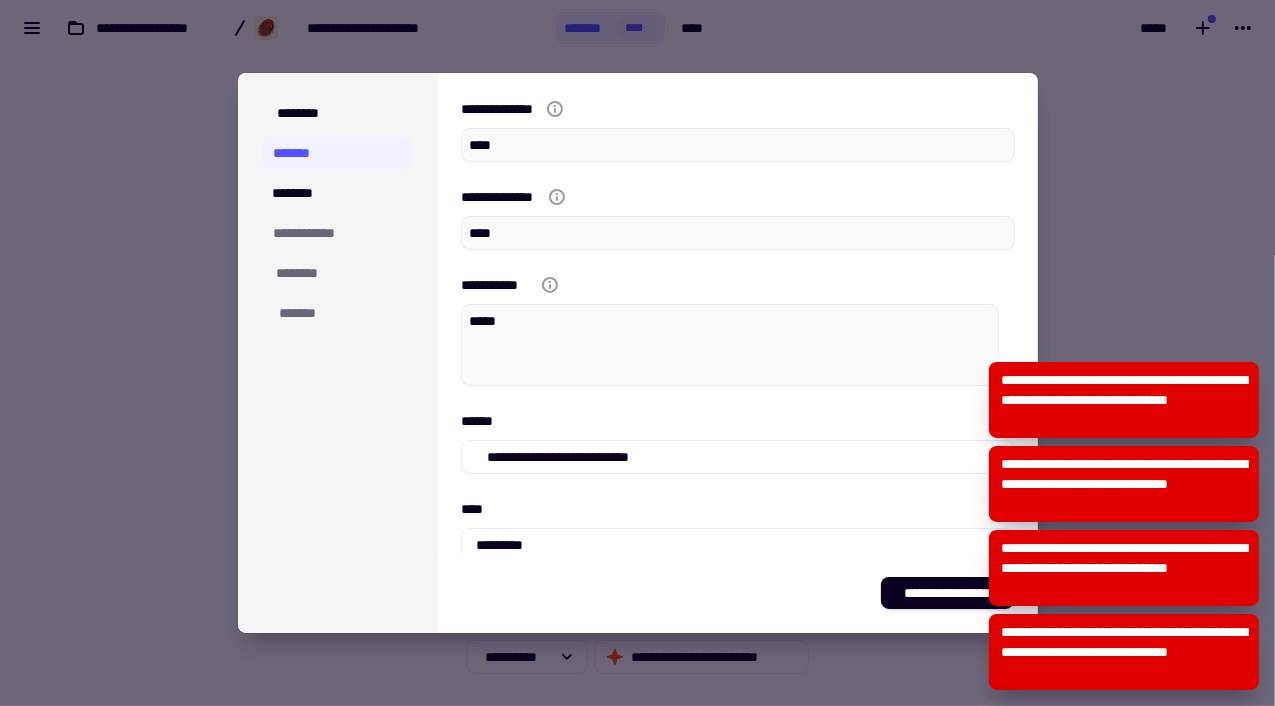 click at bounding box center (637, 353) 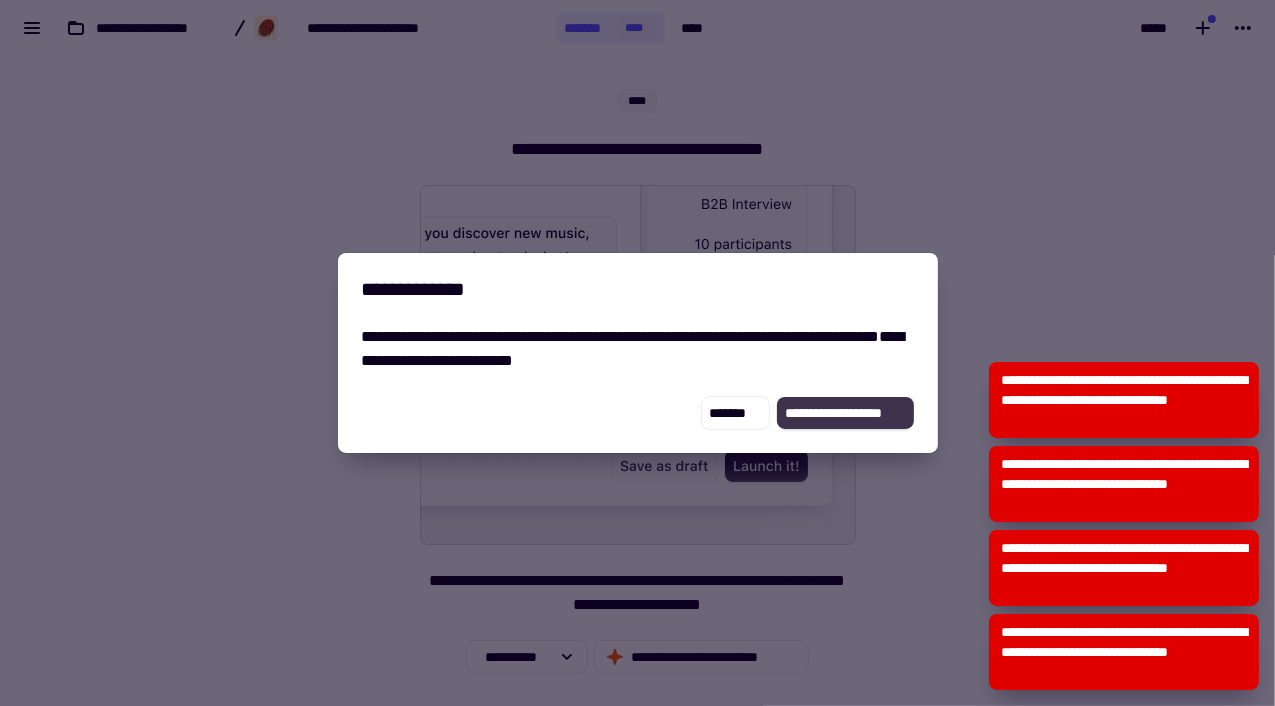click on "**********" at bounding box center [845, 413] 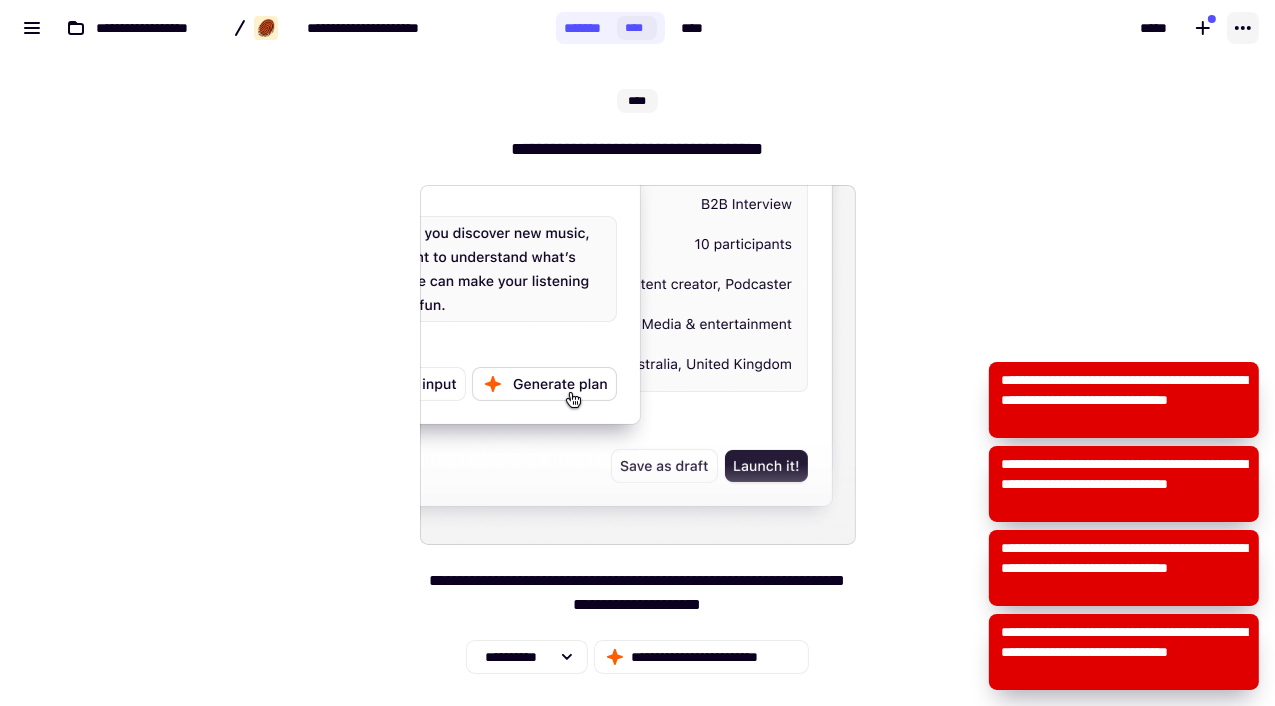 click 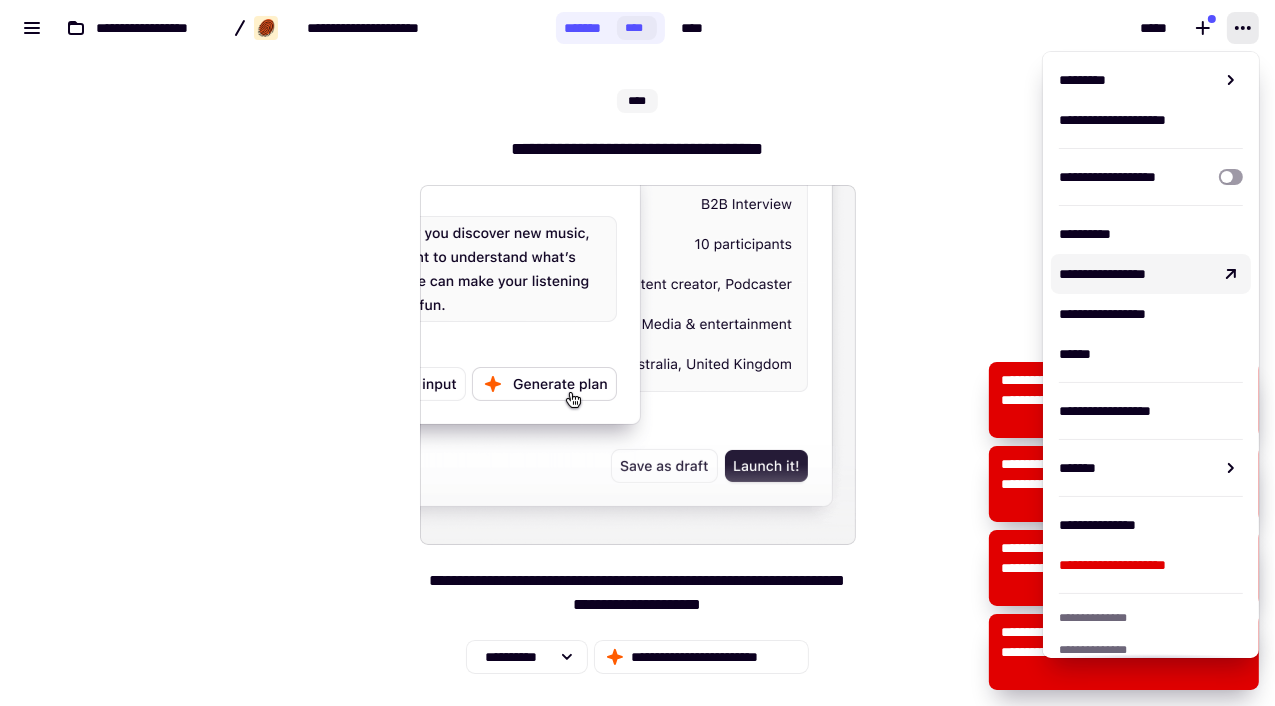 click on "**********" at bounding box center [1102, 274] 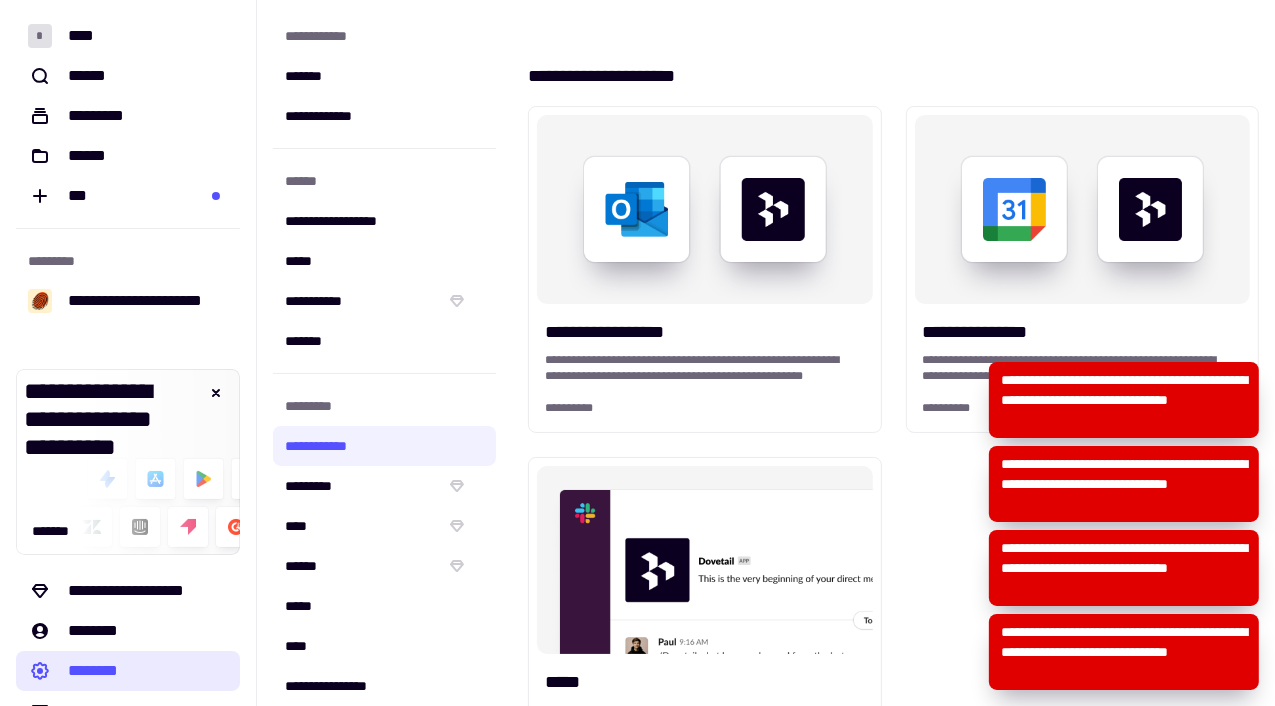 scroll, scrollTop: 40, scrollLeft: 0, axis: vertical 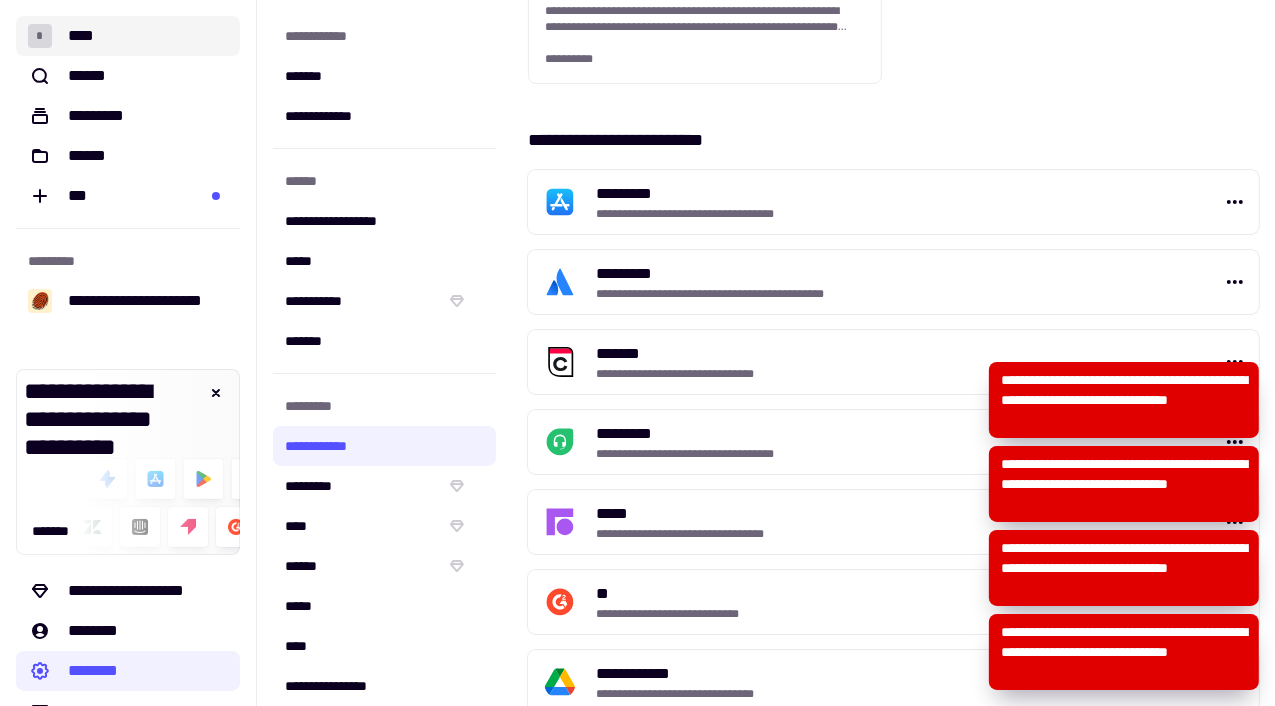 click on "* ****" 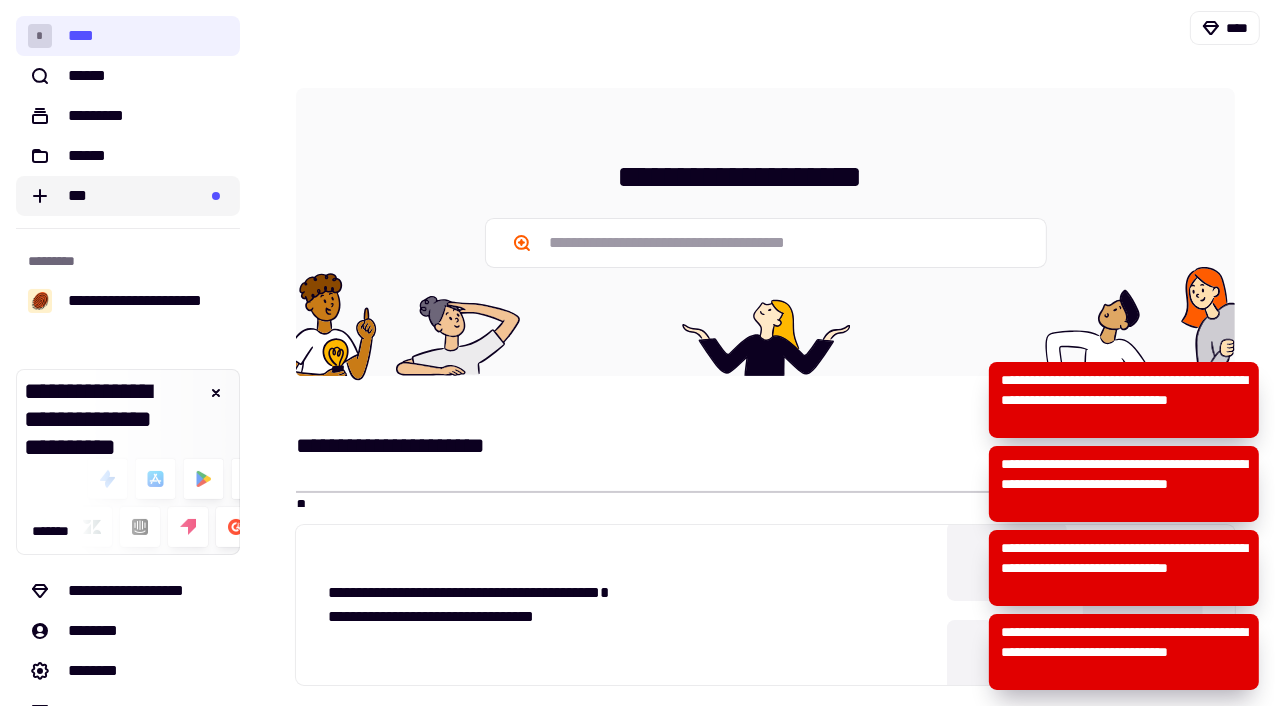 click on "***" 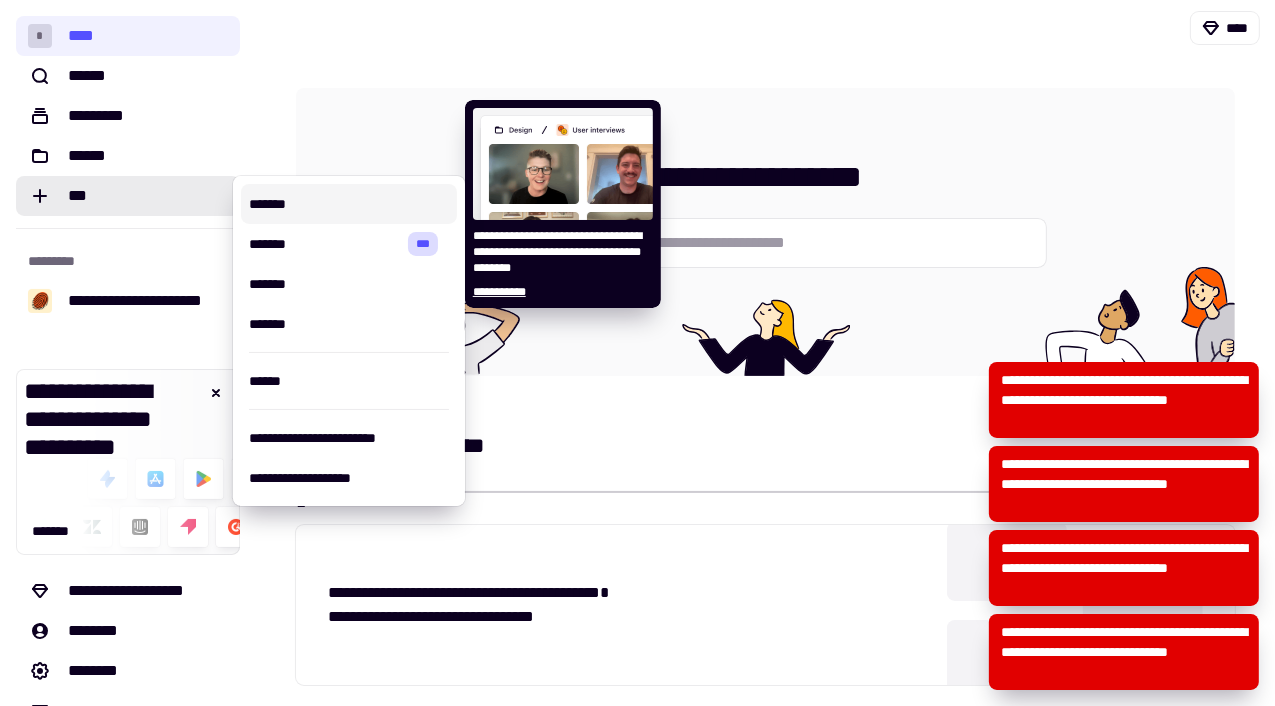 click on "*******" at bounding box center [349, 204] 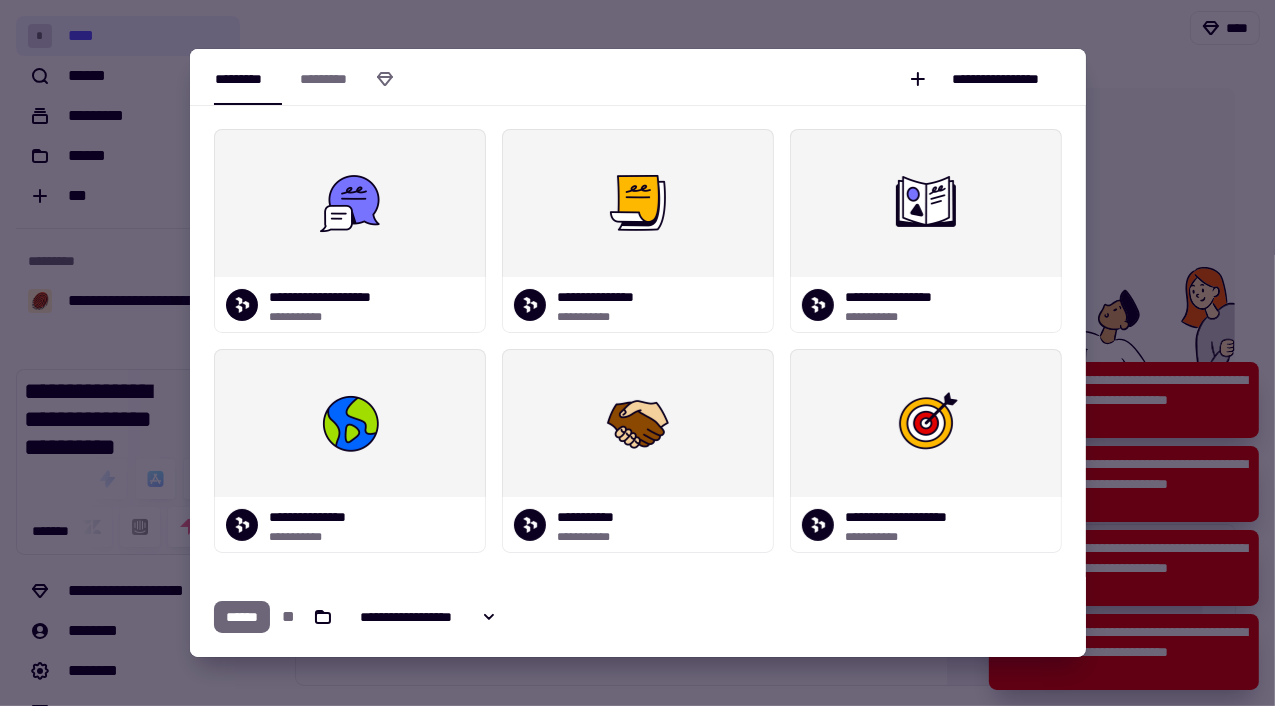 click at bounding box center (637, 353) 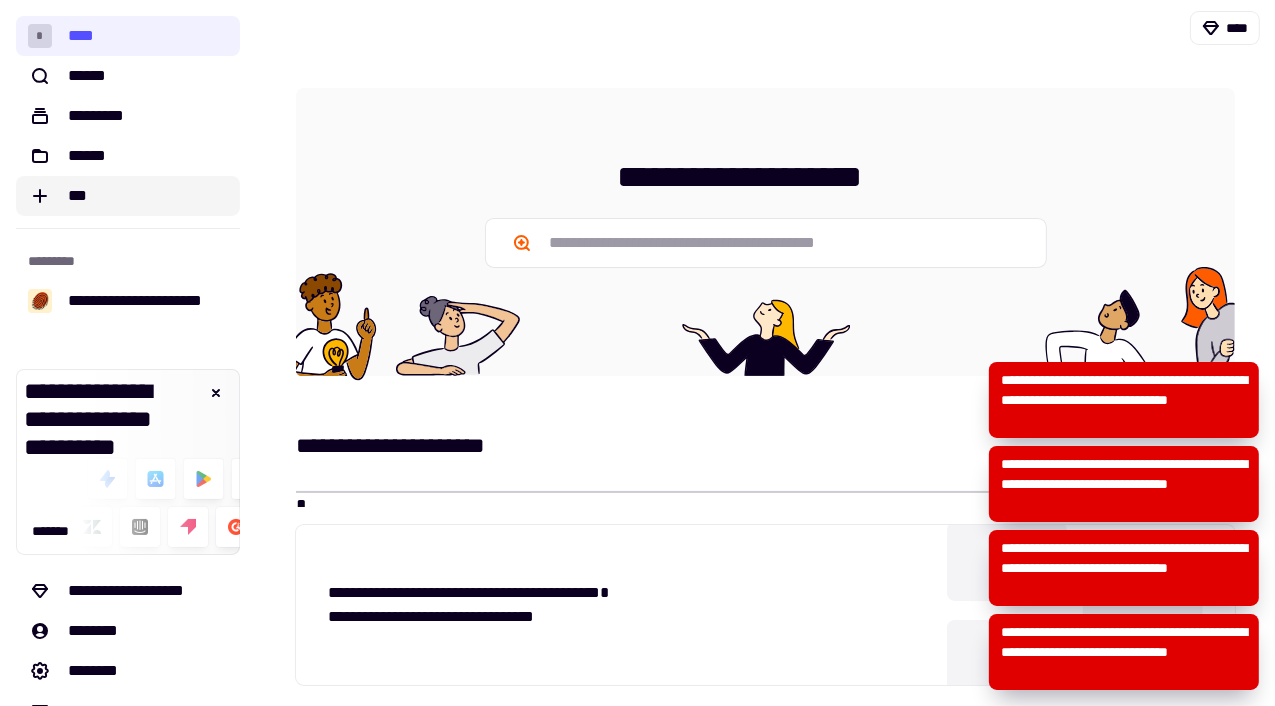click on "***" 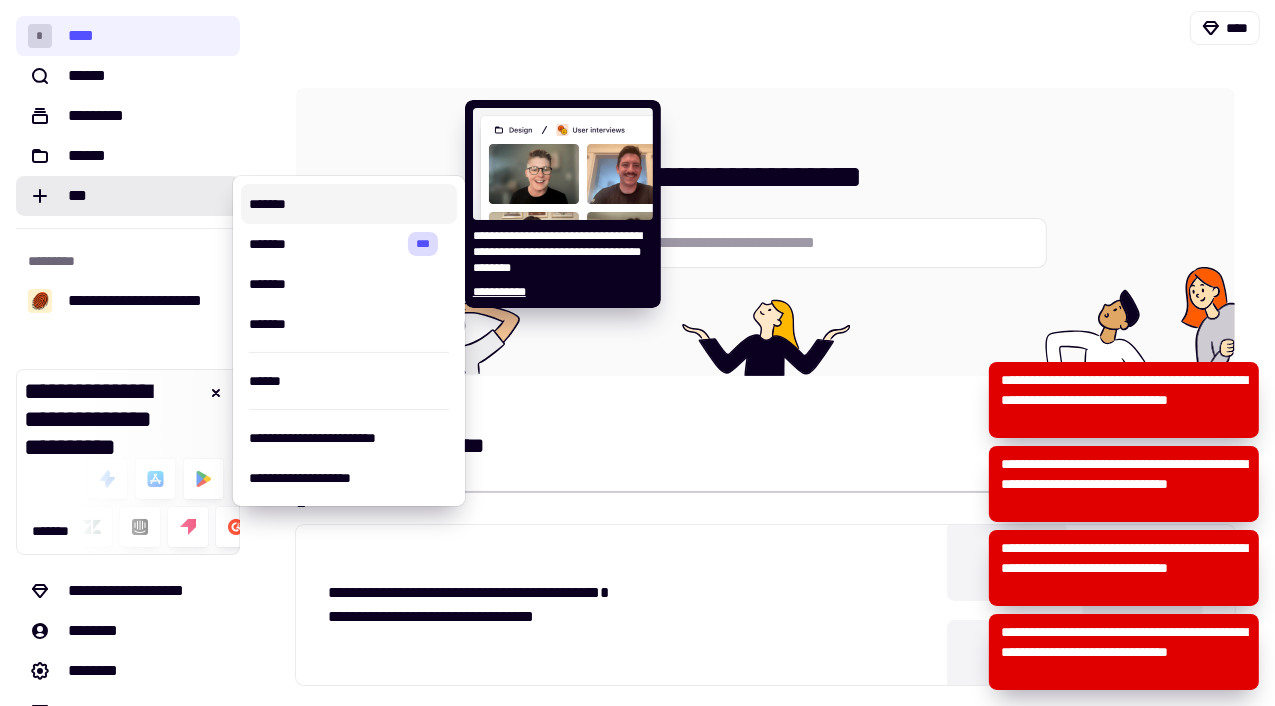 click on "*******" at bounding box center [349, 204] 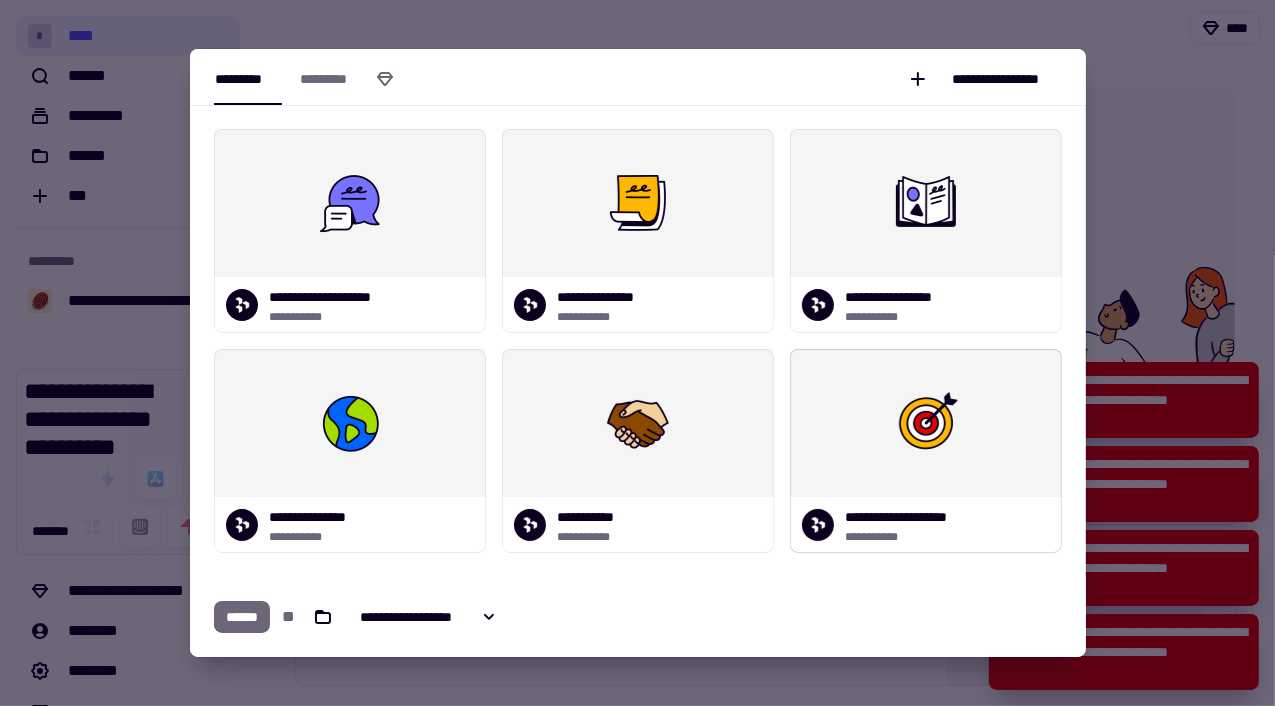 click at bounding box center [926, 423] 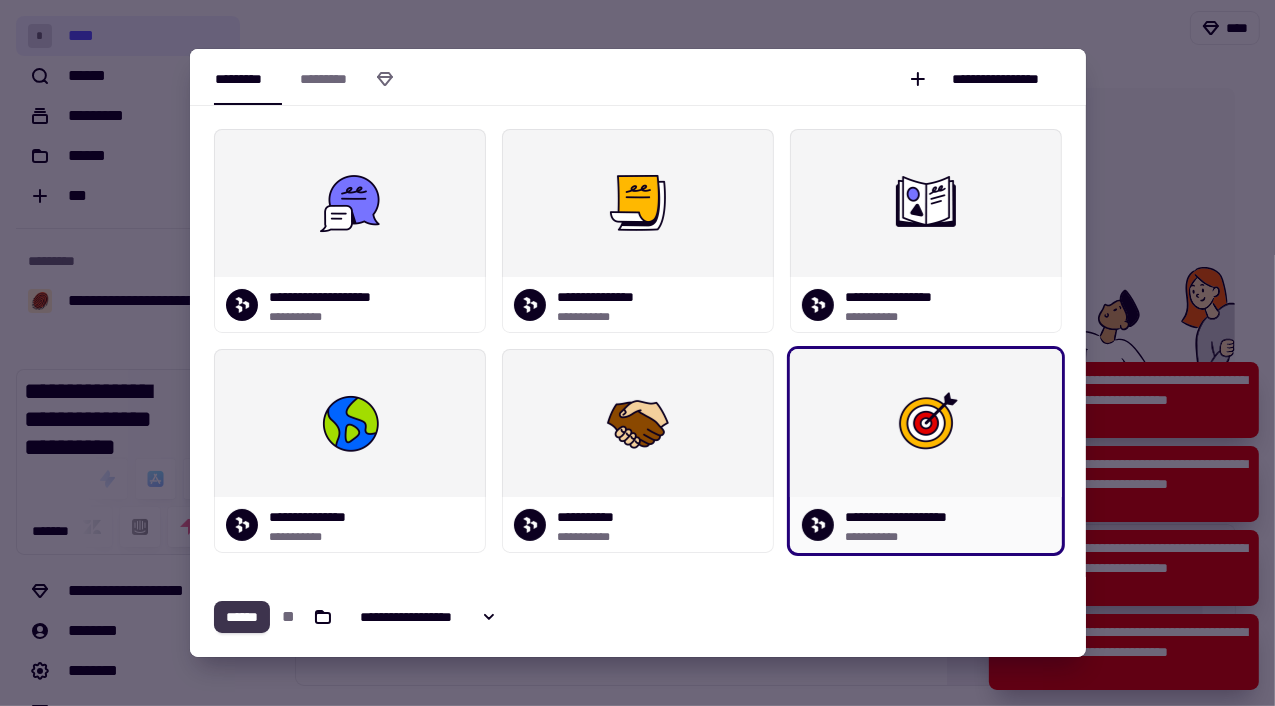 click on "******" 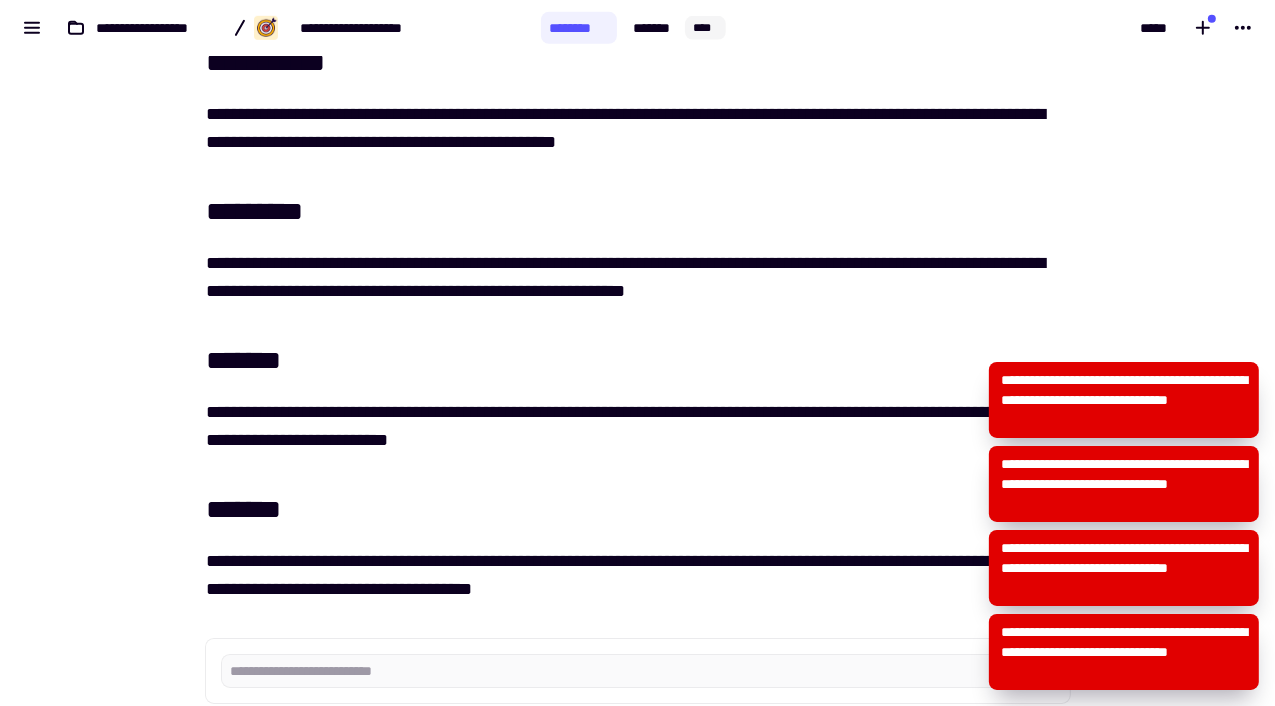 scroll, scrollTop: 1000, scrollLeft: 0, axis: vertical 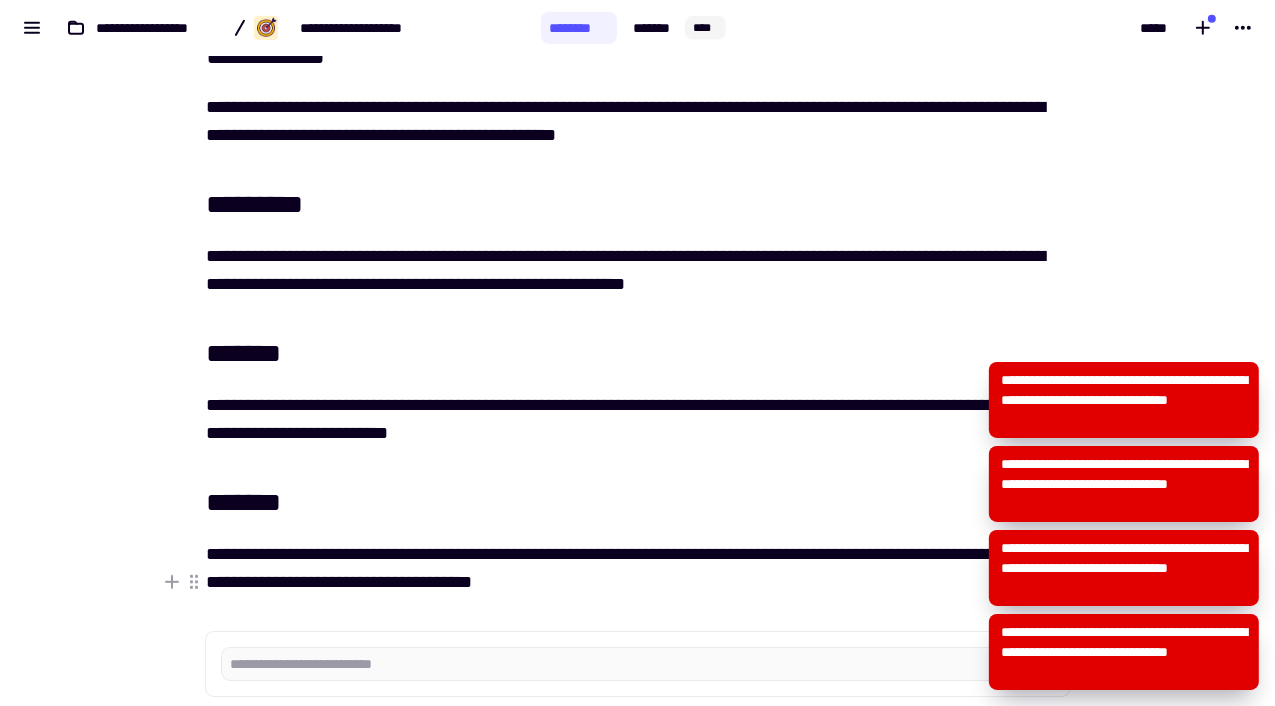 click on "**********" at bounding box center [626, 568] 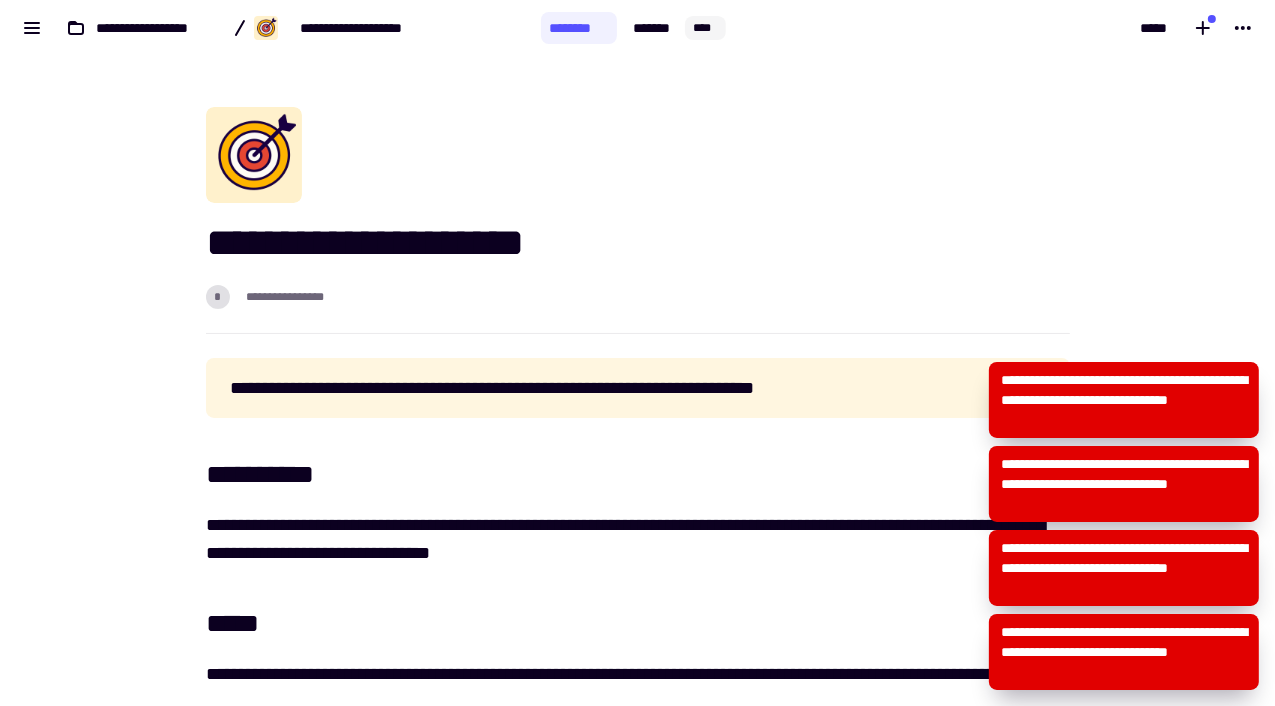 scroll, scrollTop: 0, scrollLeft: 0, axis: both 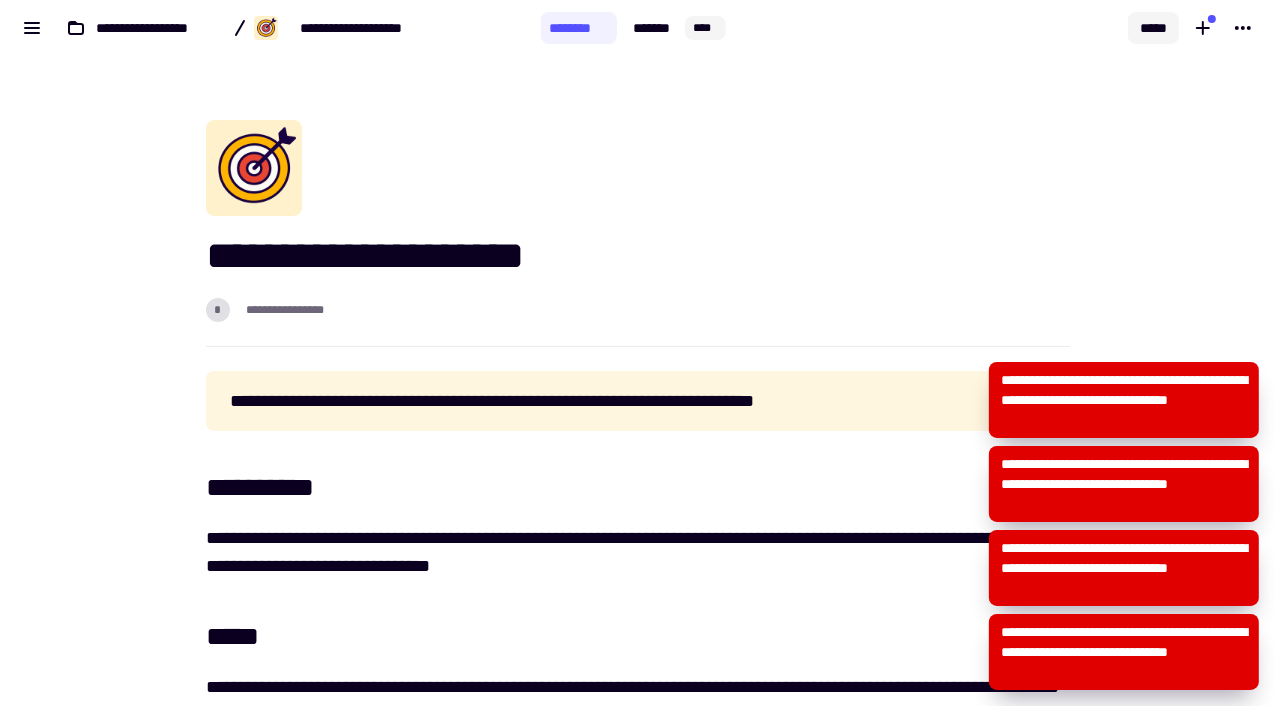 click on "*****" 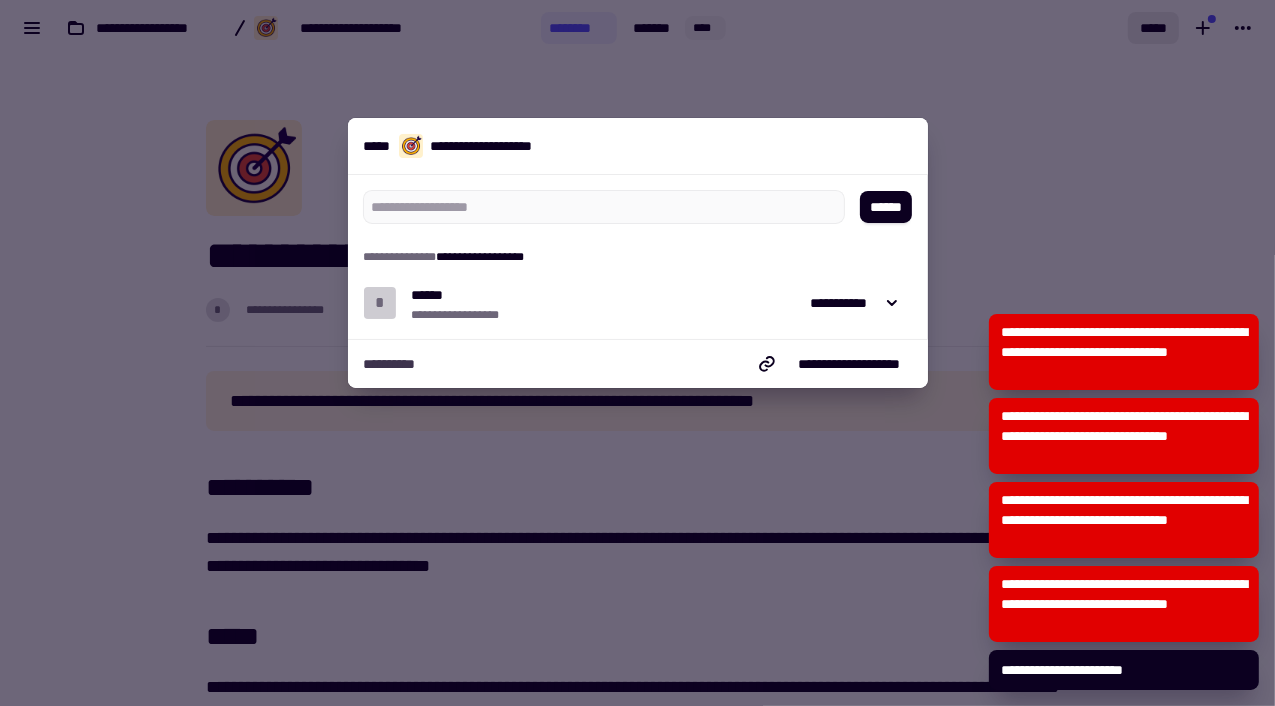 click at bounding box center (637, 353) 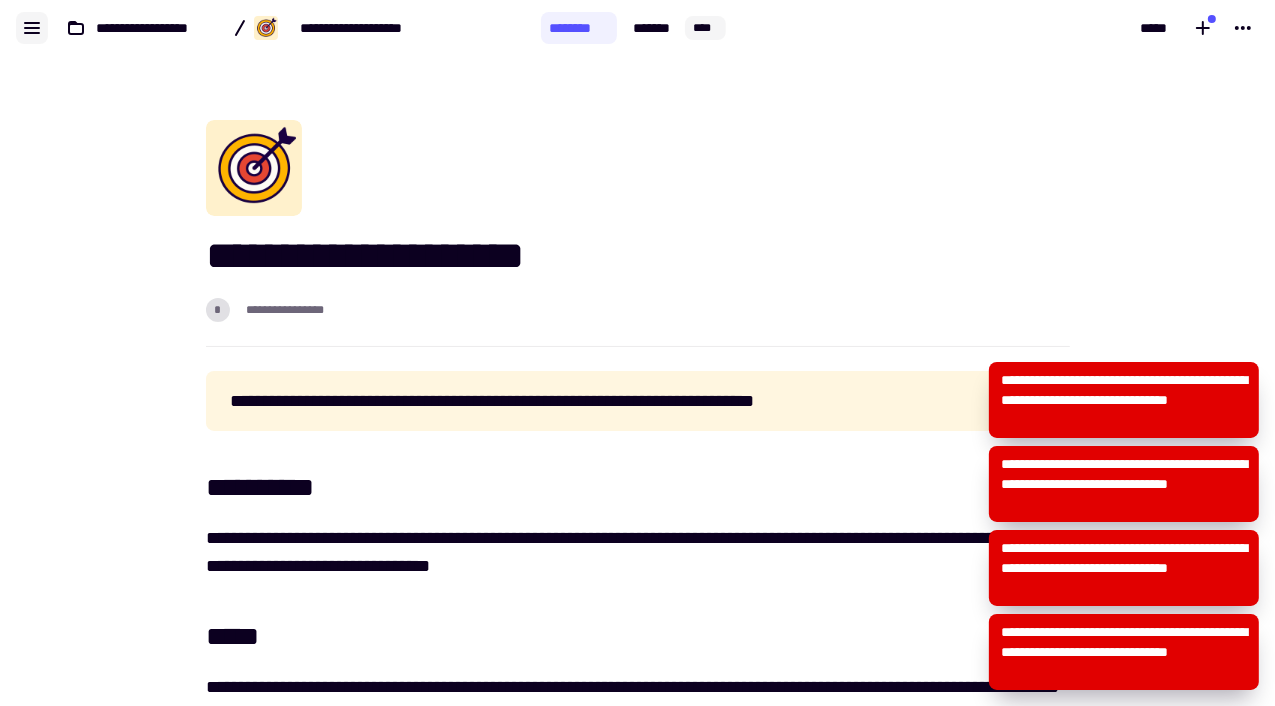 click 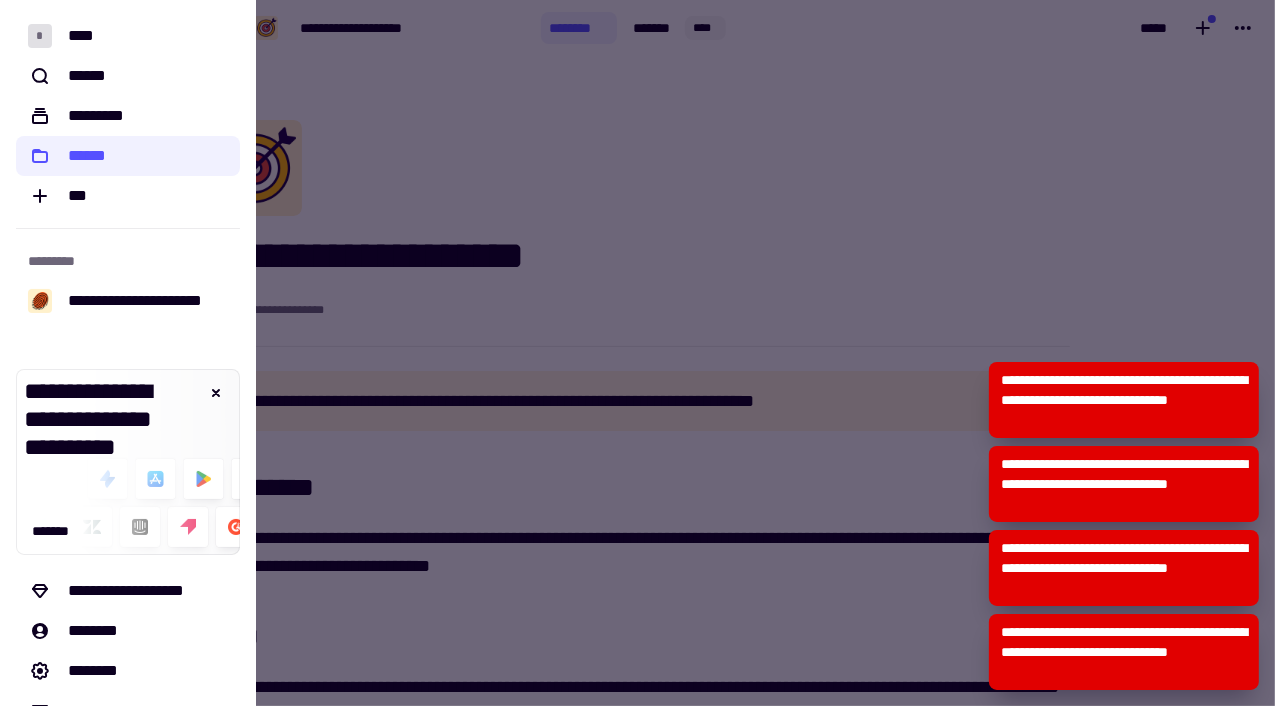 click at bounding box center [637, 353] 